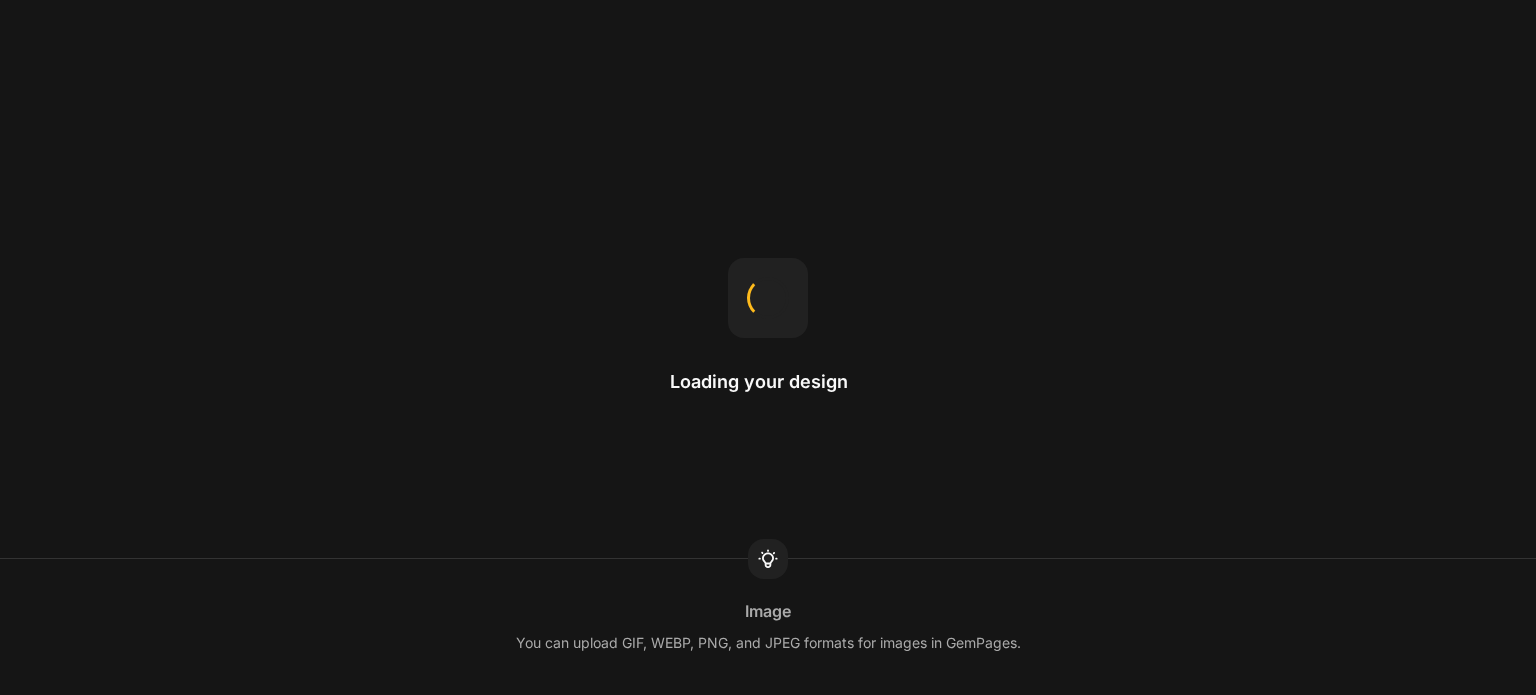 scroll, scrollTop: 0, scrollLeft: 0, axis: both 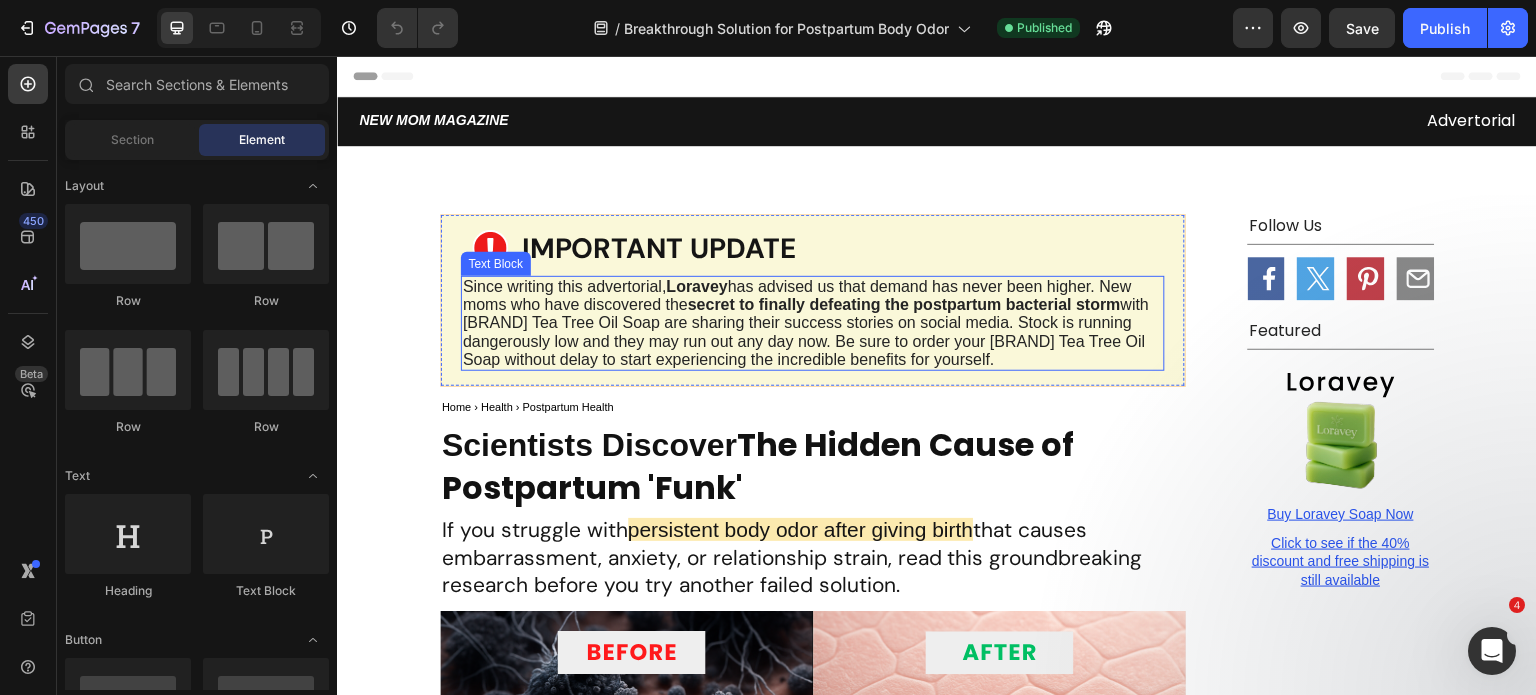 click on "Loravey" at bounding box center [696, 286] 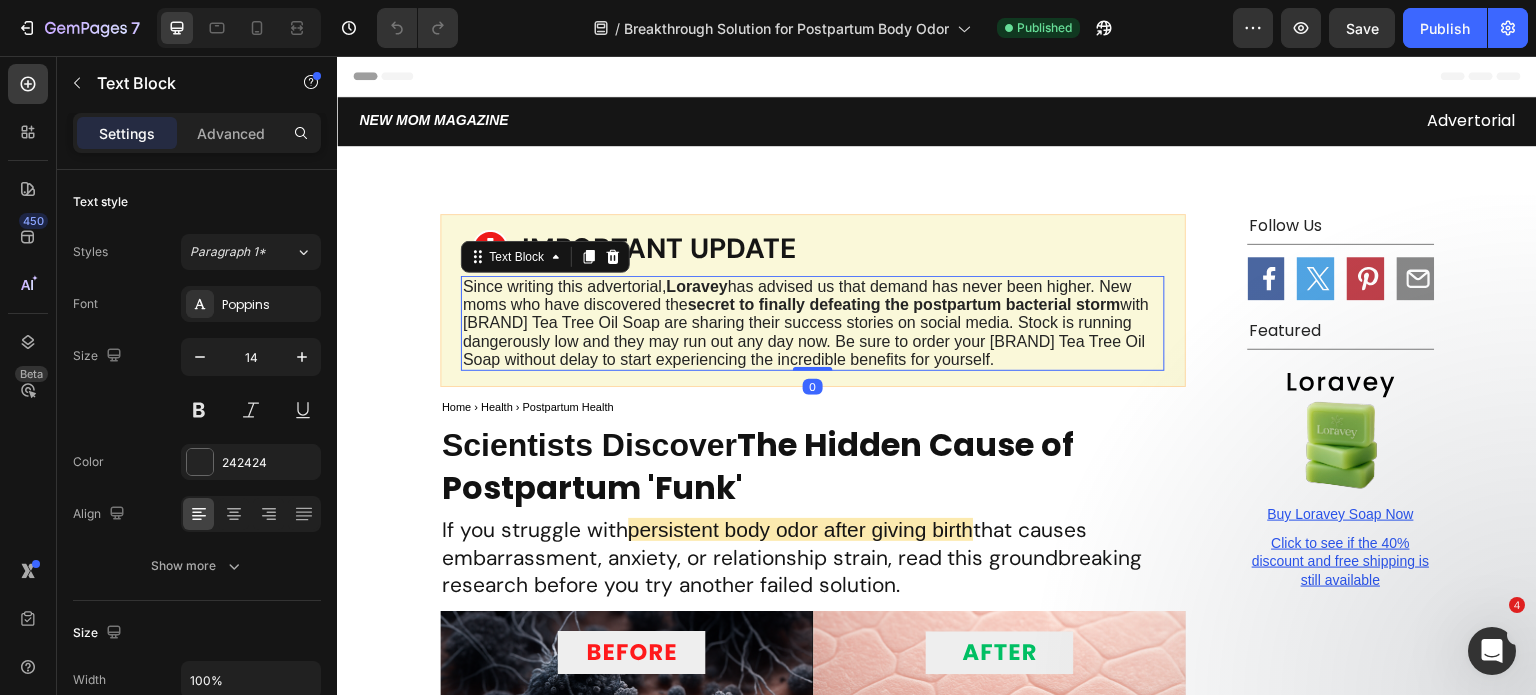 click on "Loravey" at bounding box center [696, 286] 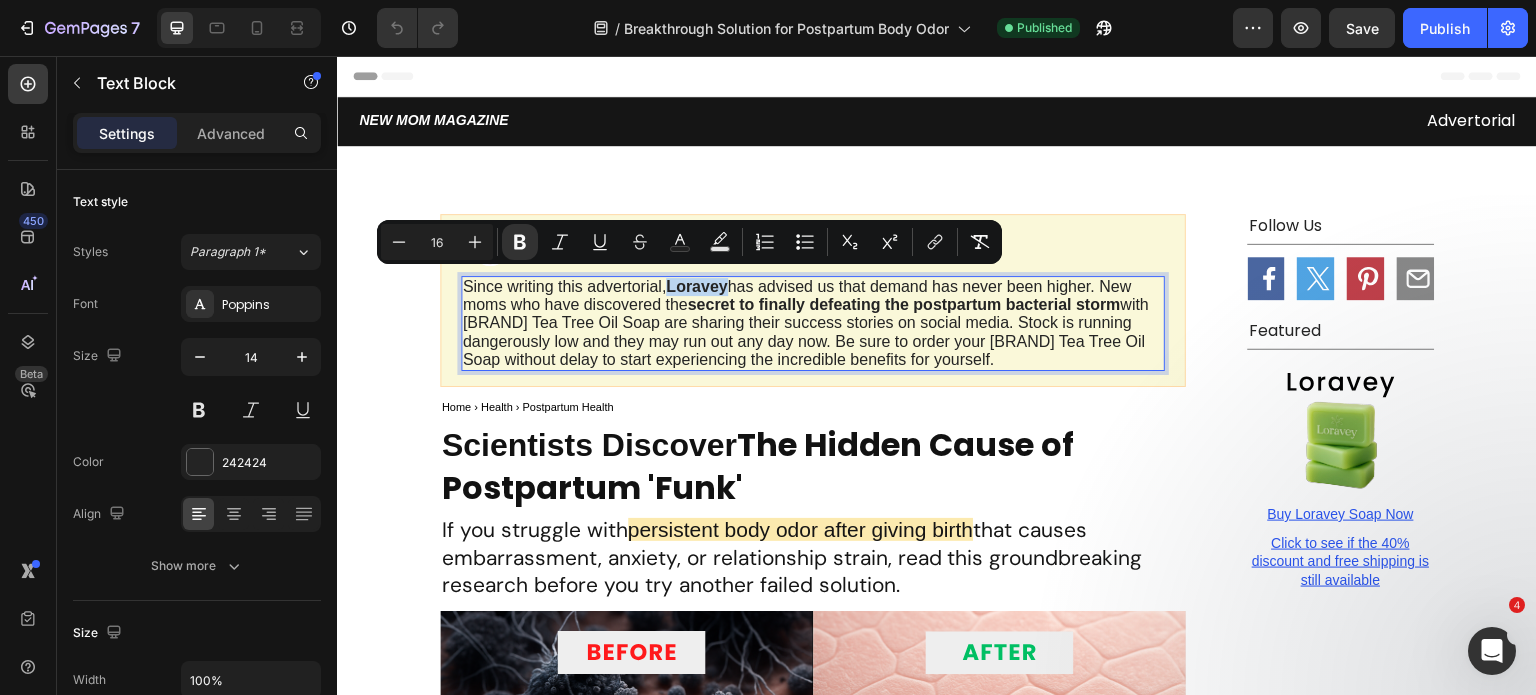 drag, startPoint x: 664, startPoint y: 286, endPoint x: 717, endPoint y: 283, distance: 53.08484 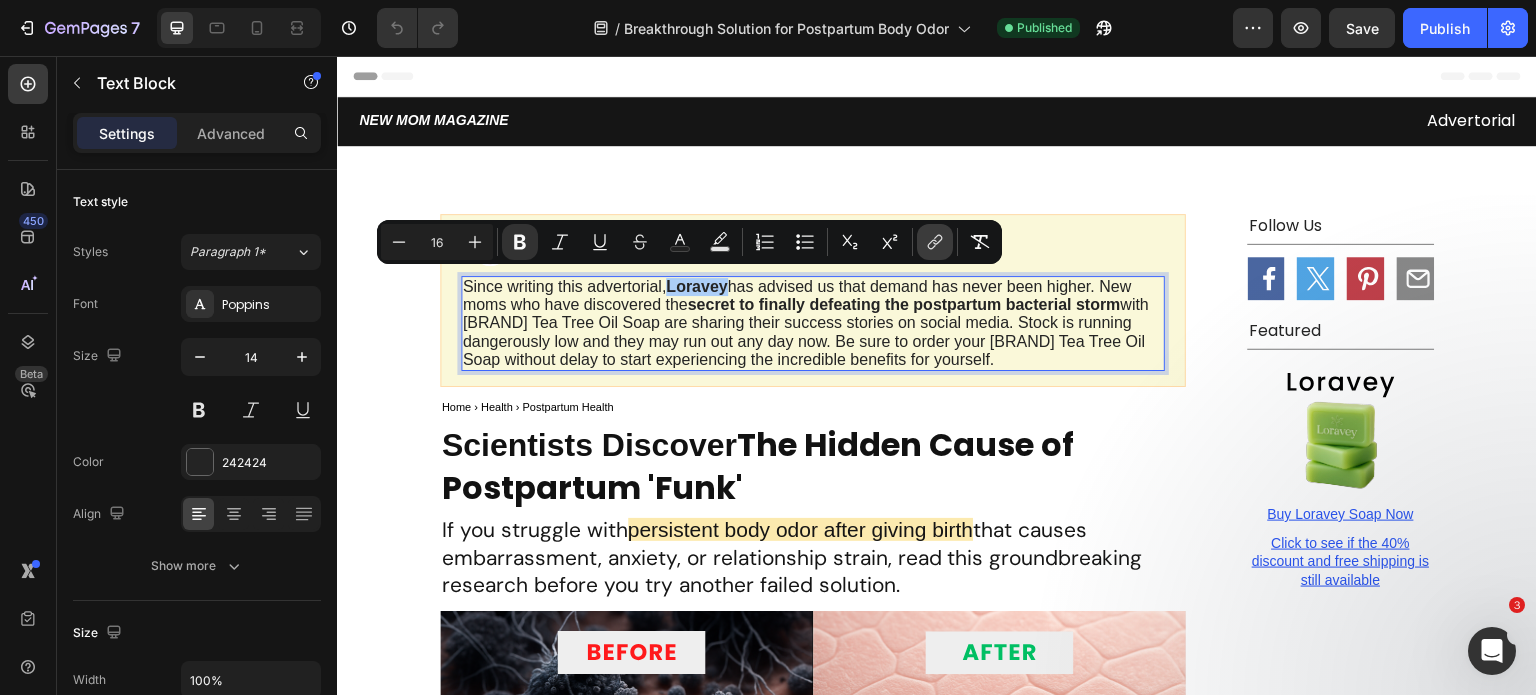 click on "link" at bounding box center [935, 242] 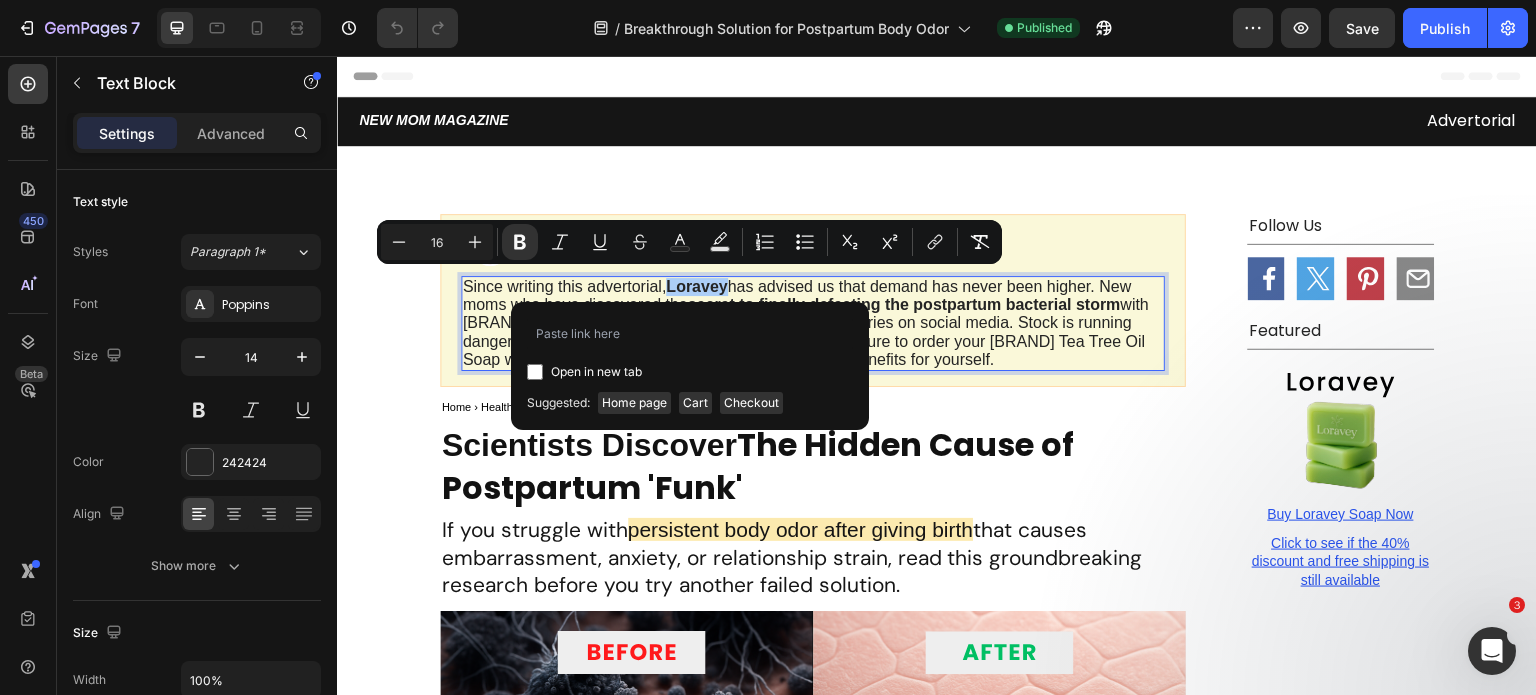 type on "https://[DOMAIN]/products/get-rid-of-postpartum-b-o-with-[BRAND]%C2%AE" 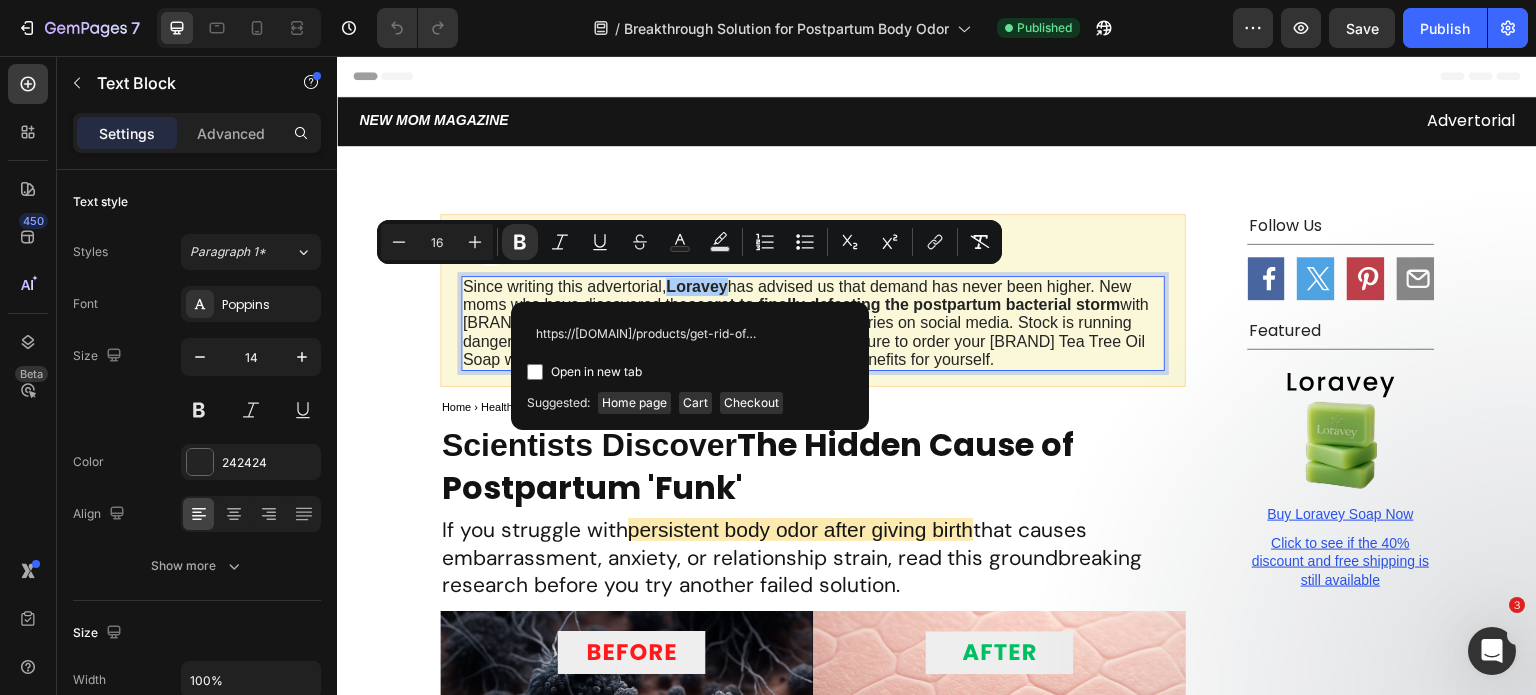 scroll, scrollTop: 0, scrollLeft: 226, axis: horizontal 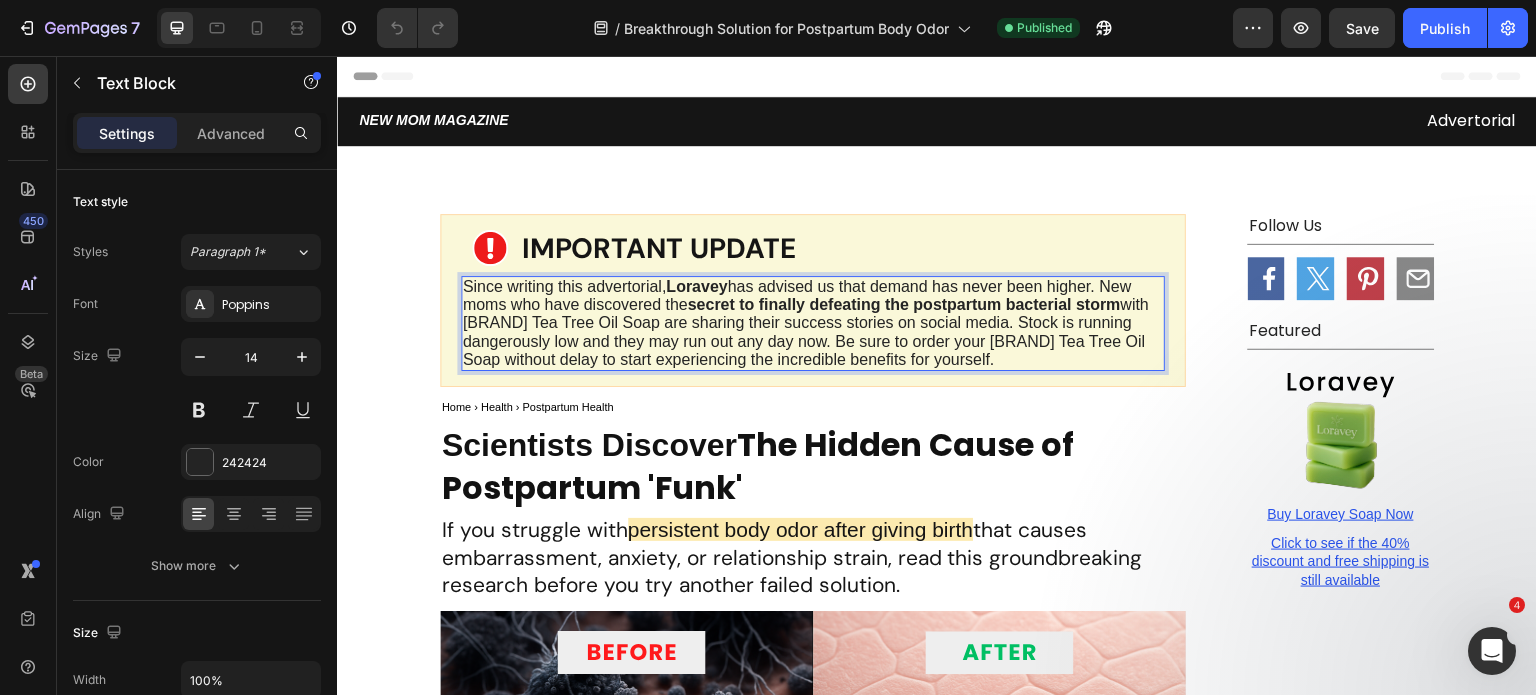 click on "Since writing this advertorial,  [BRAND]  has advised us that demand has never been higher. New moms who have discovered the  secret to finally defeating the postpartum bacterial storm  with [BRAND] Tea Tree Oil Soap are sharing their success stories on social media. Stock is running dangerously low and they may run out any day now. Be sure to order your [BRAND] Tea Tree Oil Soap without delay to start experiencing the incredible benefits for yourself." at bounding box center (813, 323) 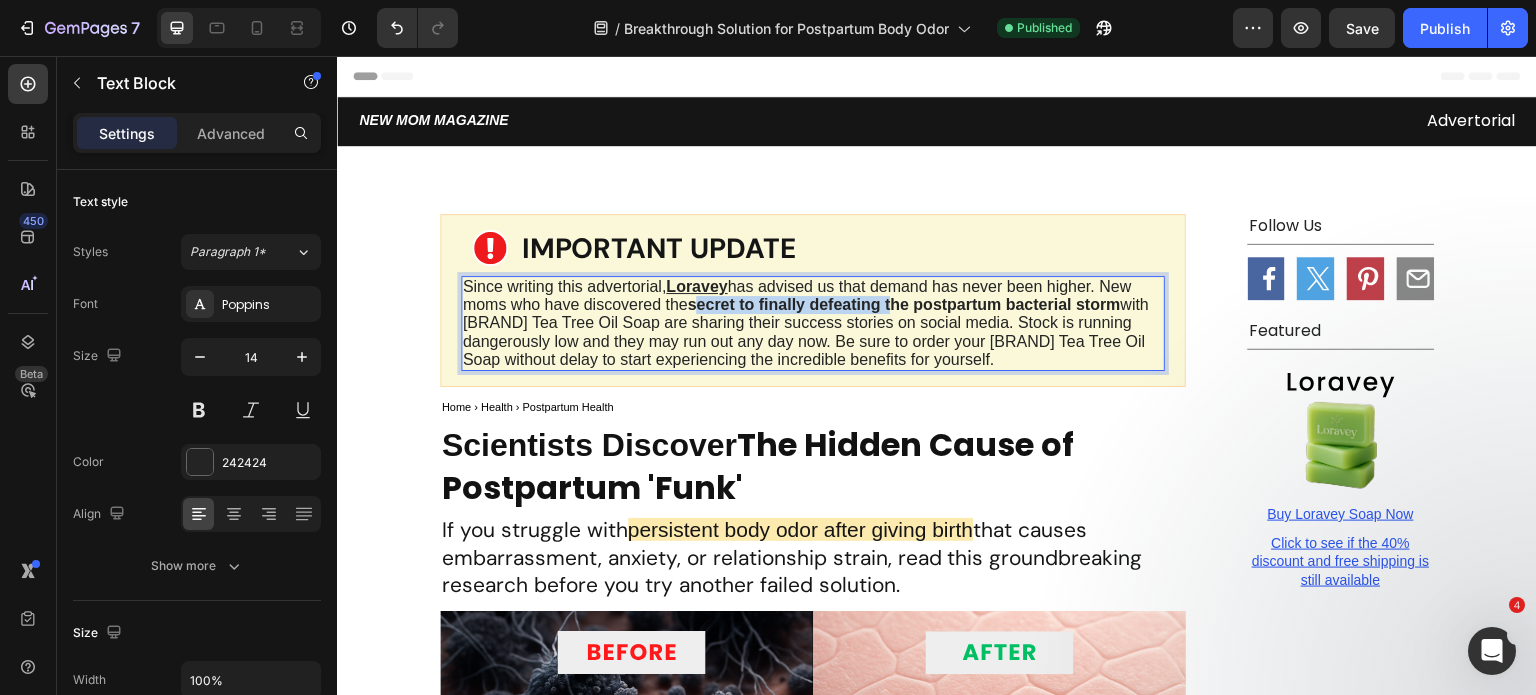 drag, startPoint x: 685, startPoint y: 306, endPoint x: 872, endPoint y: 310, distance: 187.04277 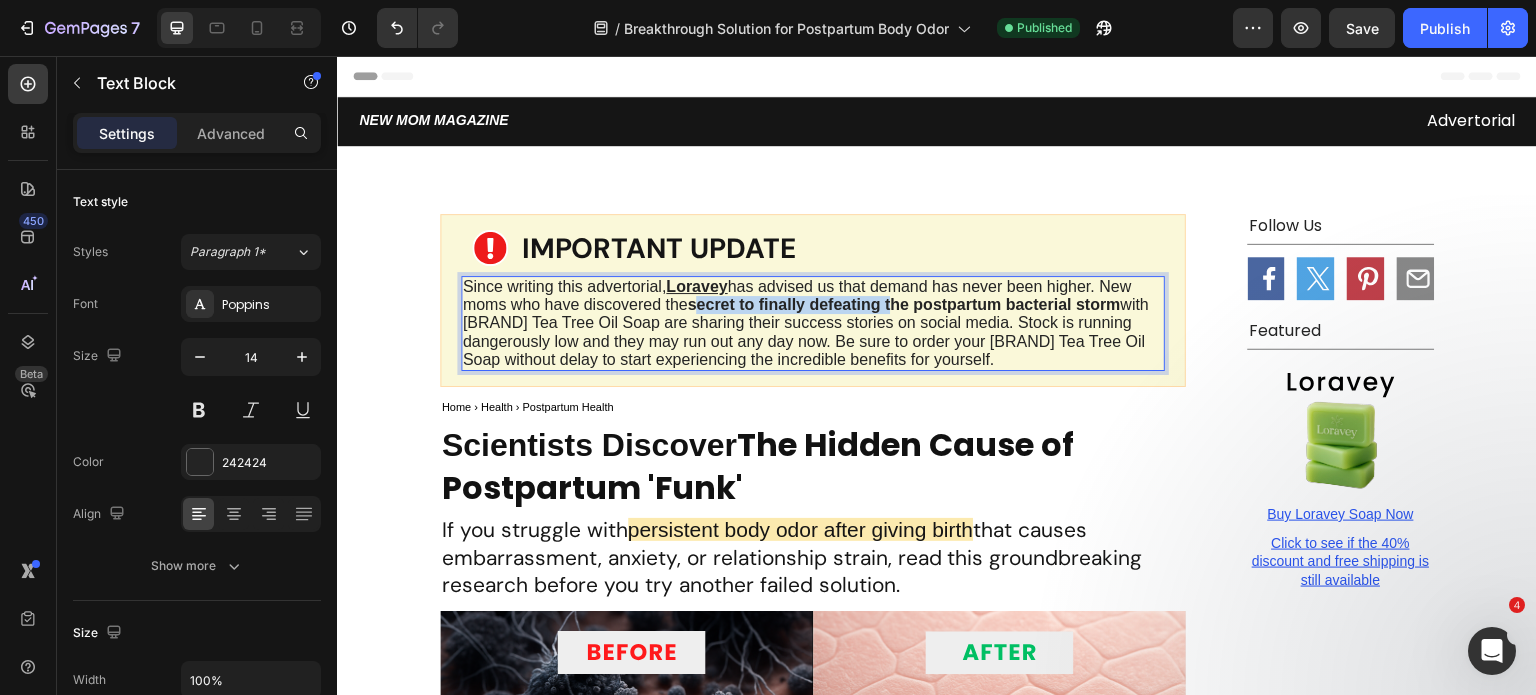 click on "secret to finally defeating the postpartum bacterial storm" at bounding box center [904, 304] 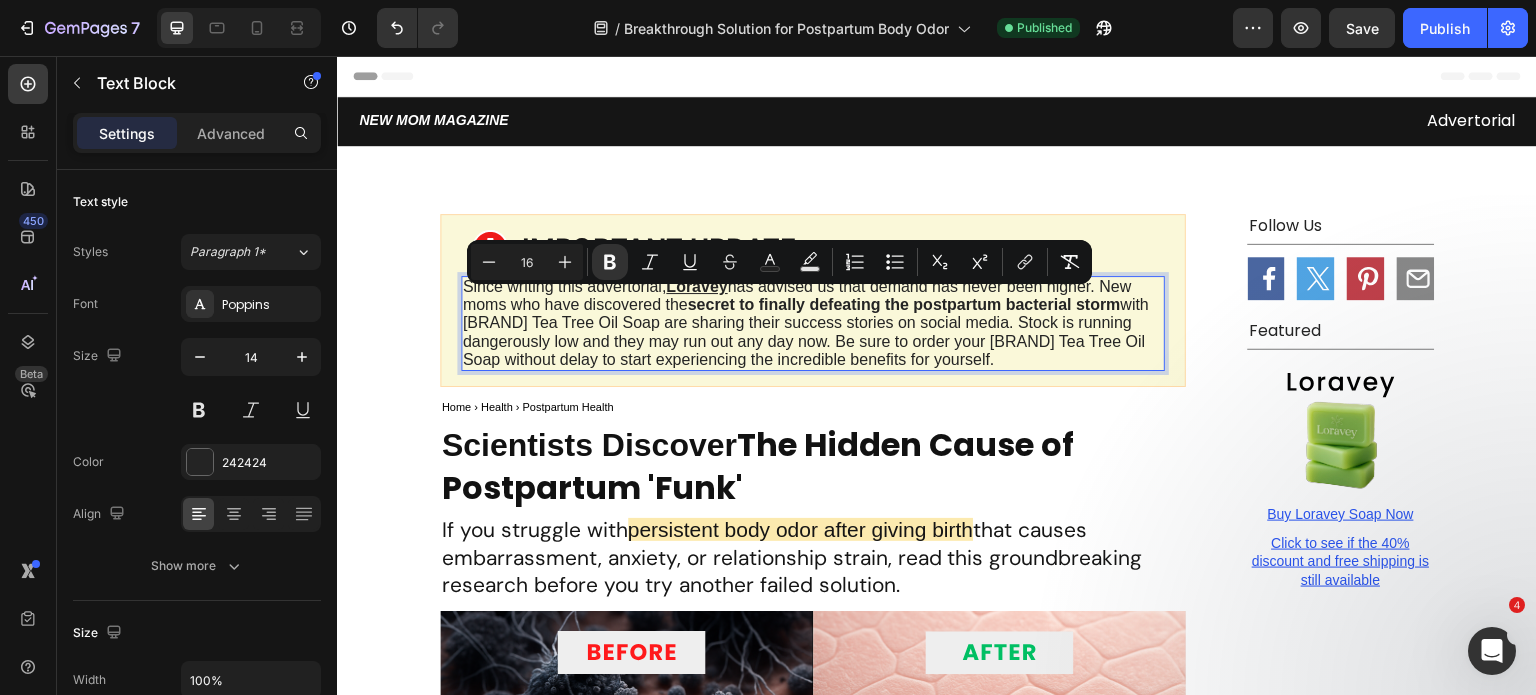 click on "secret to finally defeating the postpartum bacterial storm" at bounding box center (904, 304) 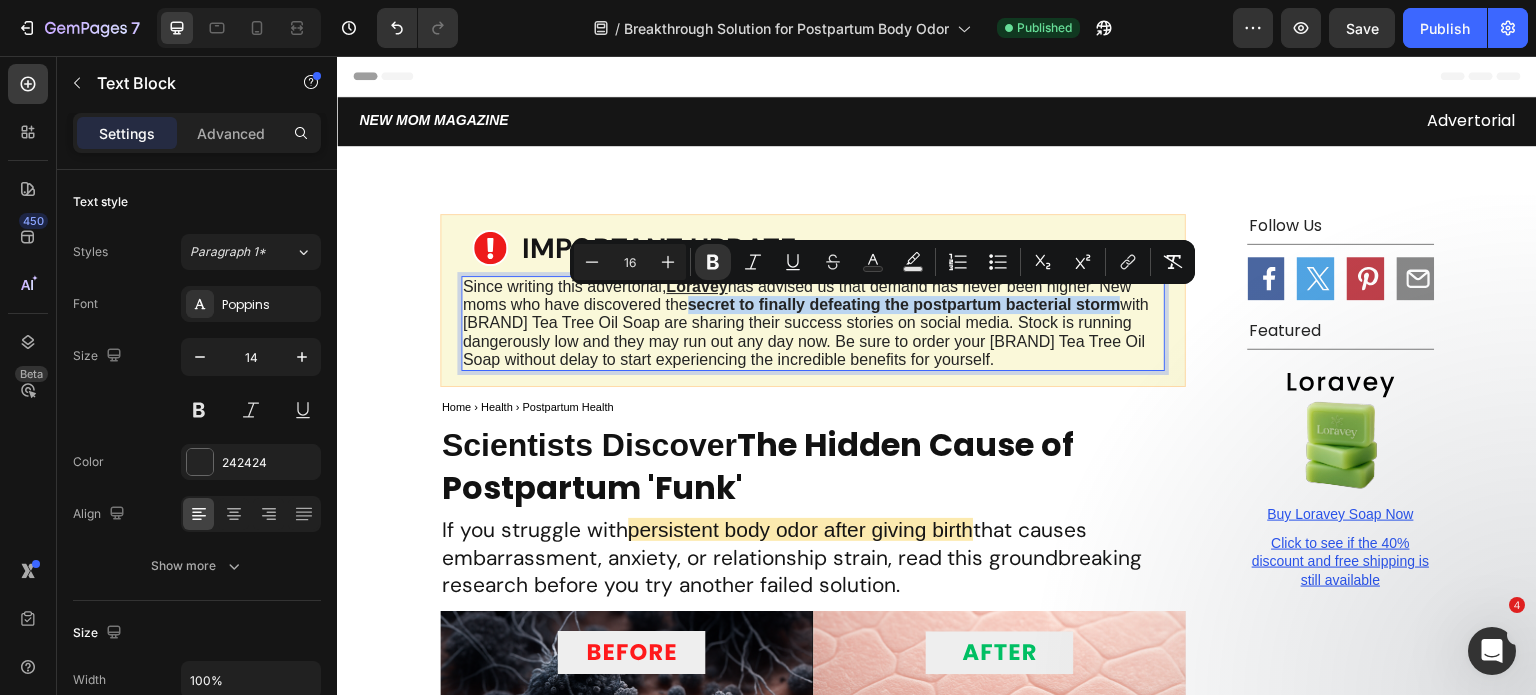 drag, startPoint x: 682, startPoint y: 308, endPoint x: 1083, endPoint y: 308, distance: 401 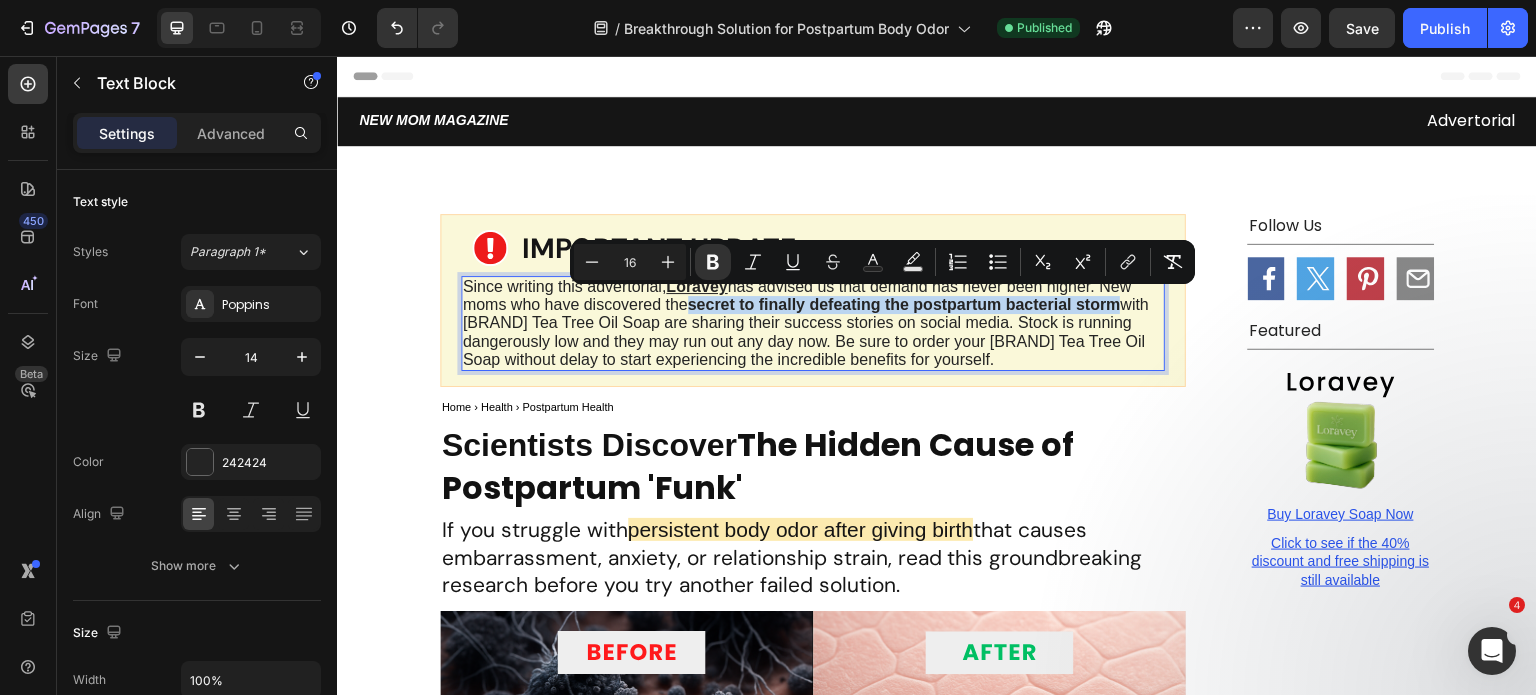 click on "has advised us that demand has never been higher. New moms who have discovered the  secret to finally defeating the postpartum bacterial storm  with [BRAND] Tea Tree Oil Soap are sharing their success stories on social media. Stock is running dangerously low and they may run out any day now. Be sure to order your [BRAND] Tea Tree Oil Soap without delay to start experiencing the incredible benefits for yourself." at bounding box center (806, 323) 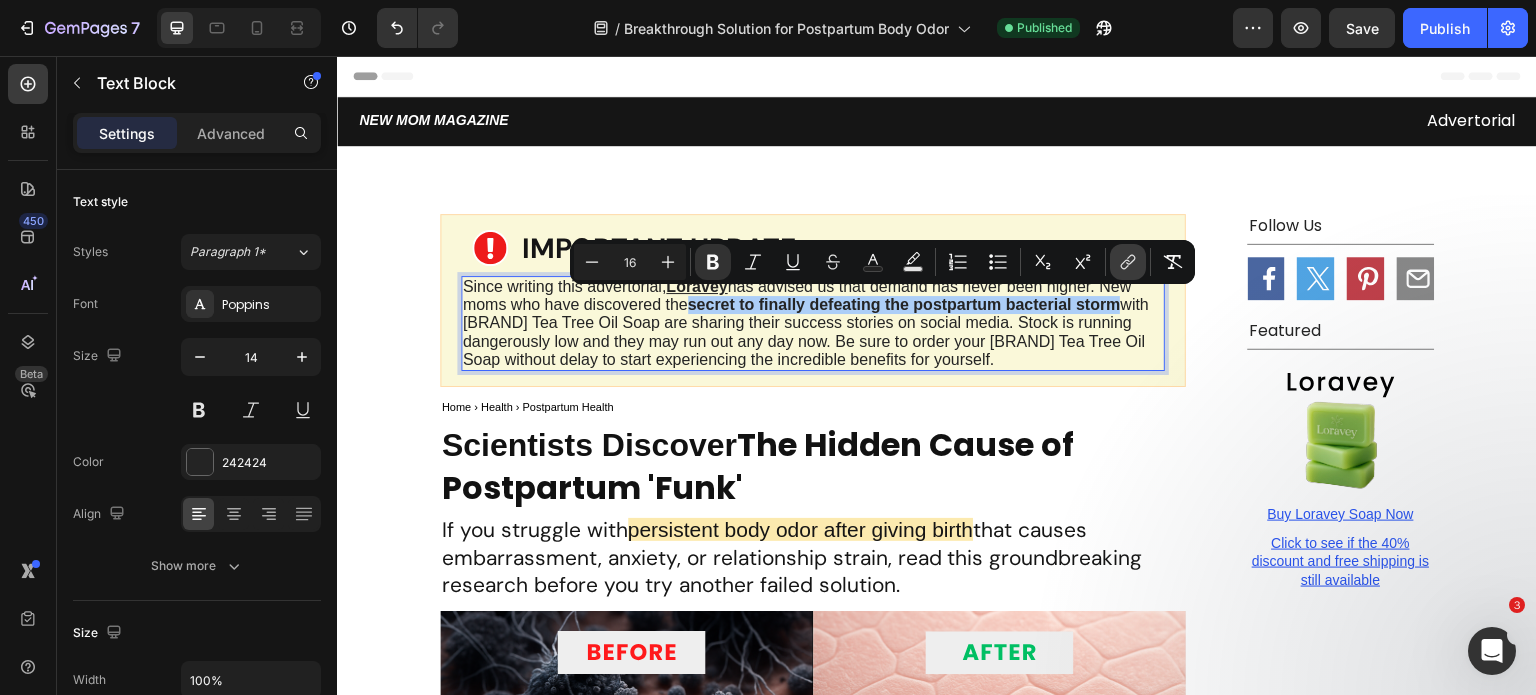 click 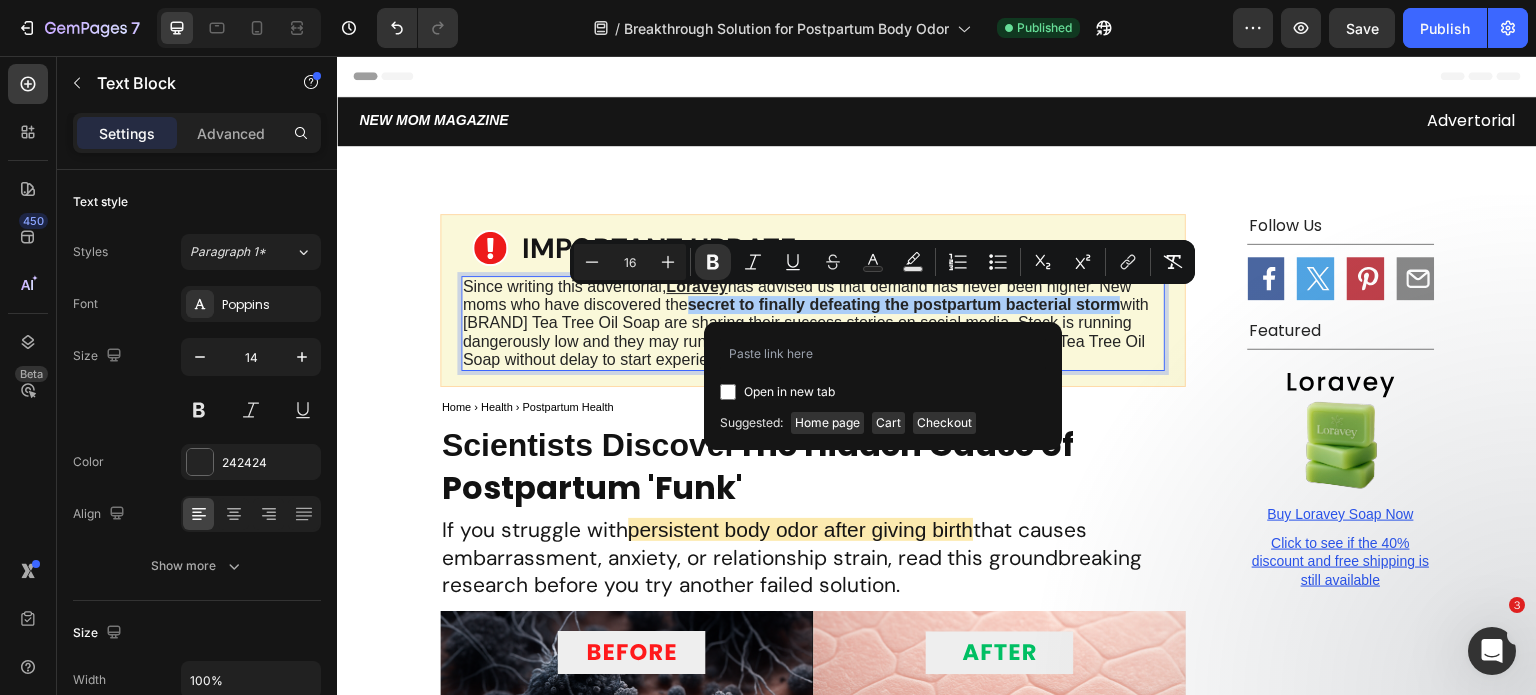 type on "https://[DOMAIN]/products/get-rid-of-postpartum-b-o-with-[BRAND]%C2%AE" 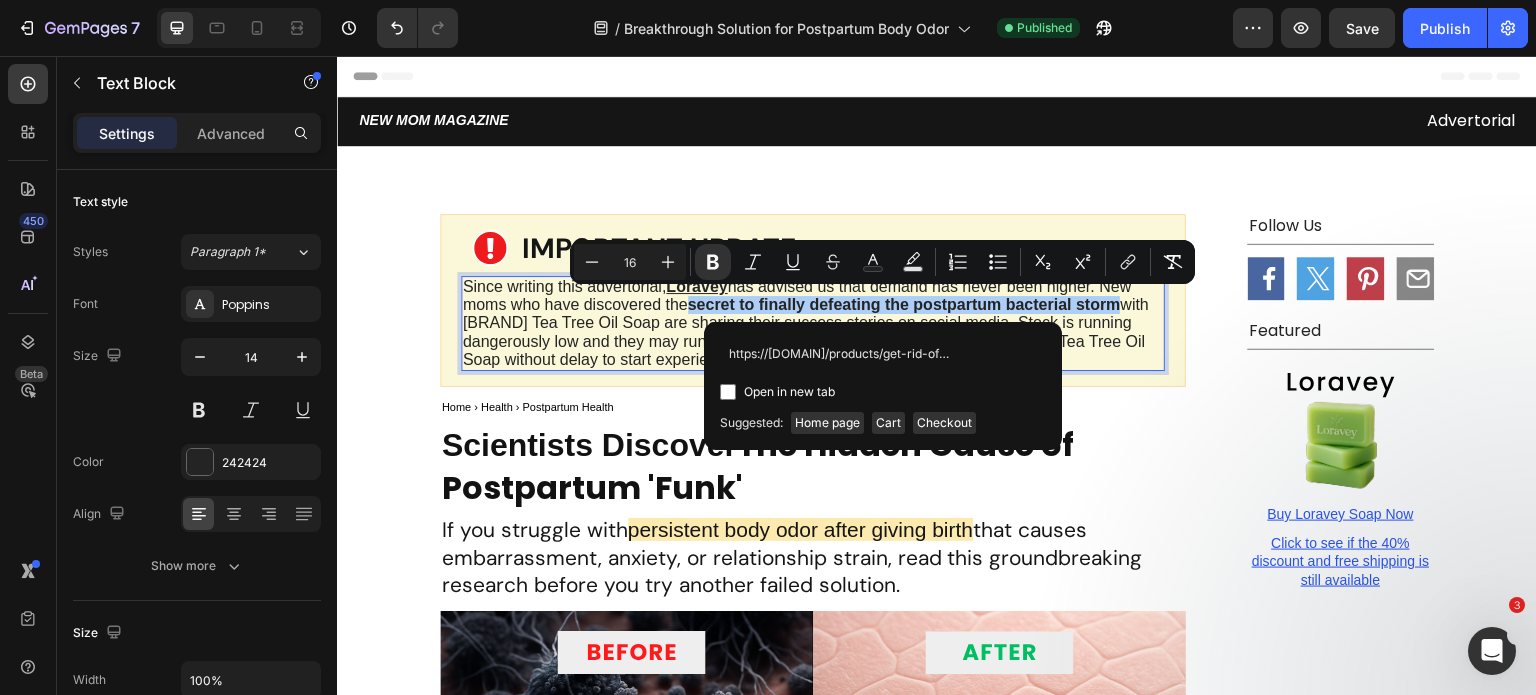 scroll, scrollTop: 0, scrollLeft: 226, axis: horizontal 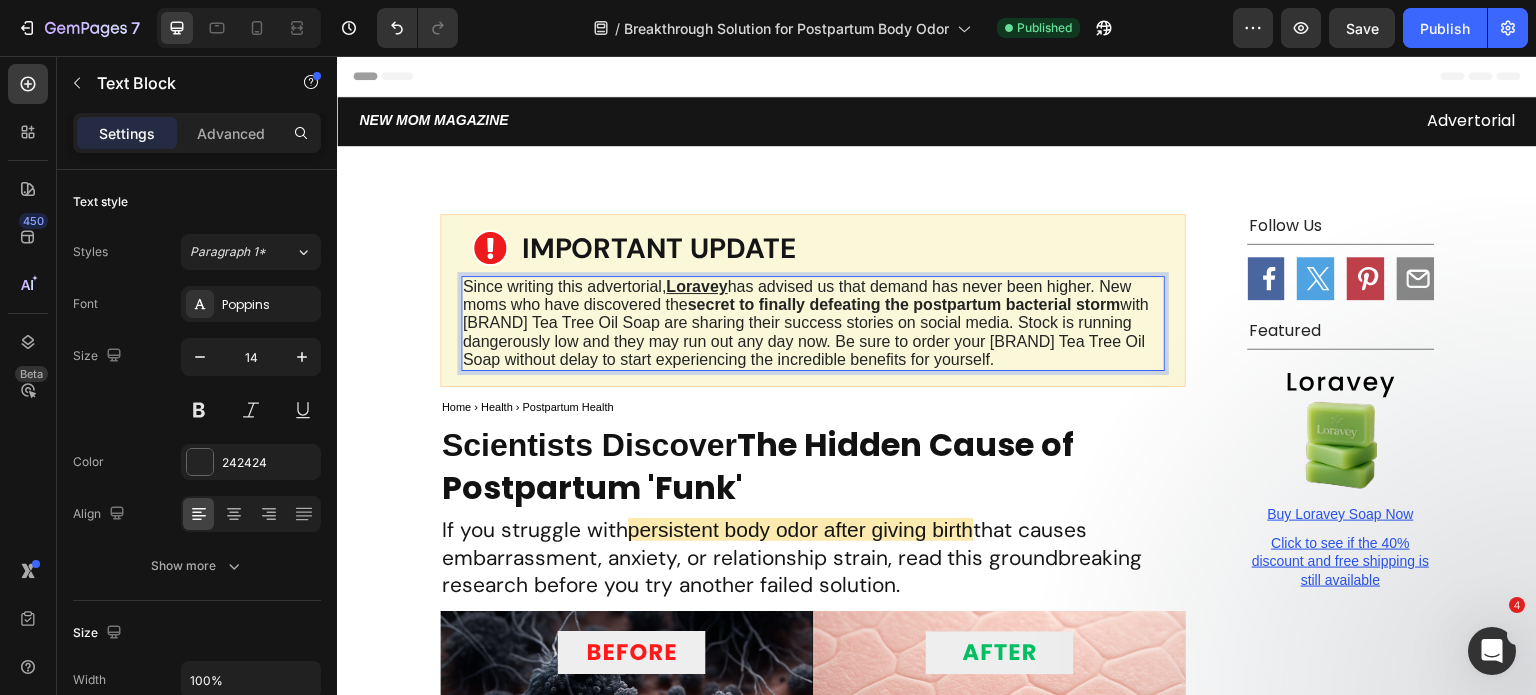 click on "Since writing this advertorial,  [BRAND]  has advised us that demand has never been higher. New moms who have discovered the  secret to finally defeating the postpartum bacterial storm  with [BRAND] Tea Tree Oil Soap are sharing their success stories on social media. Stock is running dangerously low and they may run out any day now. Be sure to order your [BRAND] Tea Tree Oil Soap without delay to start experiencing the incredible benefits for yourself." at bounding box center [813, 323] 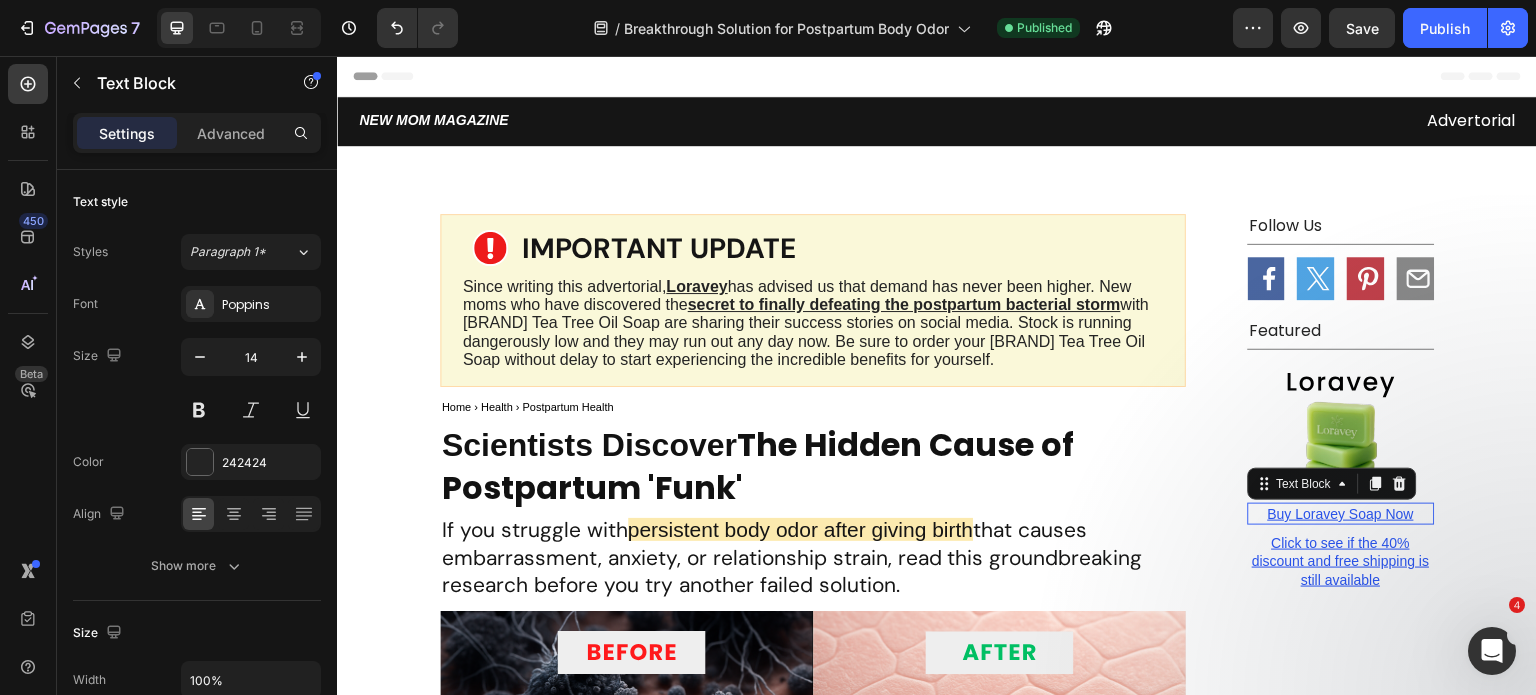 click on "Buy Loravey Soap Now" at bounding box center [1341, 514] 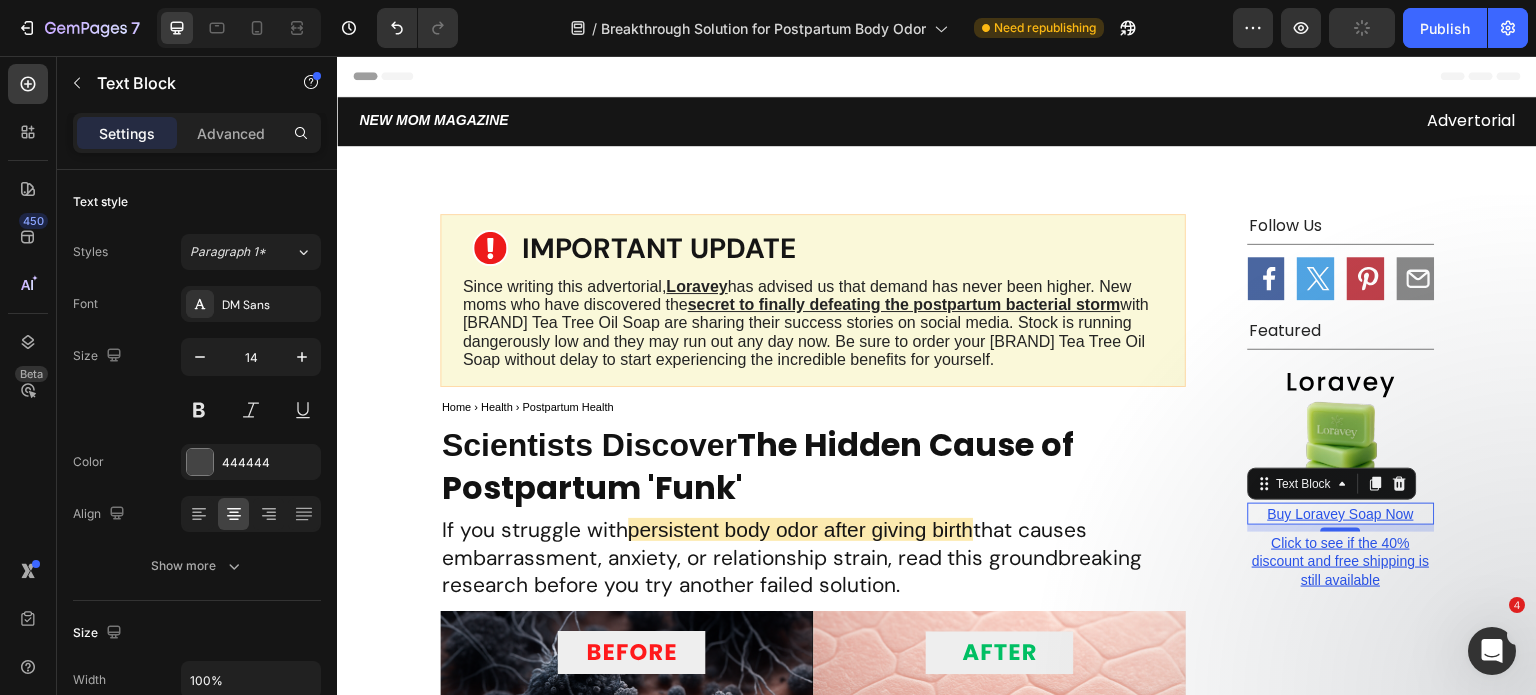 click on "Buy Loravey Soap Now" at bounding box center (1341, 514) 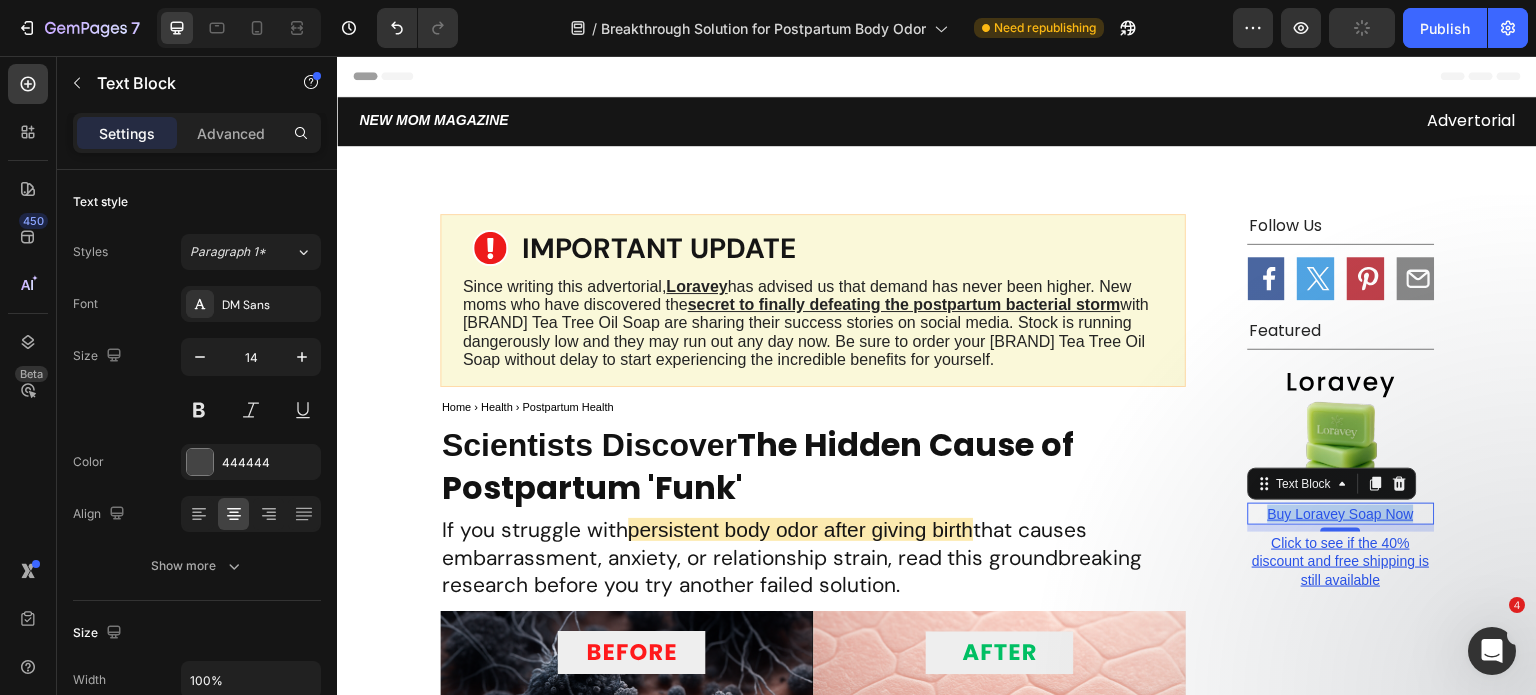 click on "Buy Loravey Soap Now" at bounding box center (1341, 514) 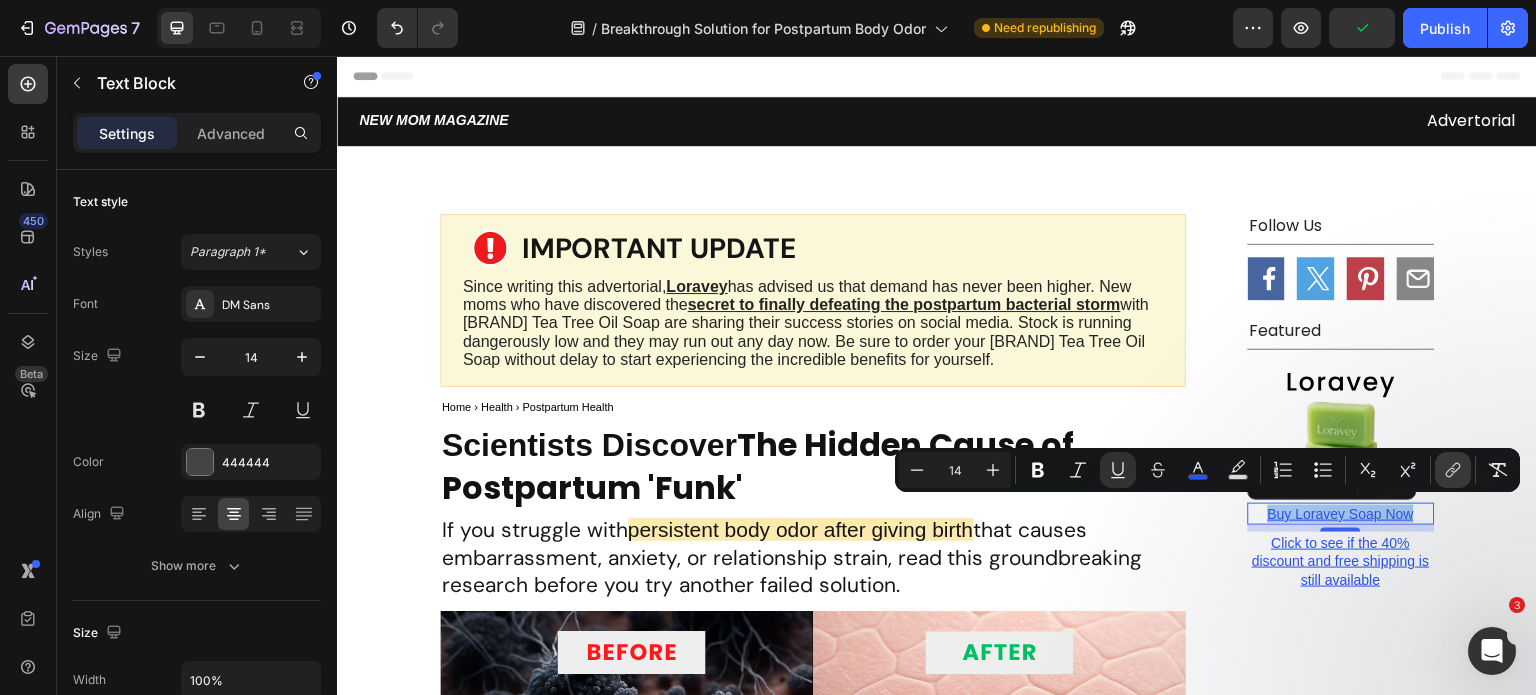 click 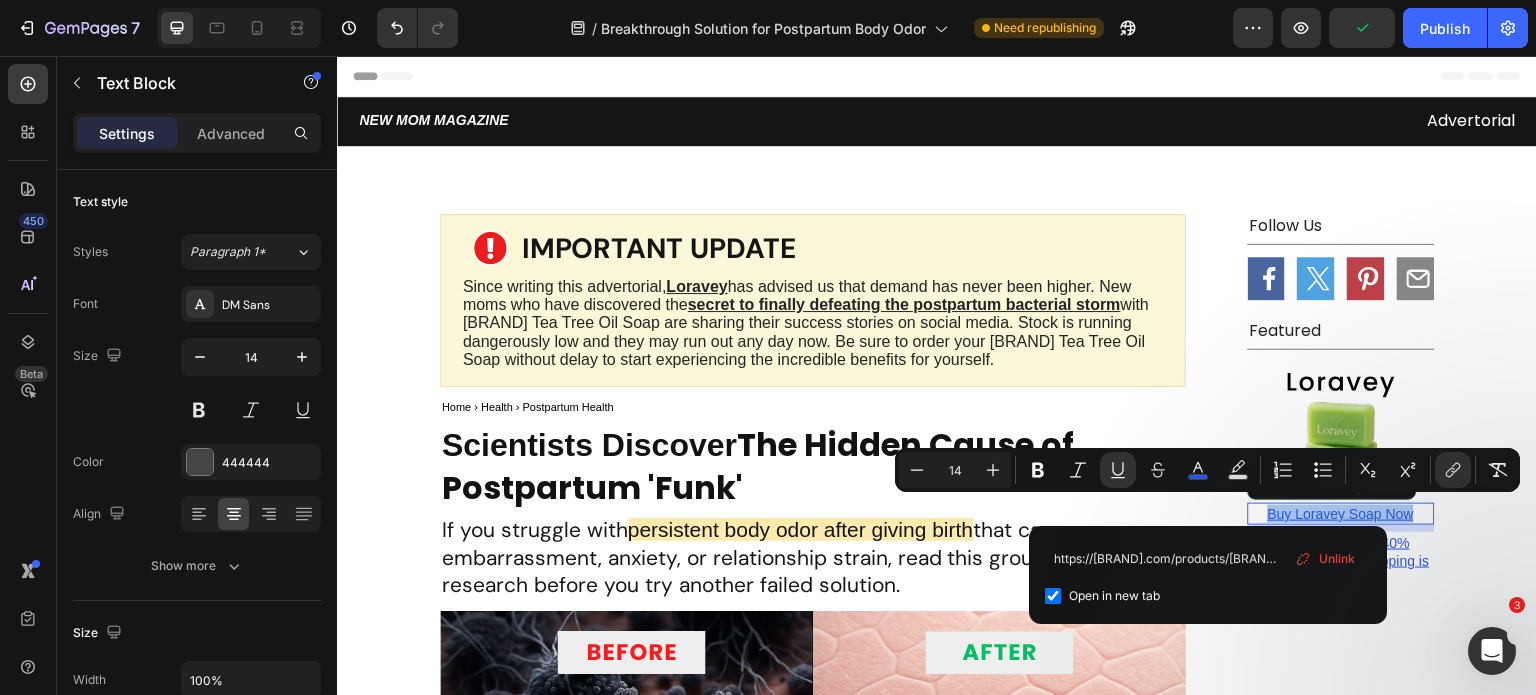 scroll, scrollTop: 0, scrollLeft: 192, axis: horizontal 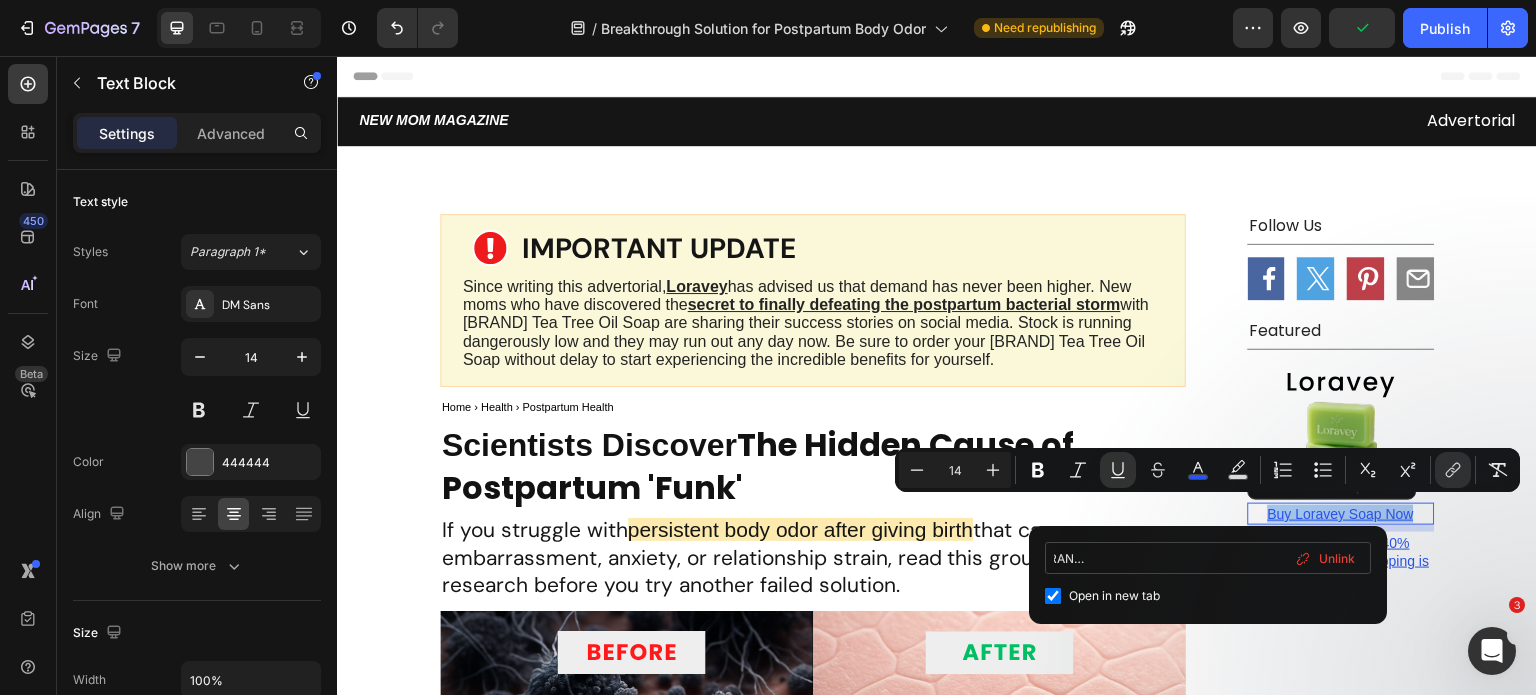 click on "https://[BRAND].com/products/[BRAND]%C2%AE-antifungal-relief-soap-bar" at bounding box center [1208, 558] 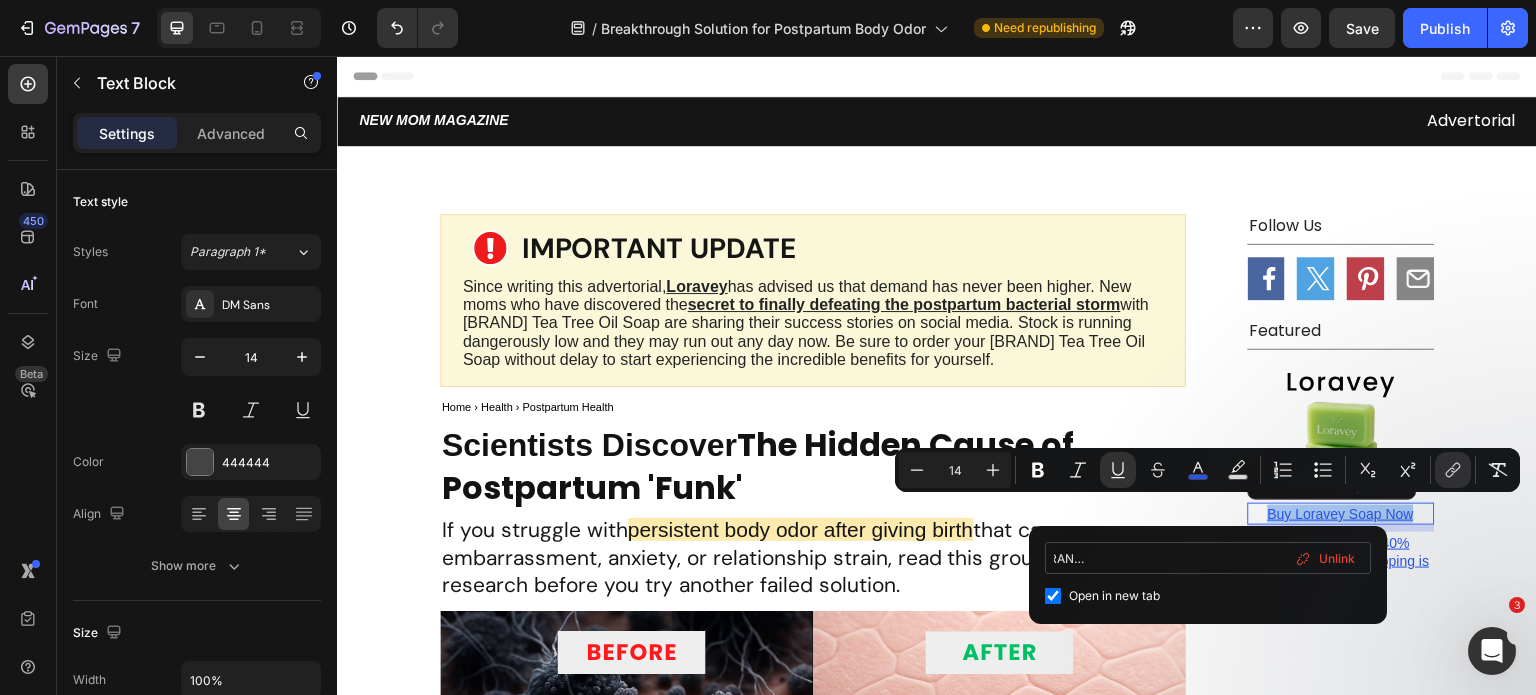 click on "https://[BRAND].com/products/[BRAND]%C2%AE-antifungal-relief-soap-bar" at bounding box center (1208, 558) 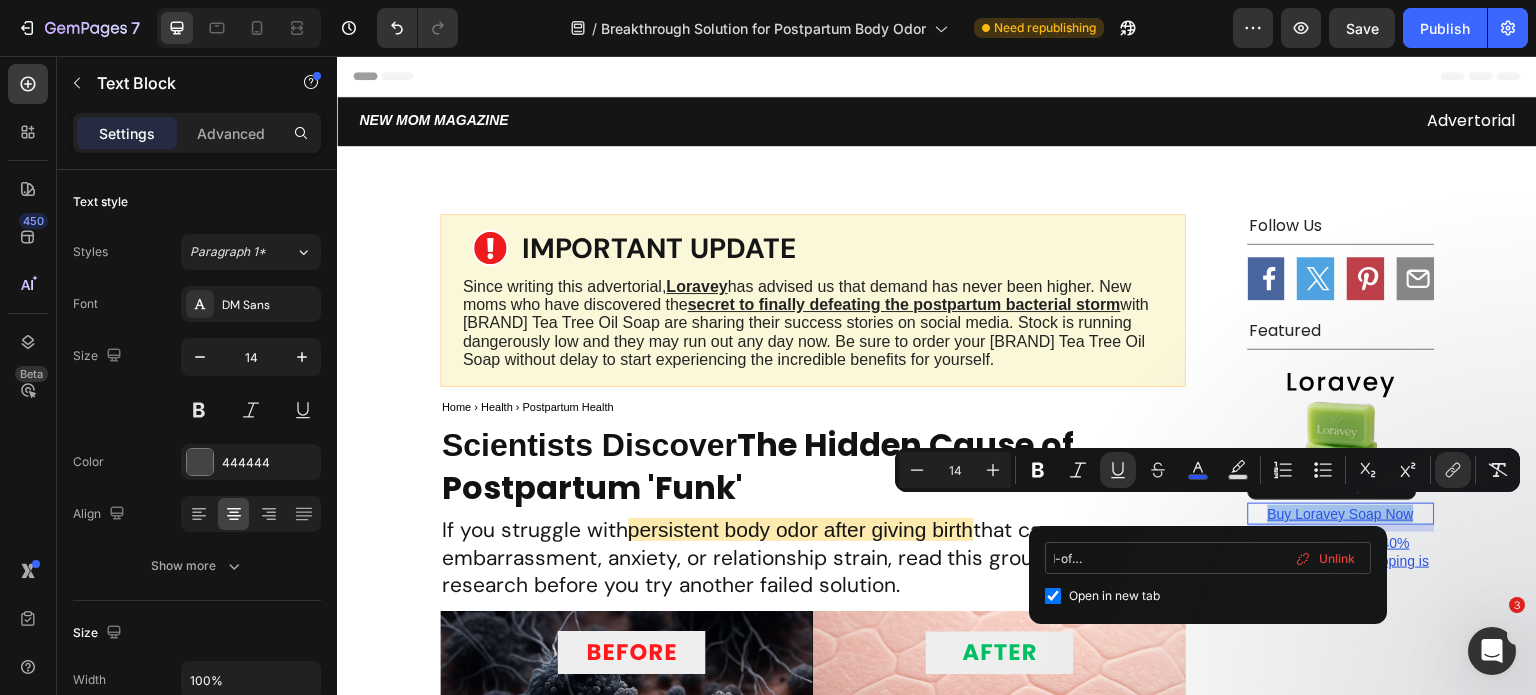 scroll, scrollTop: 0, scrollLeft: 226, axis: horizontal 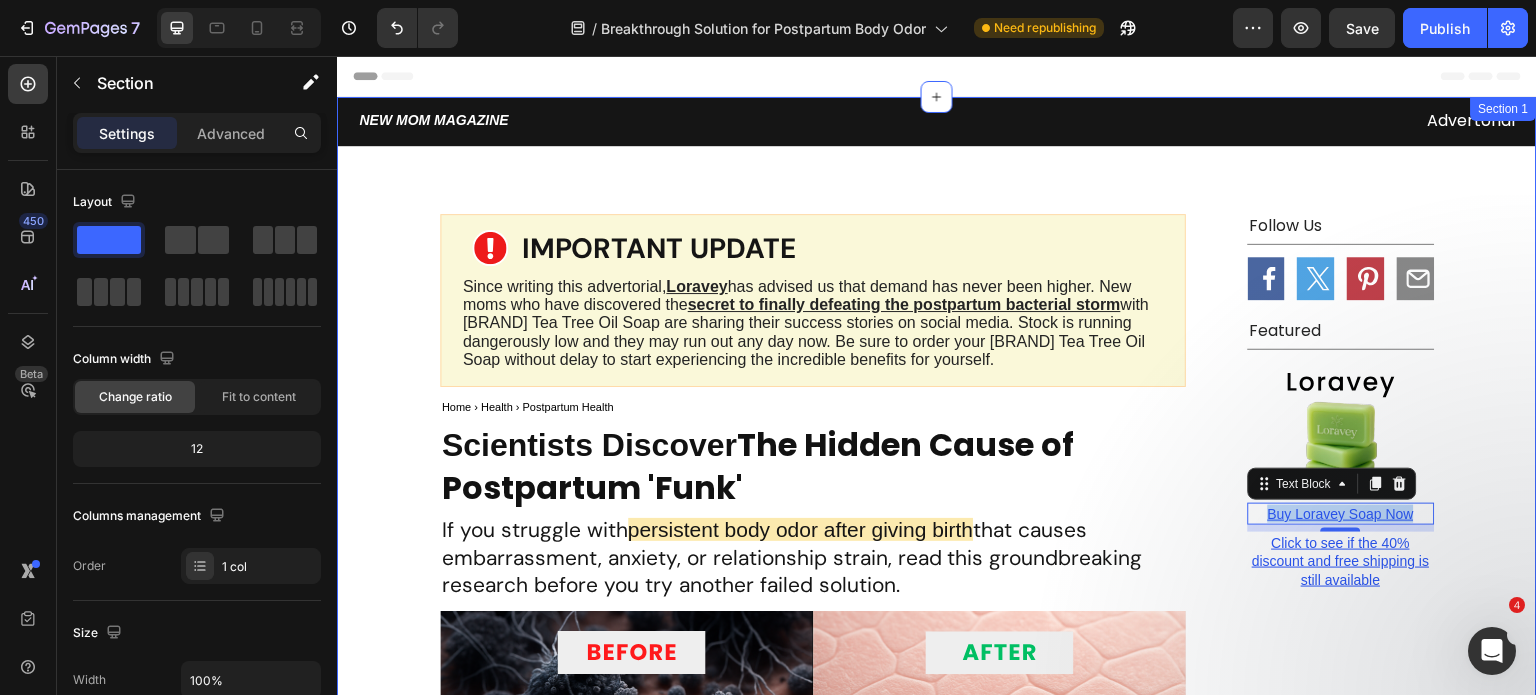 click on "[BRAND] Heading Advertorial Text Block Row Row Icon IMPORTANT UPDATE Heading Row Since writing this advertorial,  [BRAND]  has advised us that demand has never been higher. New moms who have discovered the  secret to finally defeating the postpartum bacterial storm  with [BRAND] Tea Tree Oil Soap are sharing their success stories on social media. Stock is running dangerously low and they may run out any day now. Be sure to order your [BRAND] Tea Tree Oil Soap without delay to start experiencing the incredible benefits for yourself. Text Block Row Home › Health › Postpartum Health Text Block Scientists Discover  The Hidden Cause of Postpartum 'Funk' Heading If you struggle with  persistent body odor after giving birth  that causes embarrassment, anxiety, or relationship strain, read this groundbreaking research before you try another failed solution. Text Block Image Image [DAY], [MONTH] [NUMBER] By [PERSON] [LASTNAME] Text block Row When [PERSON] gave birth to her beautiful daughter,                 -" at bounding box center [937, 3605] 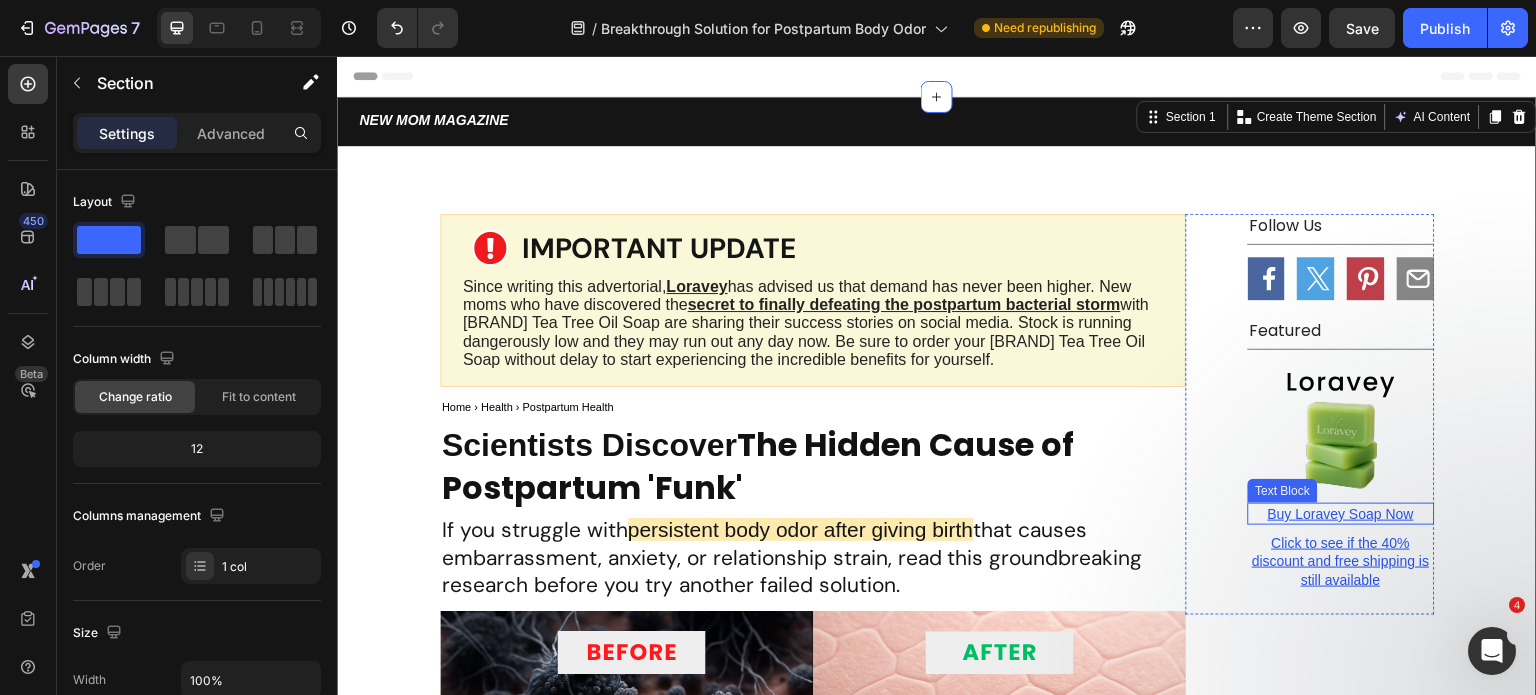 click on "Buy Loravey Soap Now" at bounding box center [1341, 514] 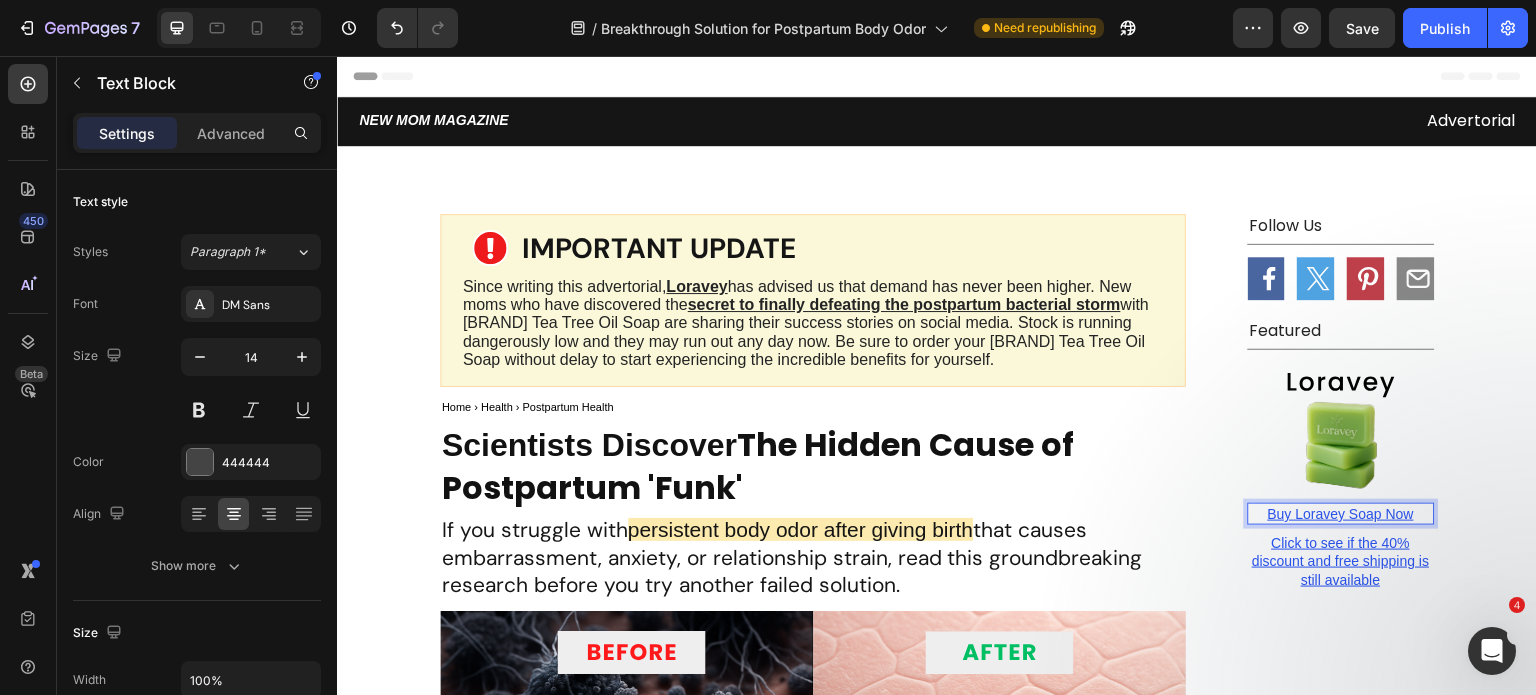 click on "Buy Loravey Soap Now" at bounding box center [1341, 514] 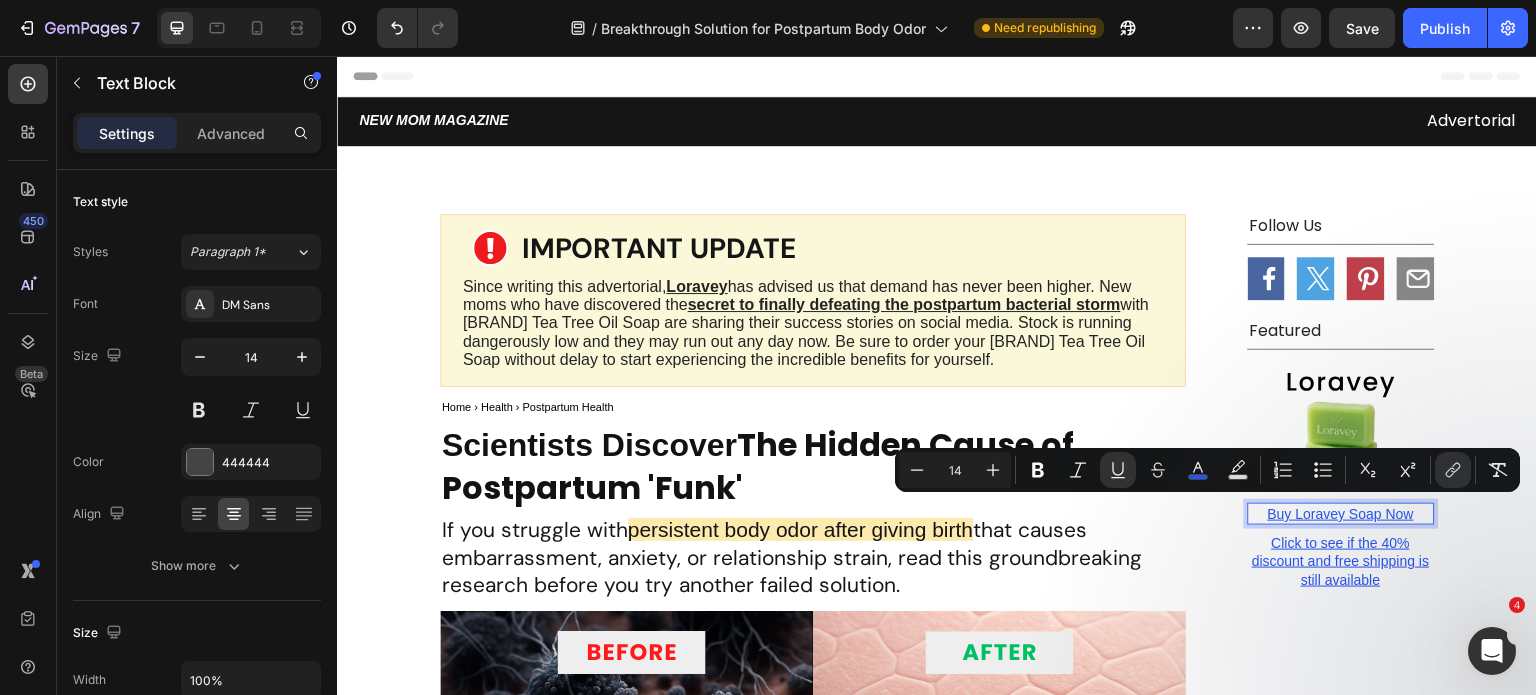 click on "Buy Loravey Soap Now" at bounding box center [1341, 514] 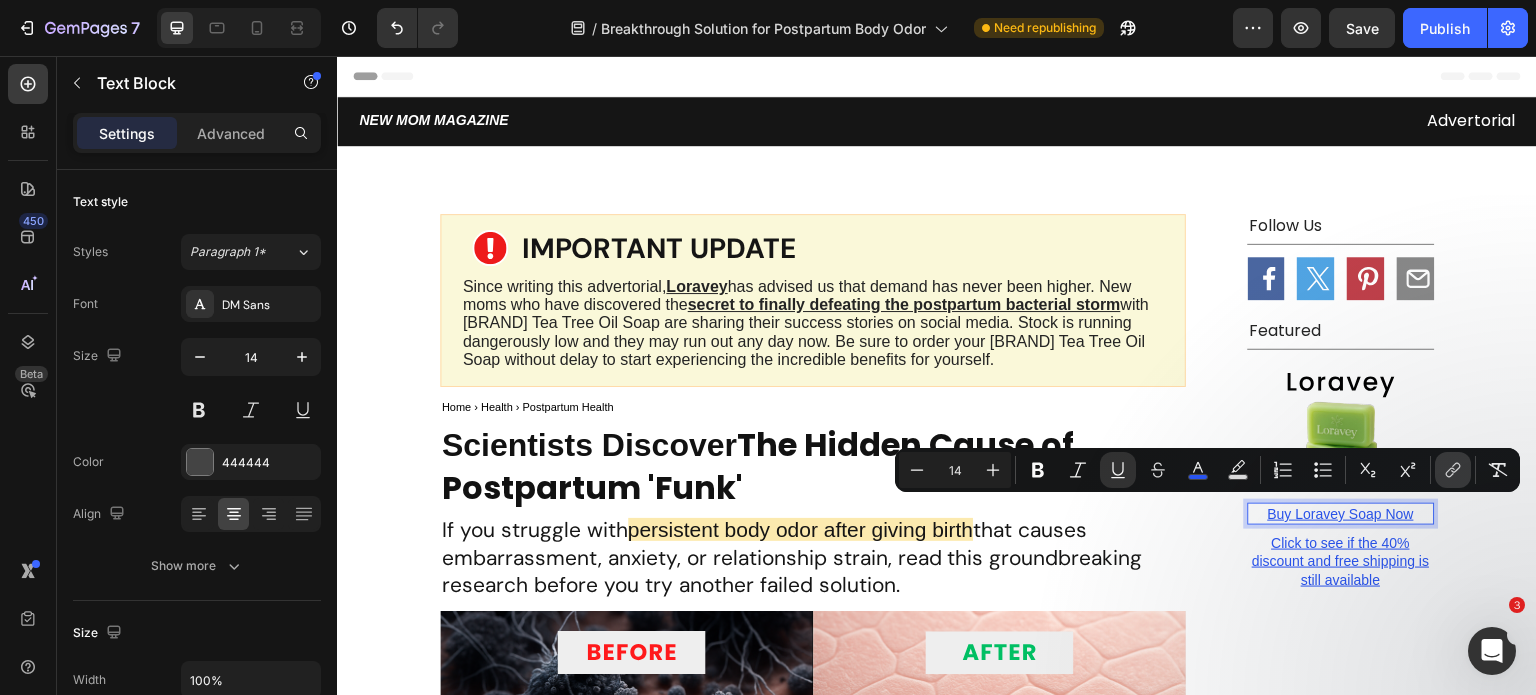 click 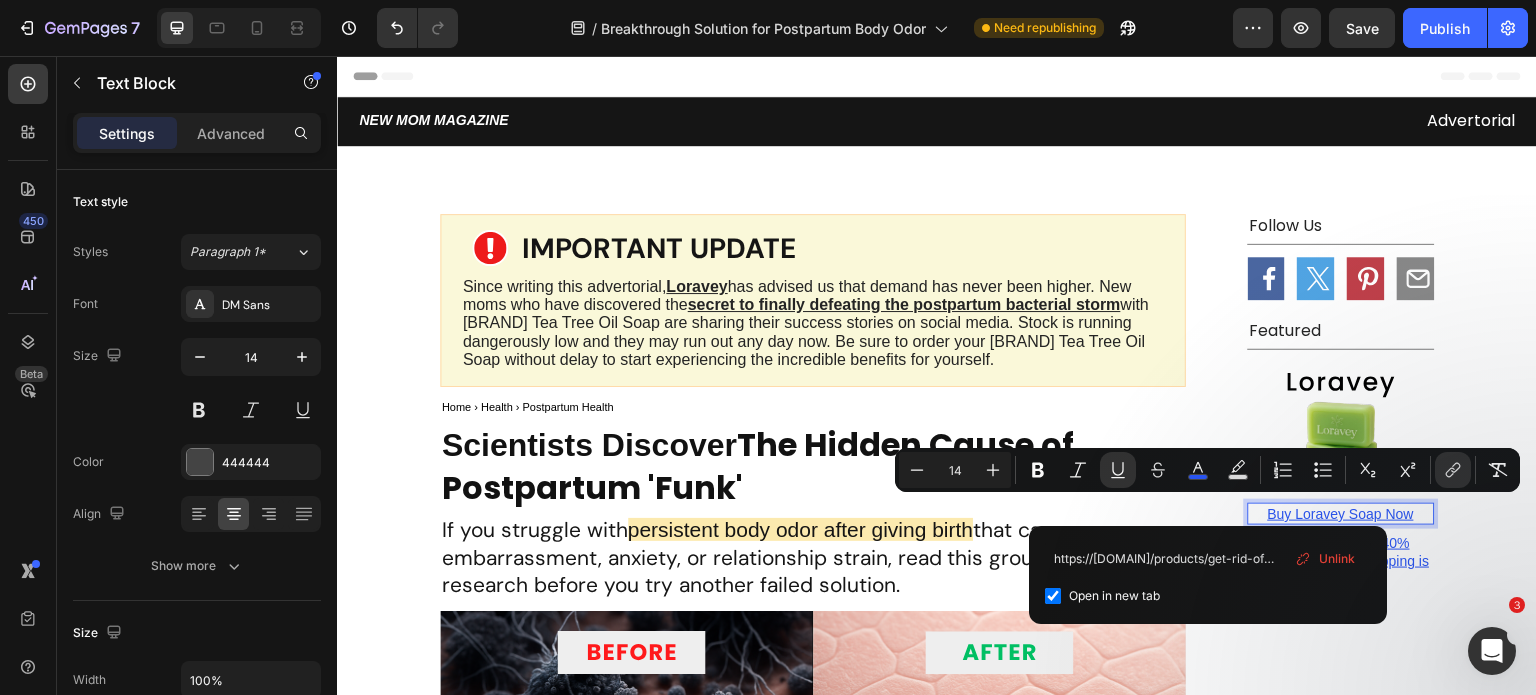 scroll, scrollTop: 0, scrollLeft: 226, axis: horizontal 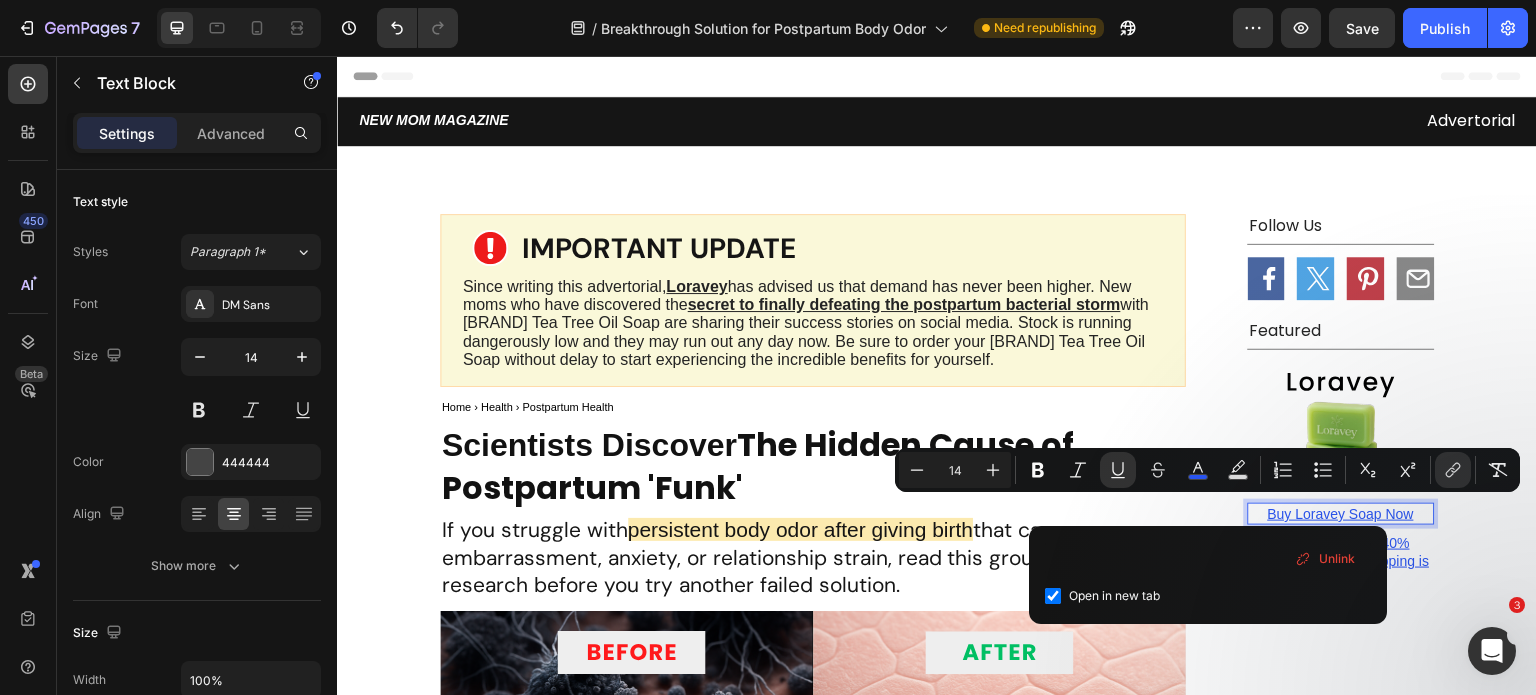 click on "[BRAND] Heading Advertorial Text Block Row Row Icon IMPORTANT UPDATE Heading Row Since writing this advertorial,  [BRAND]  has advised us that demand has never been higher. New moms who have discovered the  secret to finally defeating the postpartum bacterial storm  with [BRAND] Tea Tree Oil Soap are sharing their success stories on social media. Stock is running dangerously low and they may run out any day now. Be sure to order your [BRAND] Tea Tree Oil Soap without delay to start experiencing the incredible benefits for yourself. Text Block Row Home › Health › Postpartum Health Text Block Scientists Discover  The Hidden Cause of Postpartum 'Funk' Heading If you struggle with  persistent body odor after giving birth  that causes embarrassment, anxiety, or relationship strain, read this groundbreaking research before you try another failed solution. Text Block Image Image [DAY], [MONTH] [NUMBER] By [PERSON] [LASTNAME] Text block Row When [PERSON] gave birth to her beautiful daughter,                 -" at bounding box center (937, 3605) 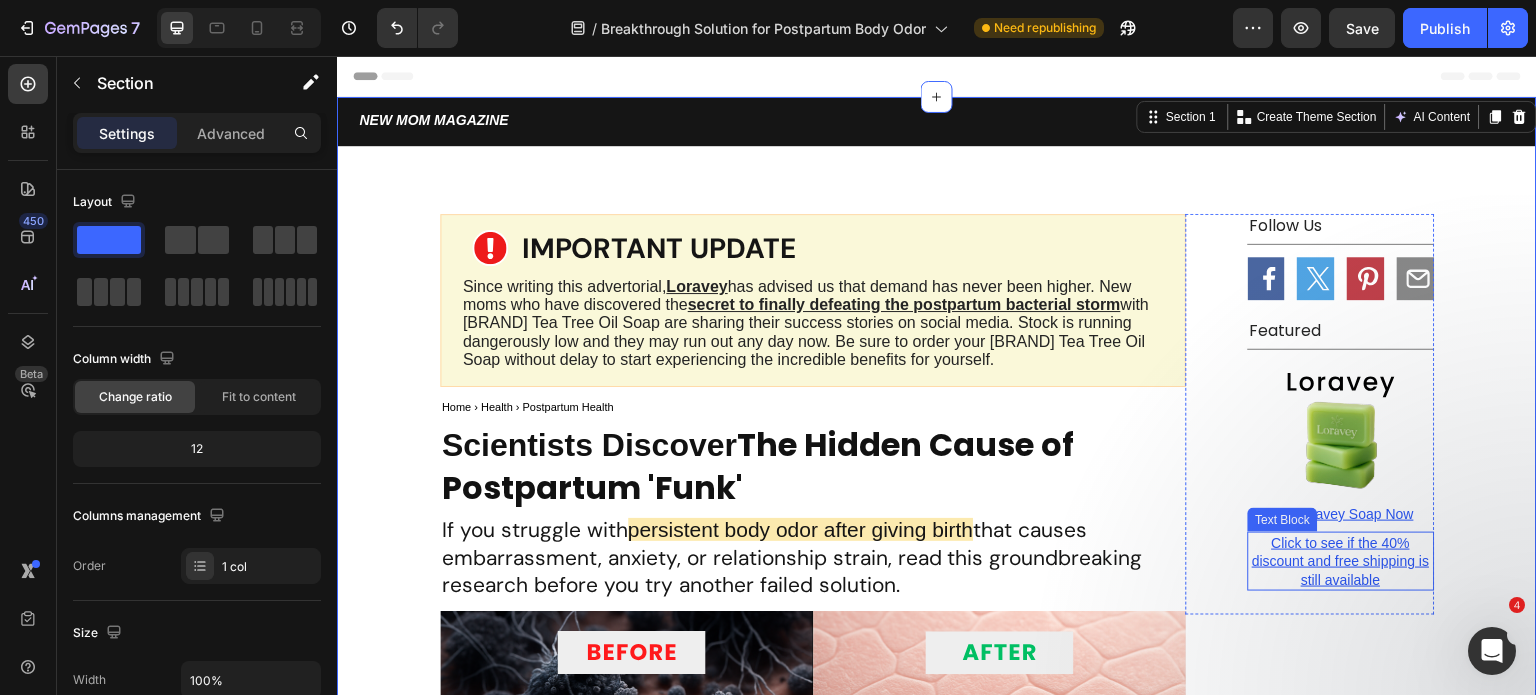 click on "Click to see if the 40% discount and free shipping is still available" at bounding box center (1340, 561) 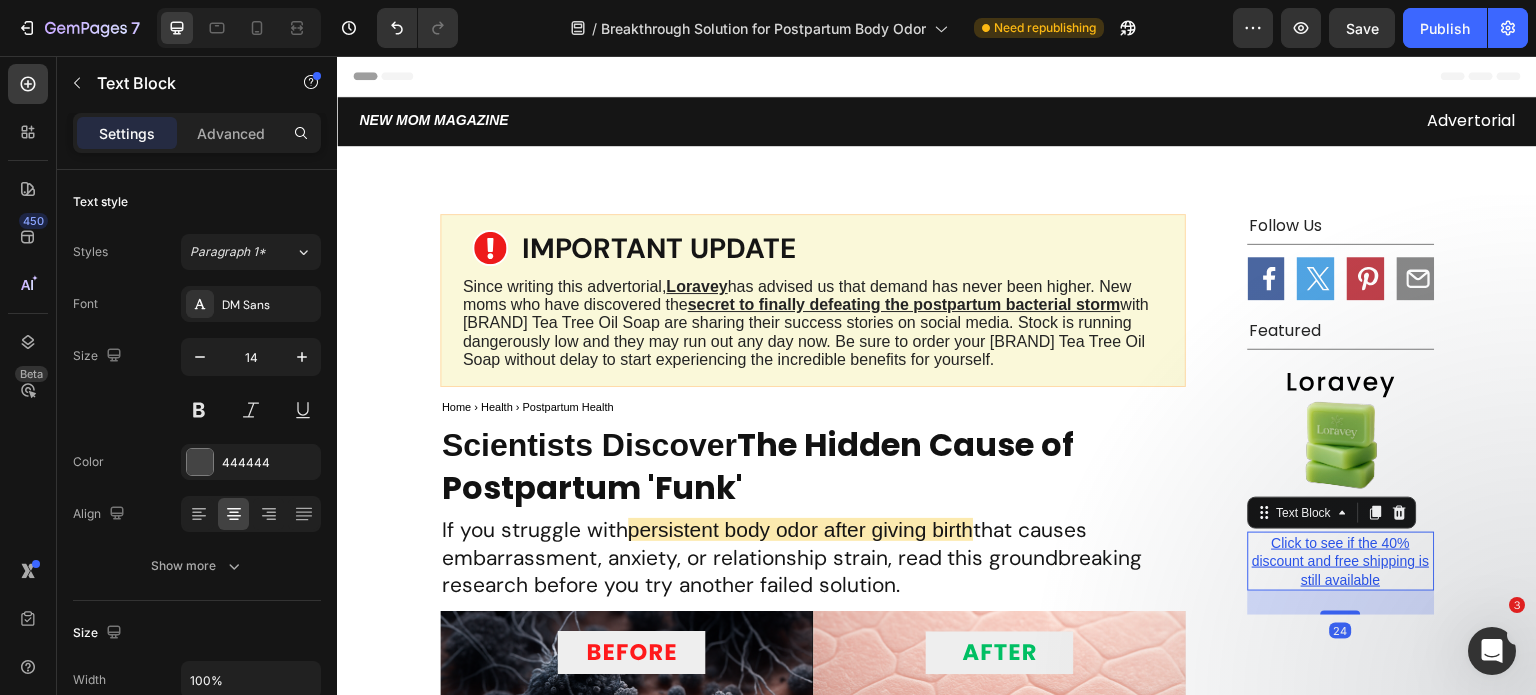 click on "Click to see if the 40% discount and free shipping is still available" at bounding box center [1340, 561] 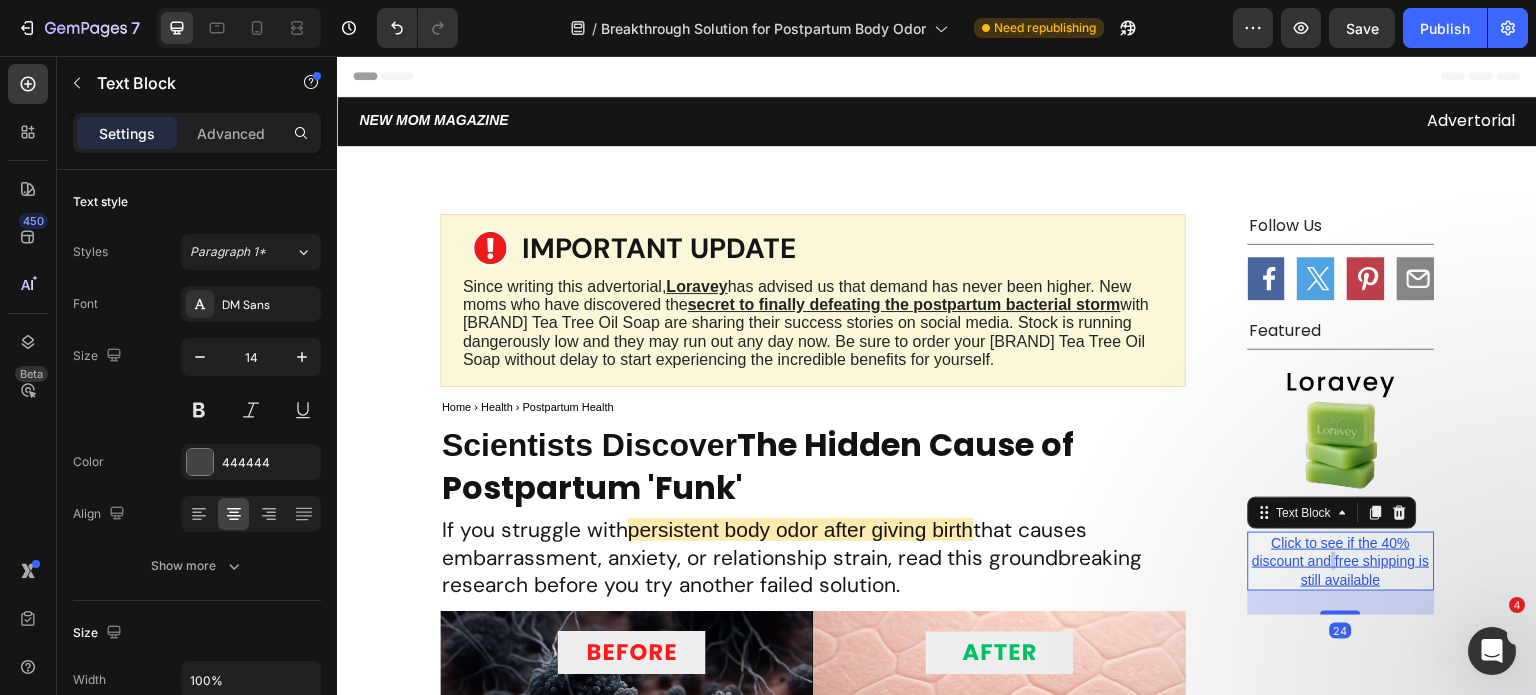 click on "Click to see if the 40% discount and free shipping is still available" at bounding box center [1340, 561] 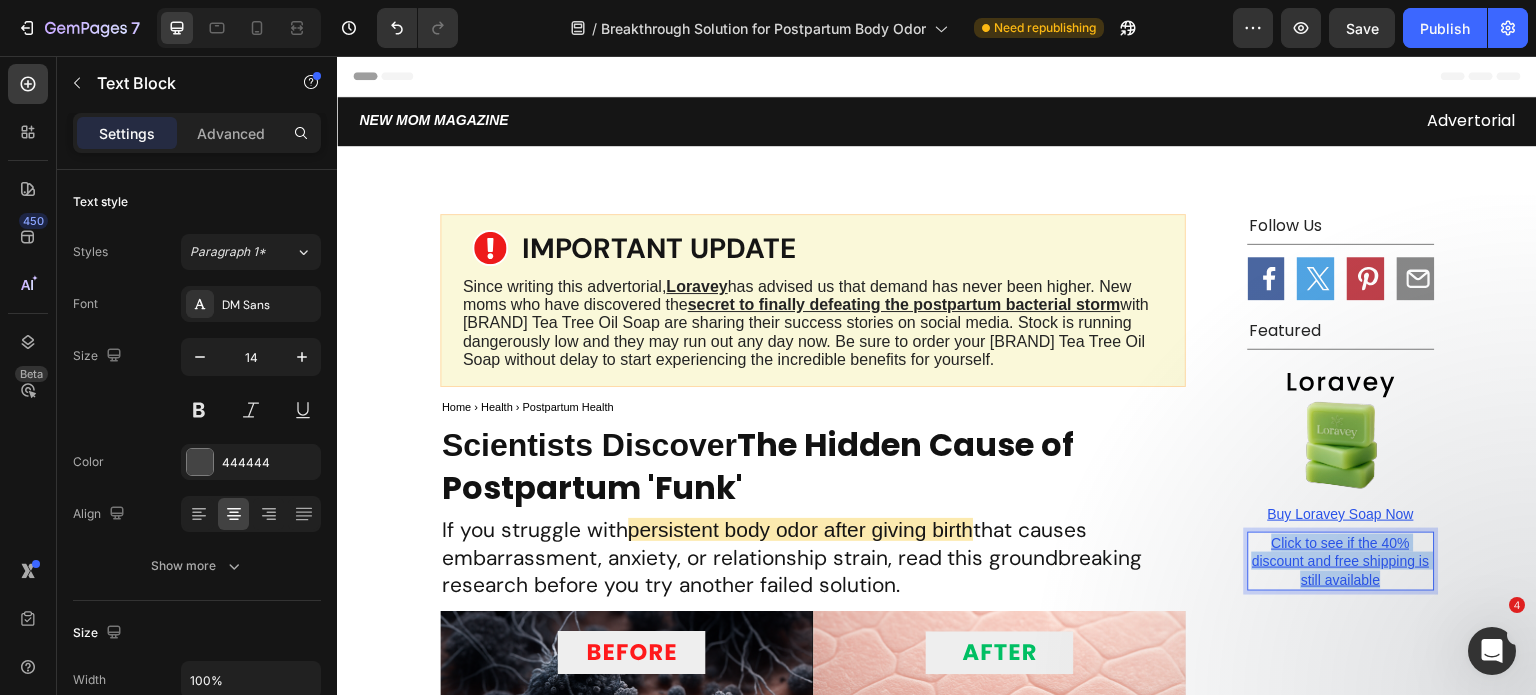 click on "Click to see if the 40% discount and free shipping is still available" at bounding box center [1340, 561] 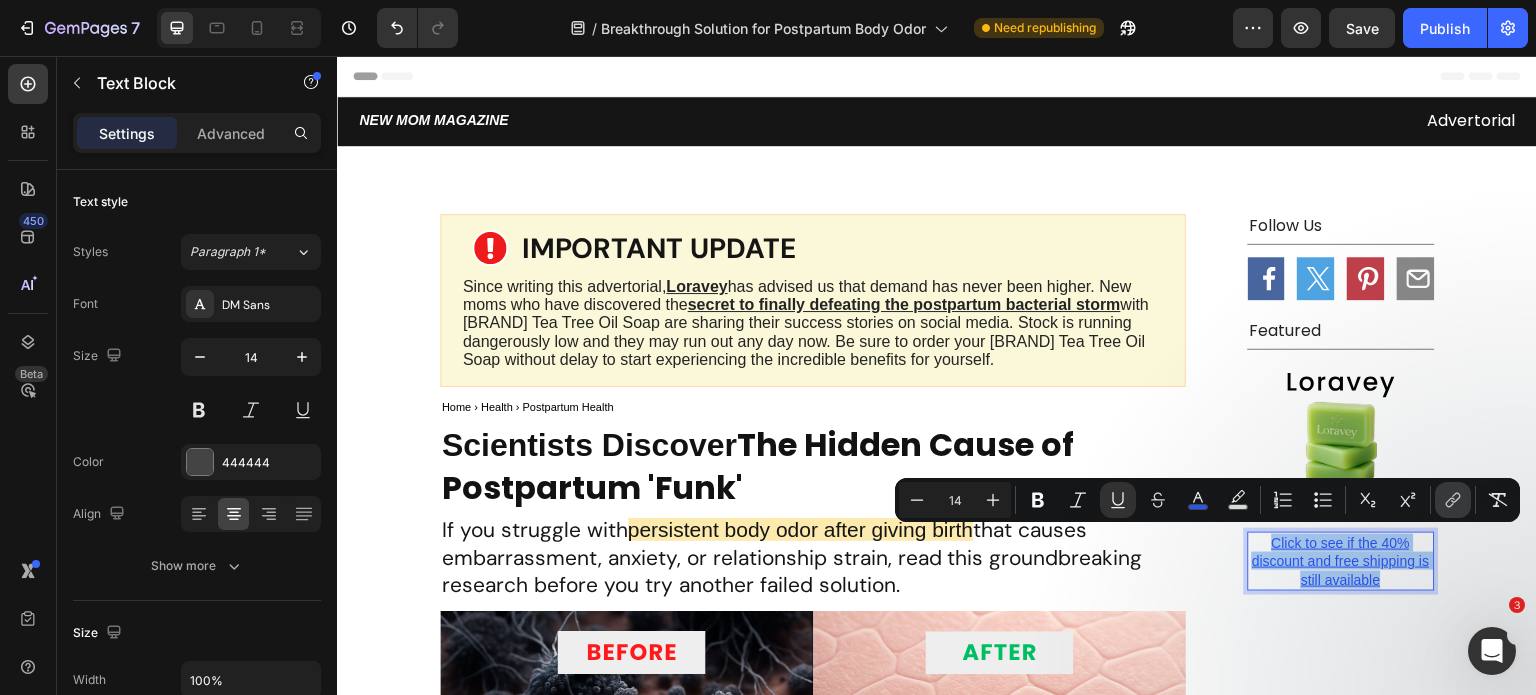 click 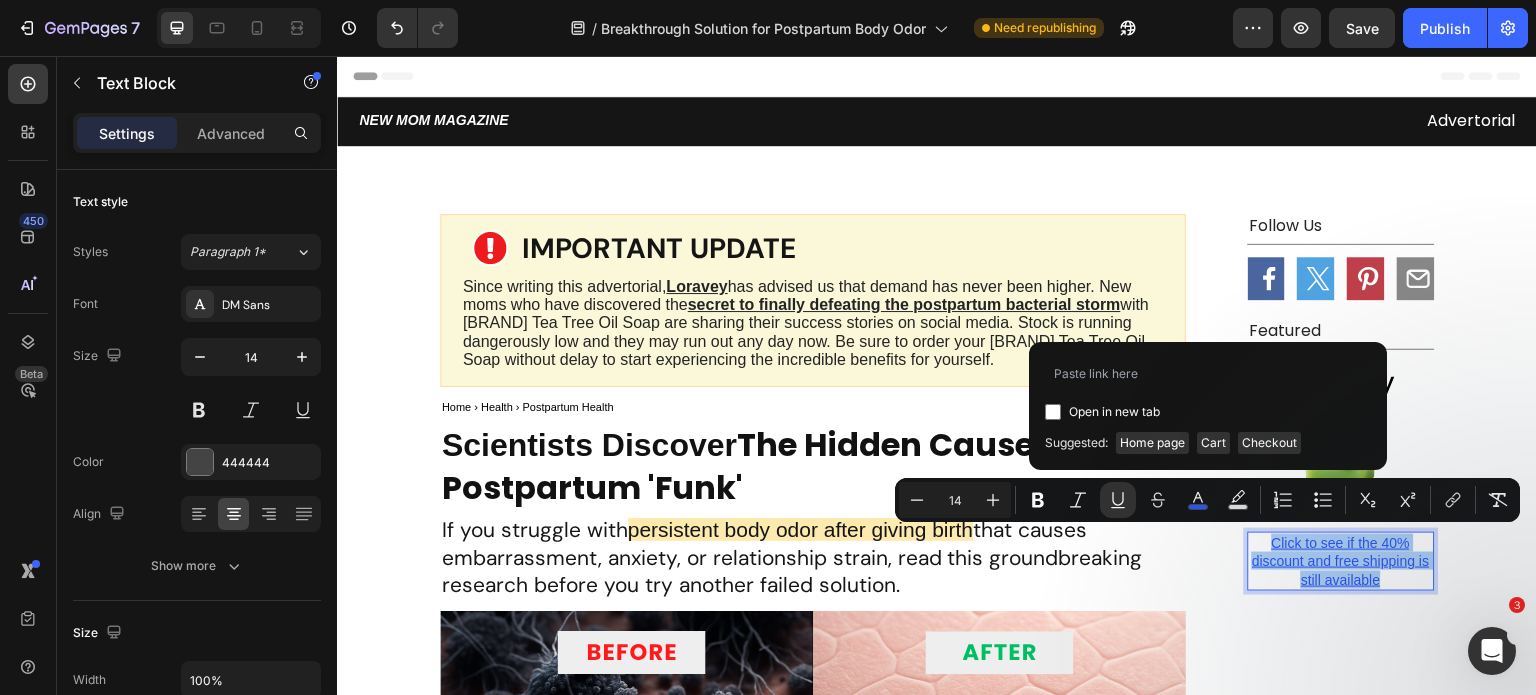 type on "https://[DOMAIN]/products/get-rid-of-postpartum-b-o-with-[BRAND]%C2%AE" 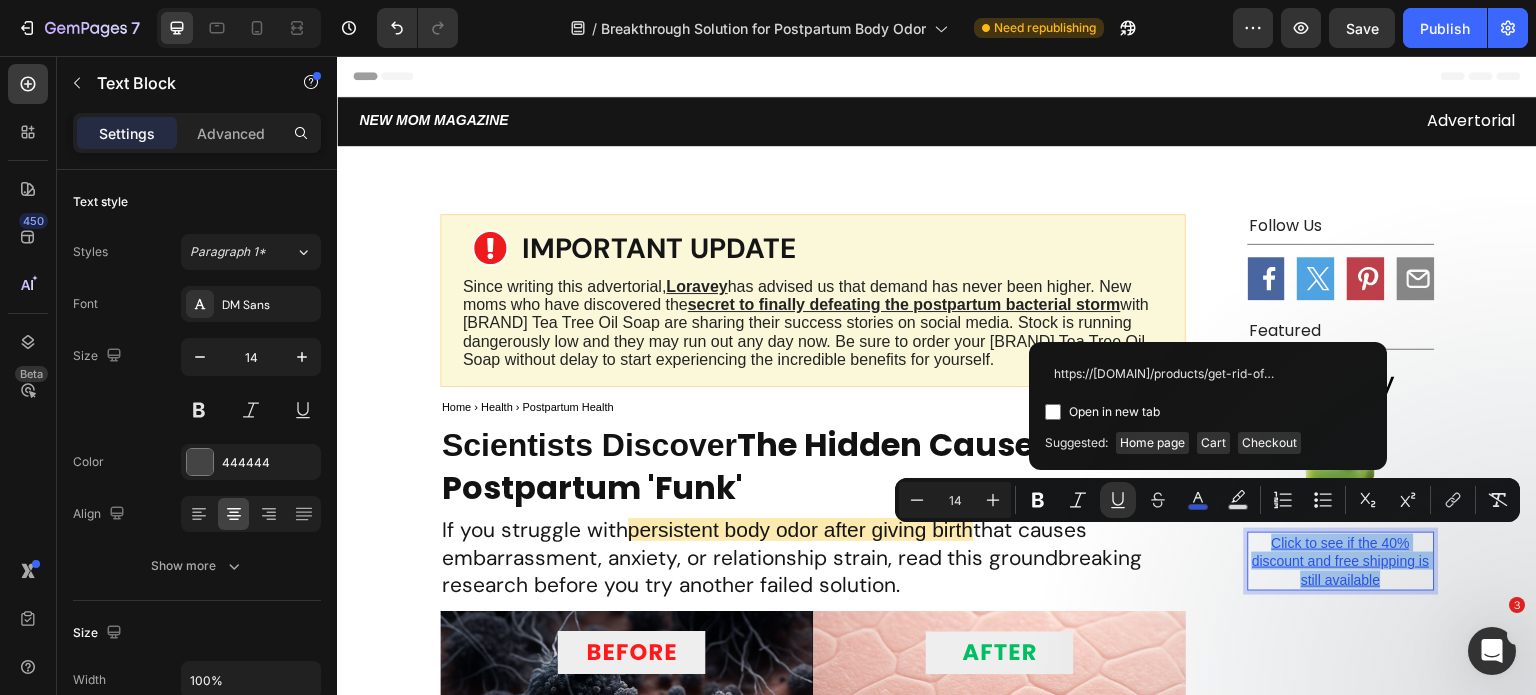 scroll, scrollTop: 0, scrollLeft: 226, axis: horizontal 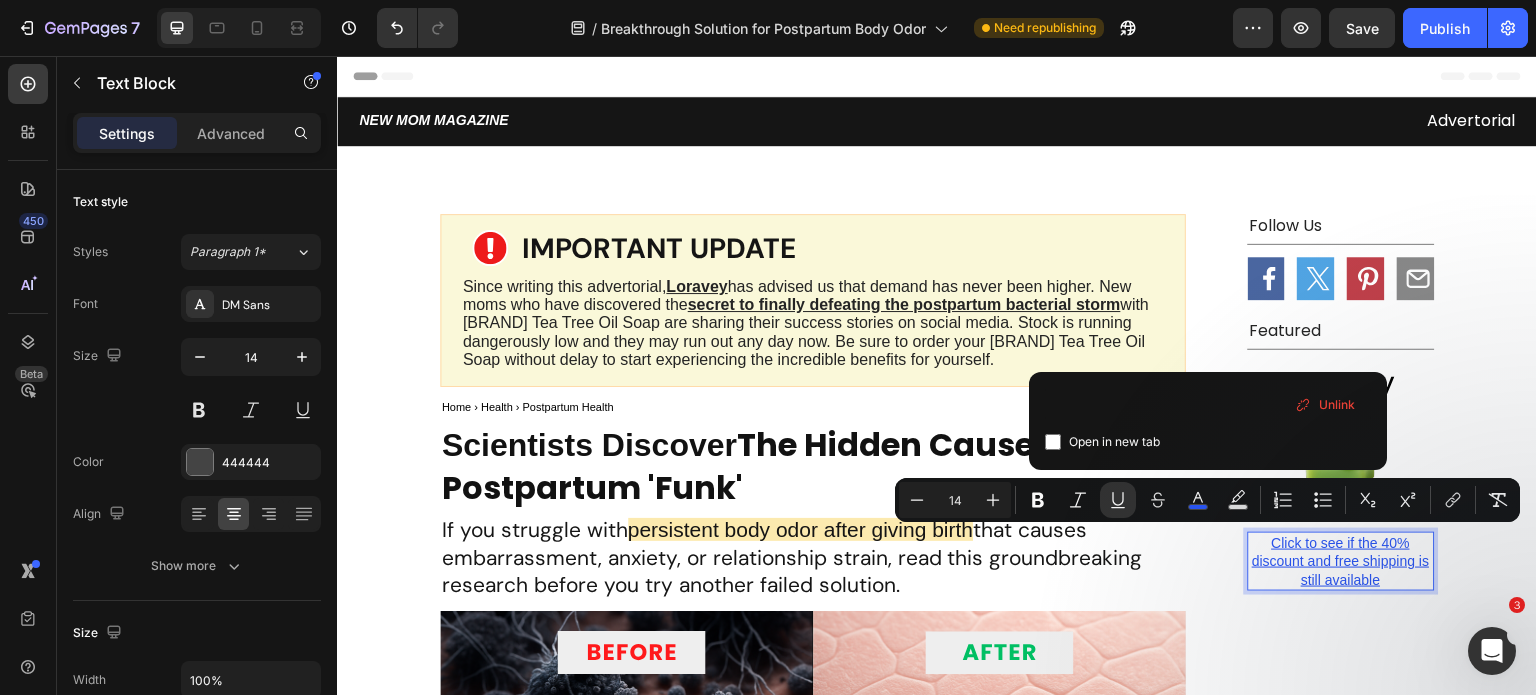 click on "Click to see if the 40% discount and free shipping is still available" at bounding box center [1341, 561] 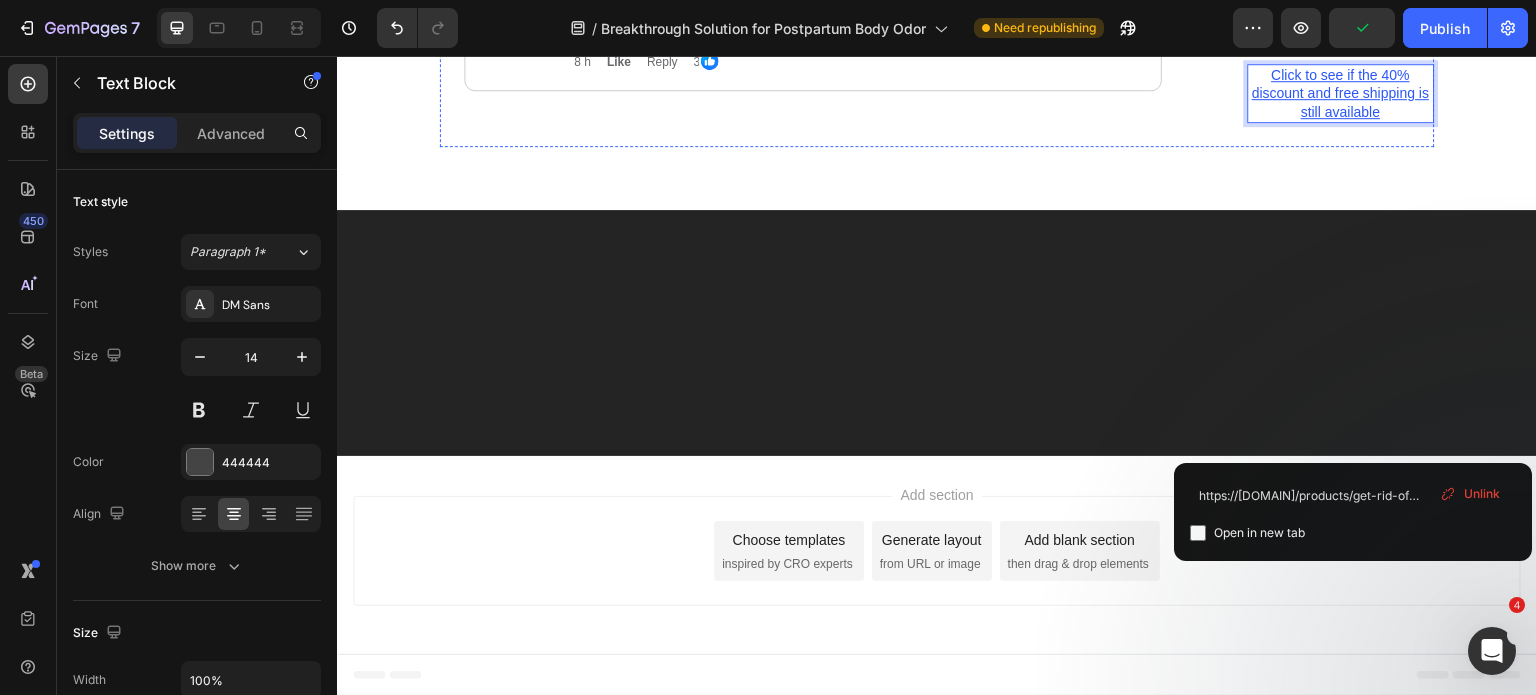 click on "Apply discount & CHECK AVAILABILITY" at bounding box center [800, -1141] 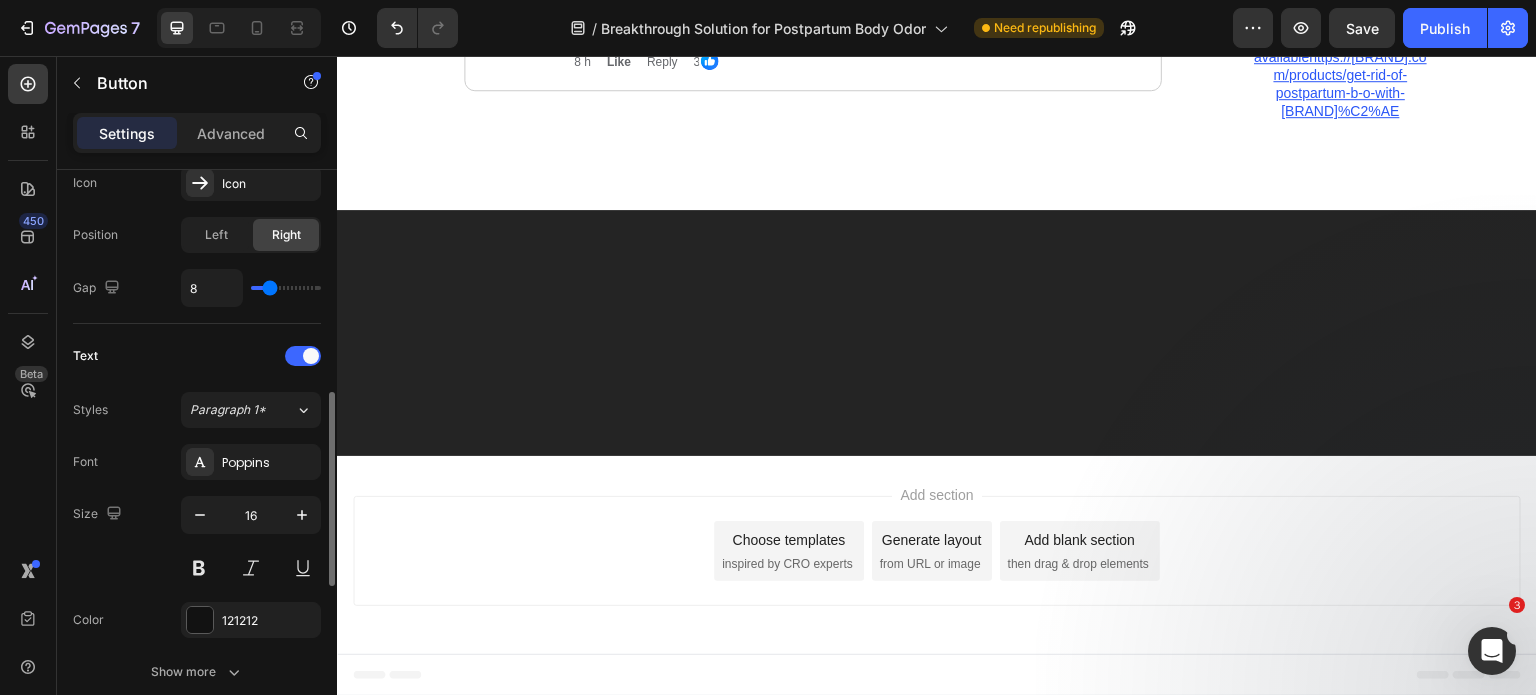 scroll, scrollTop: 628, scrollLeft: 0, axis: vertical 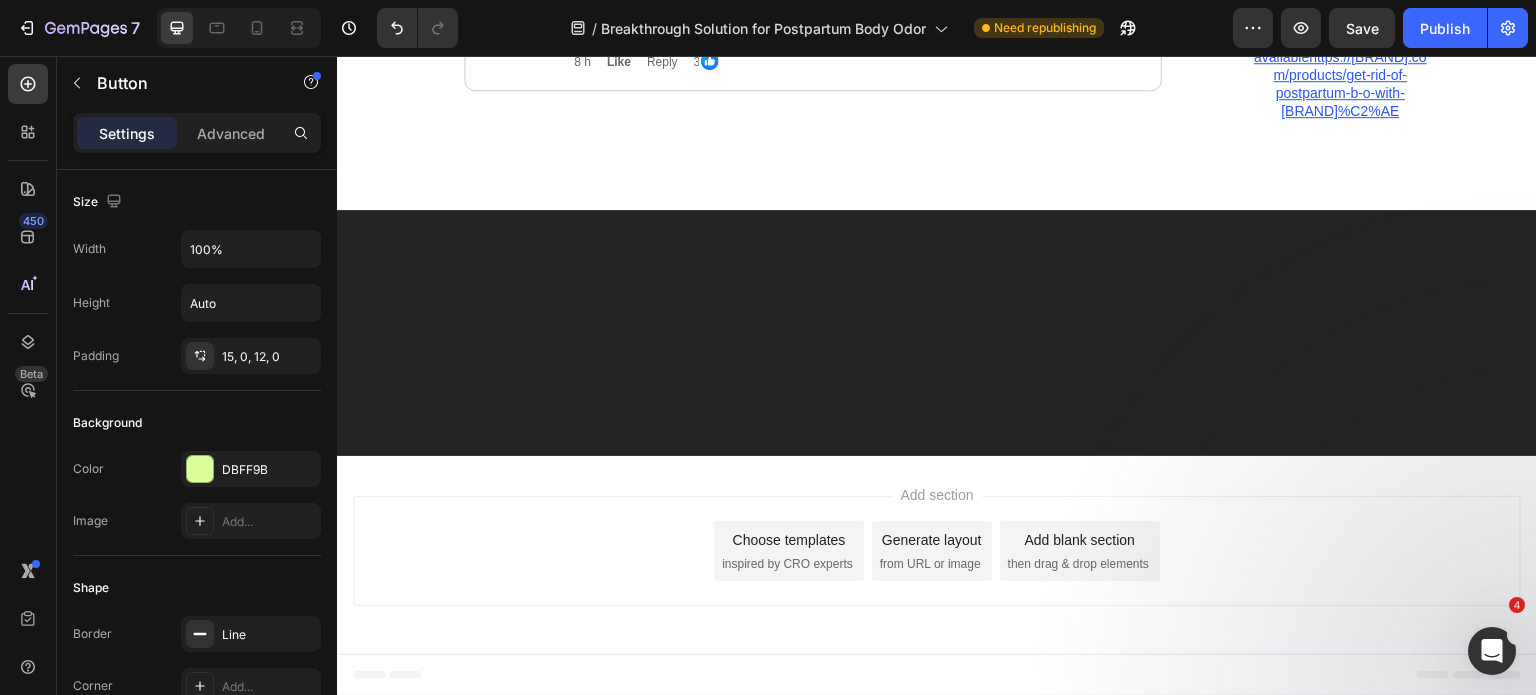 click on "Apply discount & CHECK AVAILABILITY" at bounding box center (813, -1142) 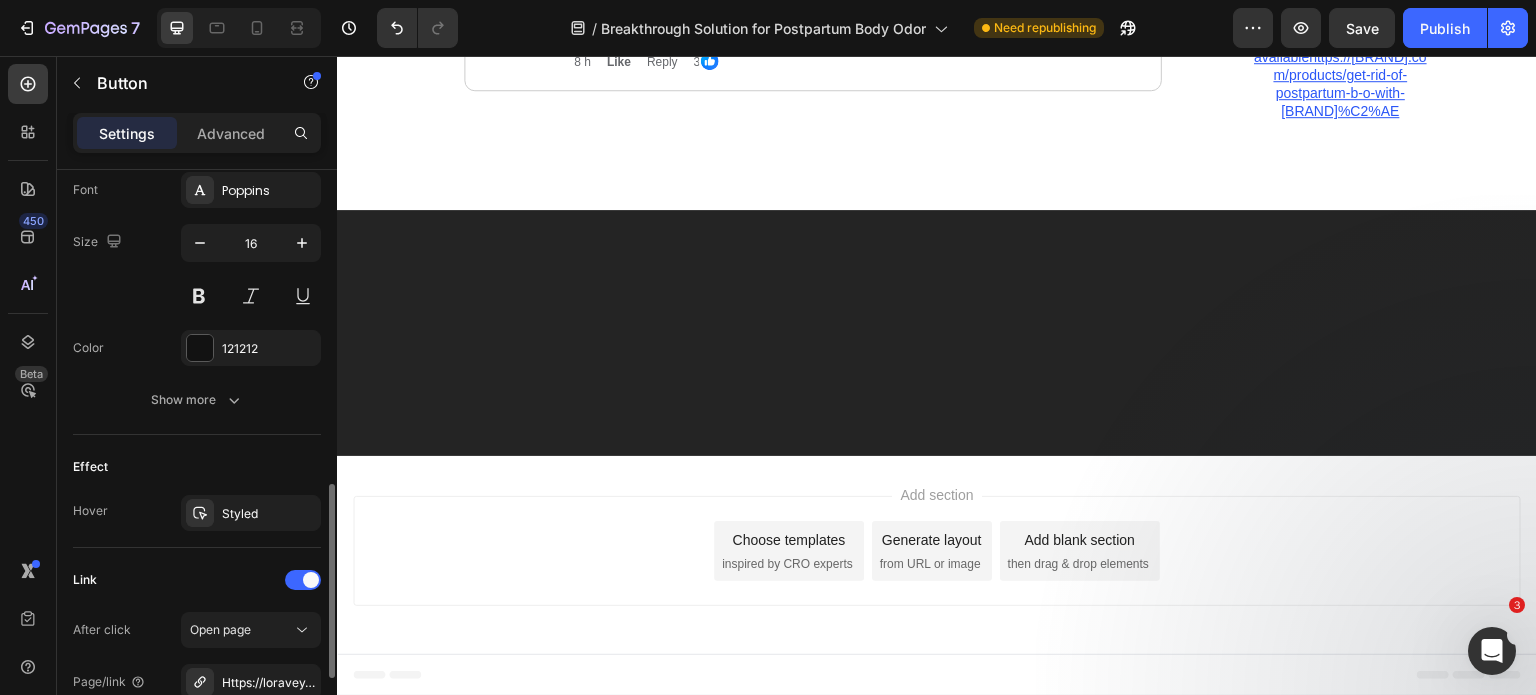 scroll, scrollTop: 1162, scrollLeft: 0, axis: vertical 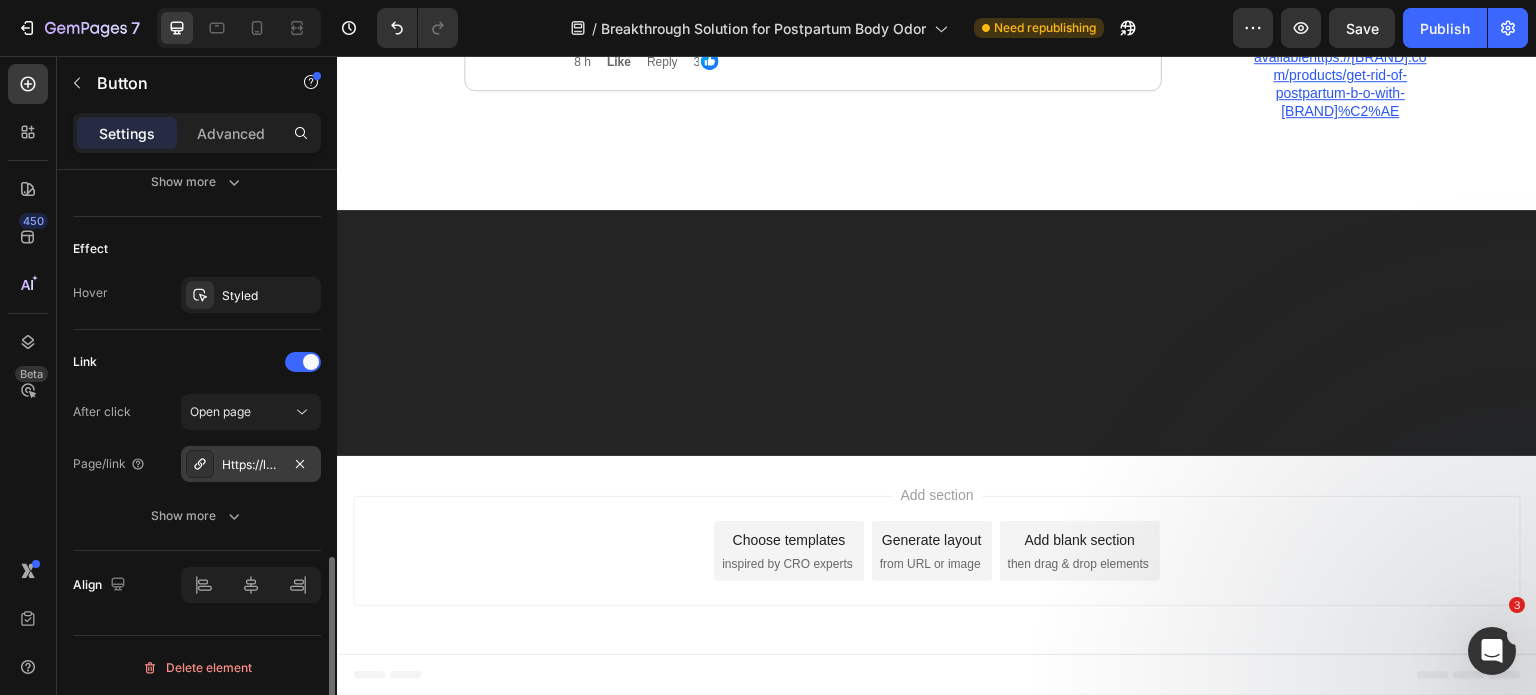 click on "Https://loravey.Com/loravey%C2%AE-antifungal-relief-soap-bar" at bounding box center [251, 464] 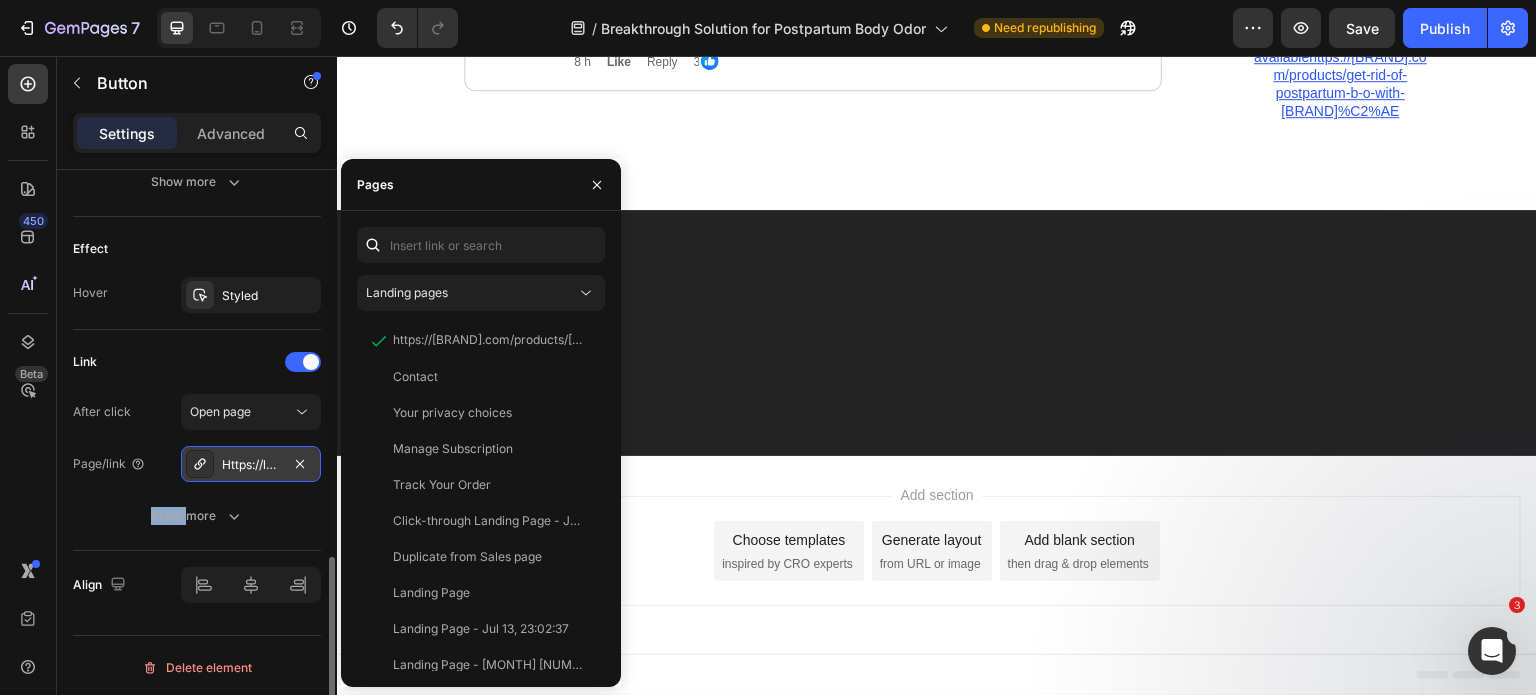 click on "Https://loravey.Com/loravey%C2%AE-antifungal-relief-soap-bar" at bounding box center (251, 464) 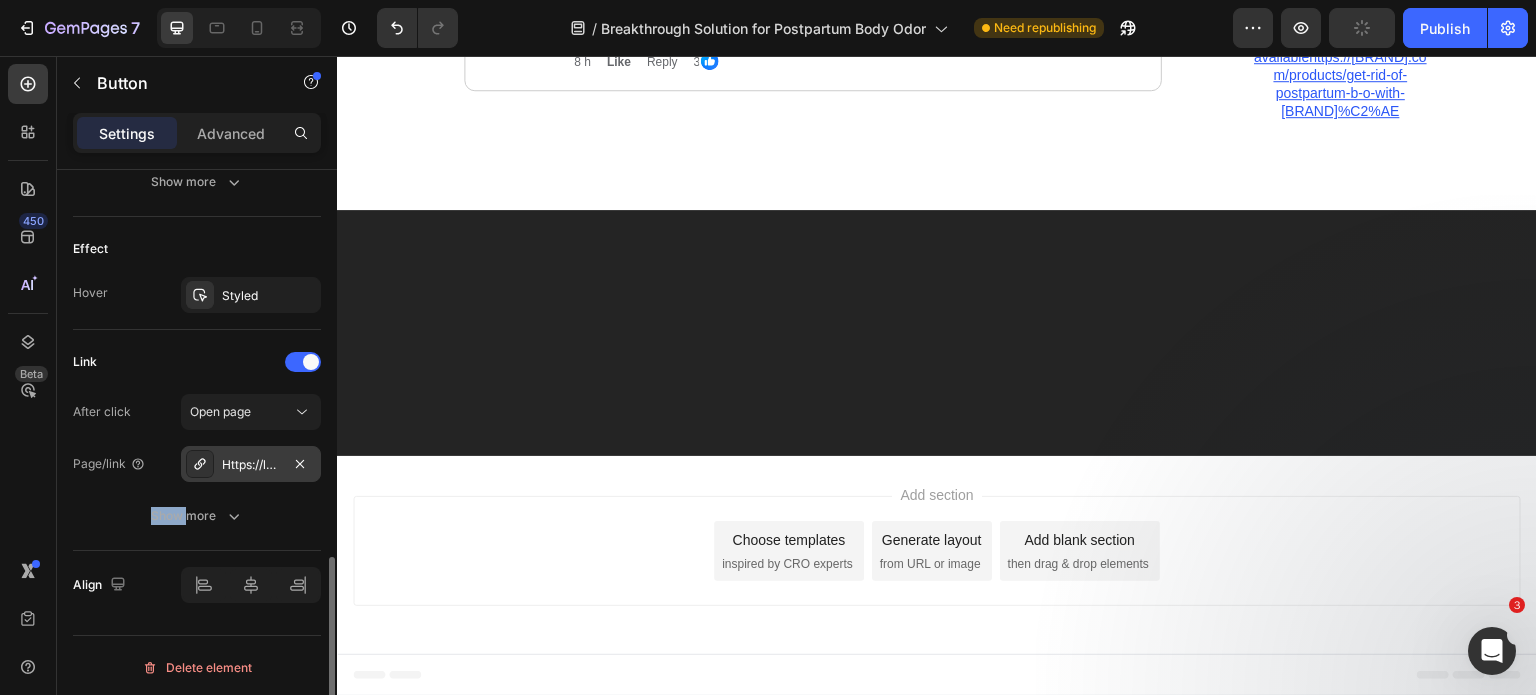 click on "Https://loravey.Com/loravey%C2%AE-antifungal-relief-soap-bar" at bounding box center (251, 464) 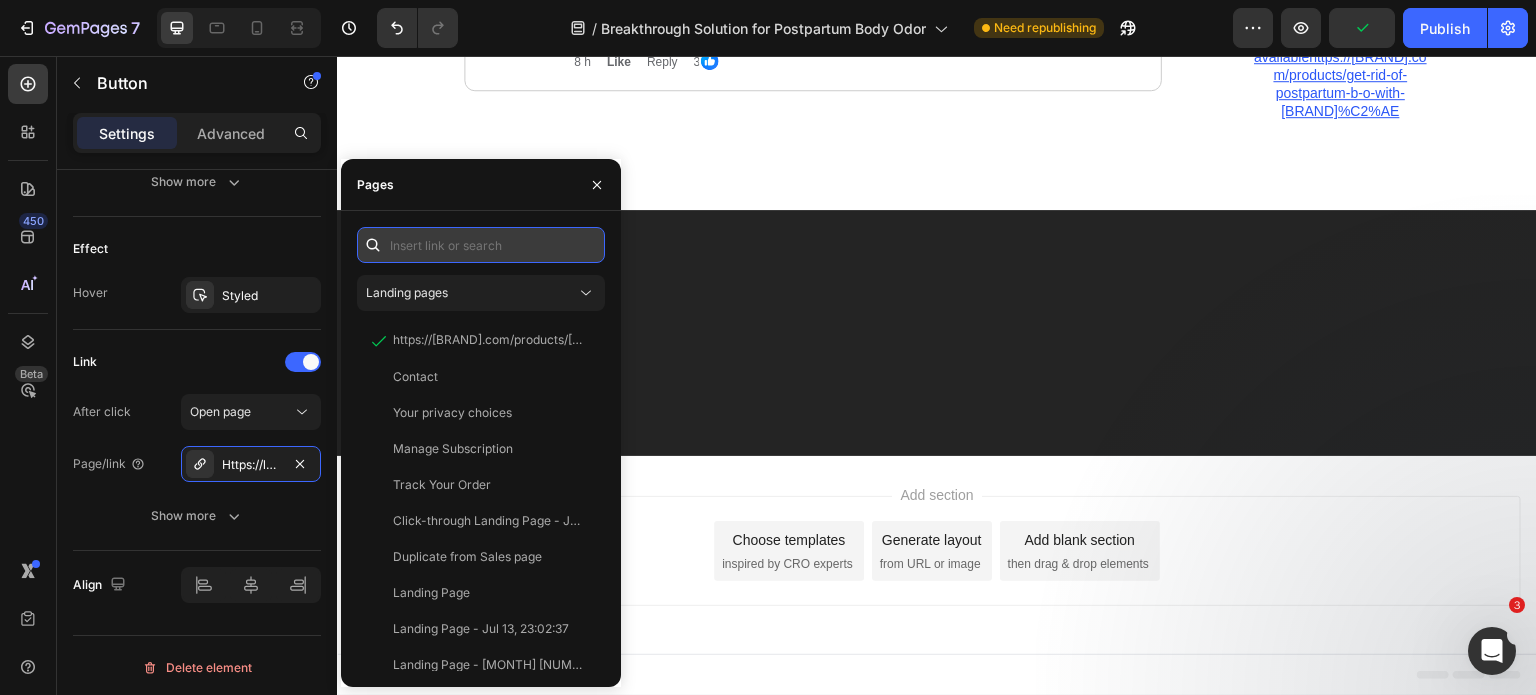 click at bounding box center [481, 245] 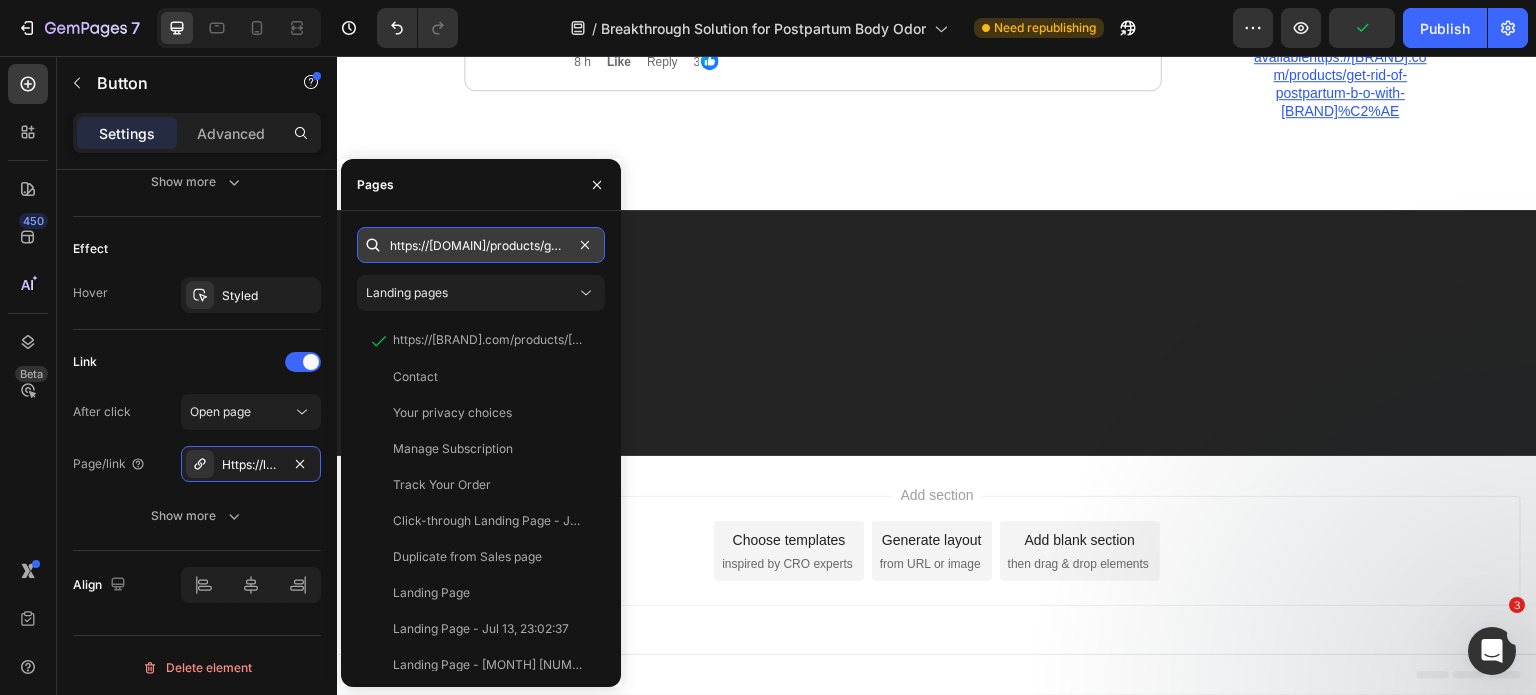 scroll, scrollTop: 0, scrollLeft: 276, axis: horizontal 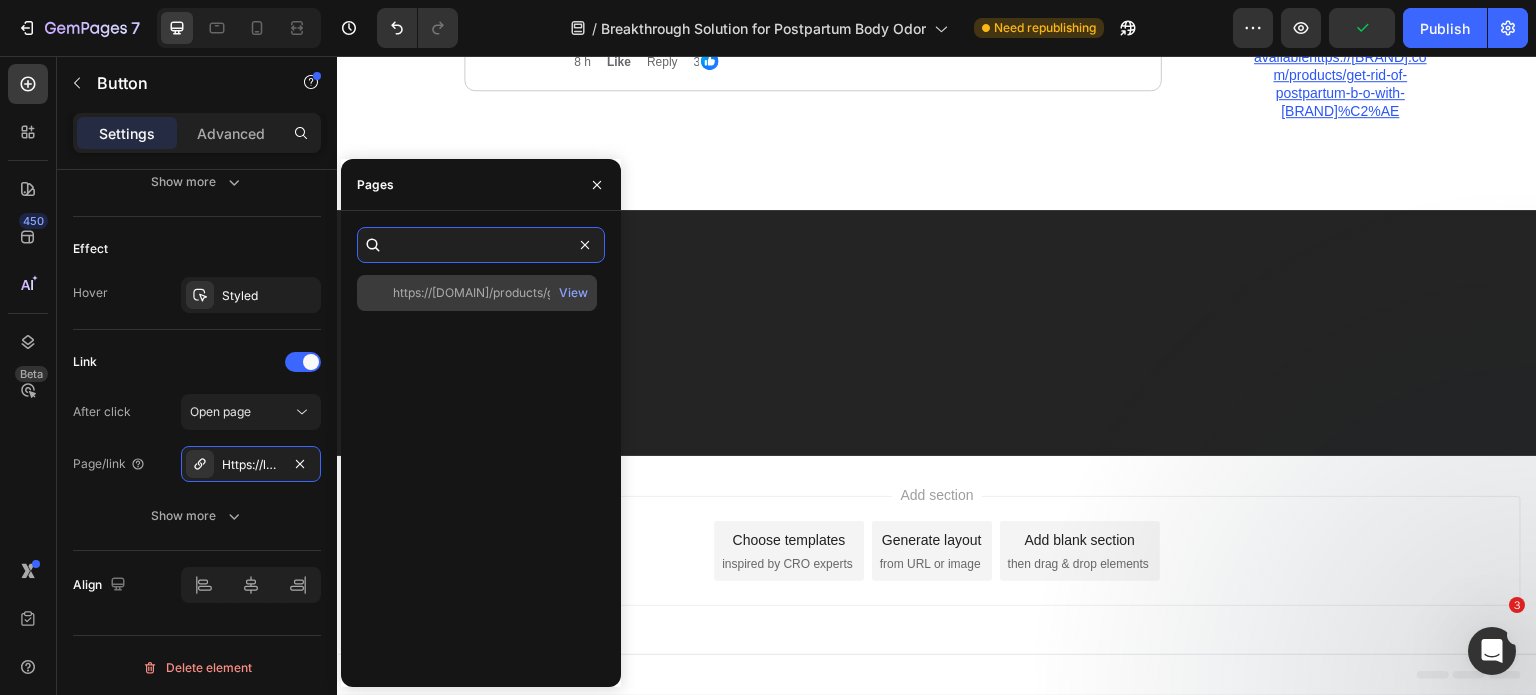 type on "https://[DOMAIN]/products/get-rid-of-postpartum-b-o-with-[BRAND]%C2%AE" 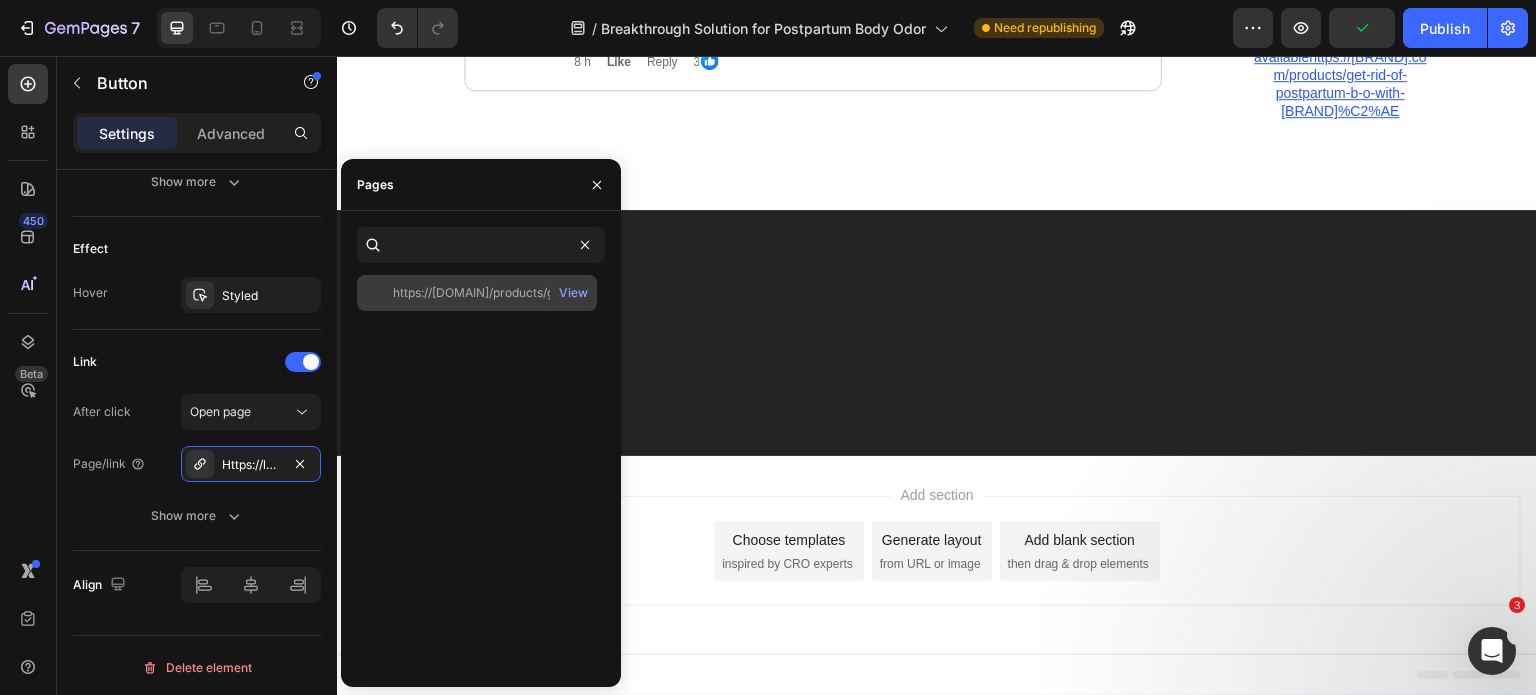 scroll, scrollTop: 0, scrollLeft: 0, axis: both 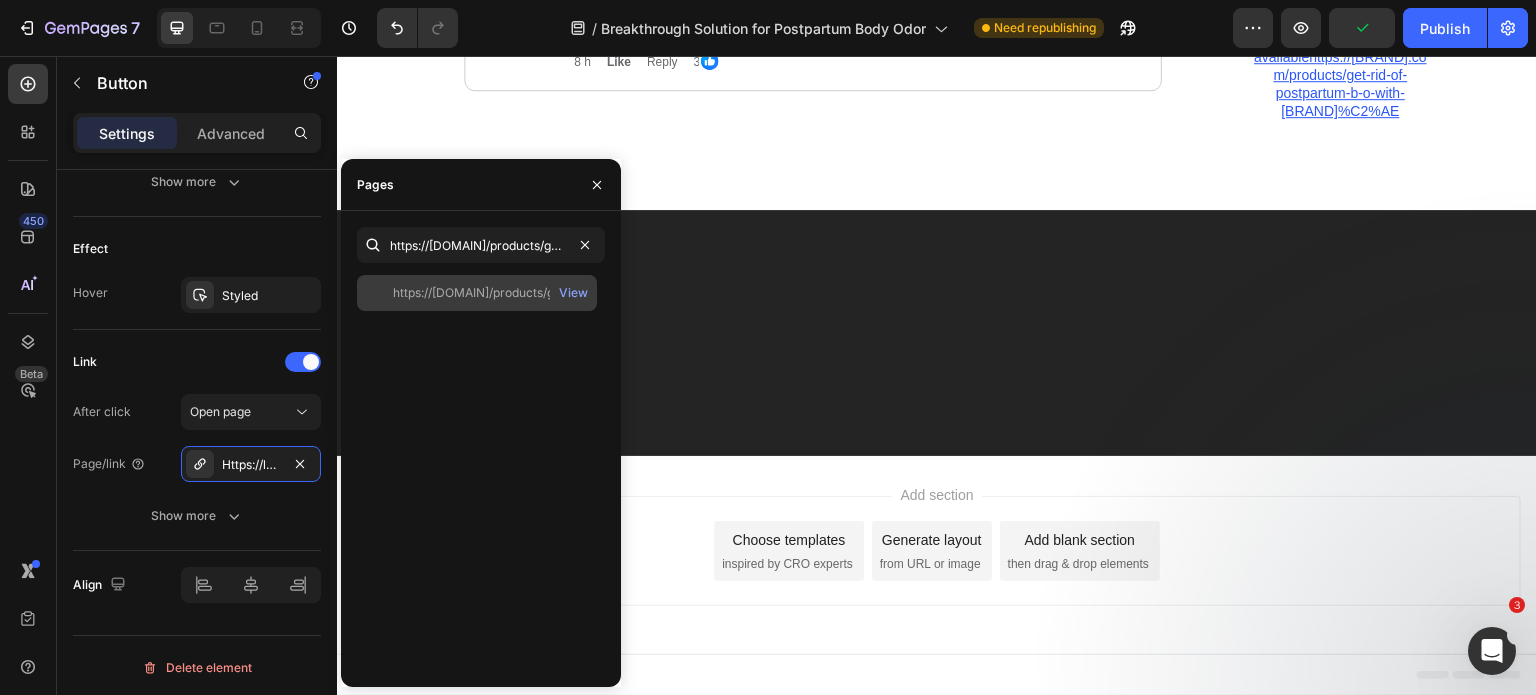 click on "https://[DOMAIN]/products/get-rid-of-postpartum-b-o-with-[BRAND]%C2%AE" 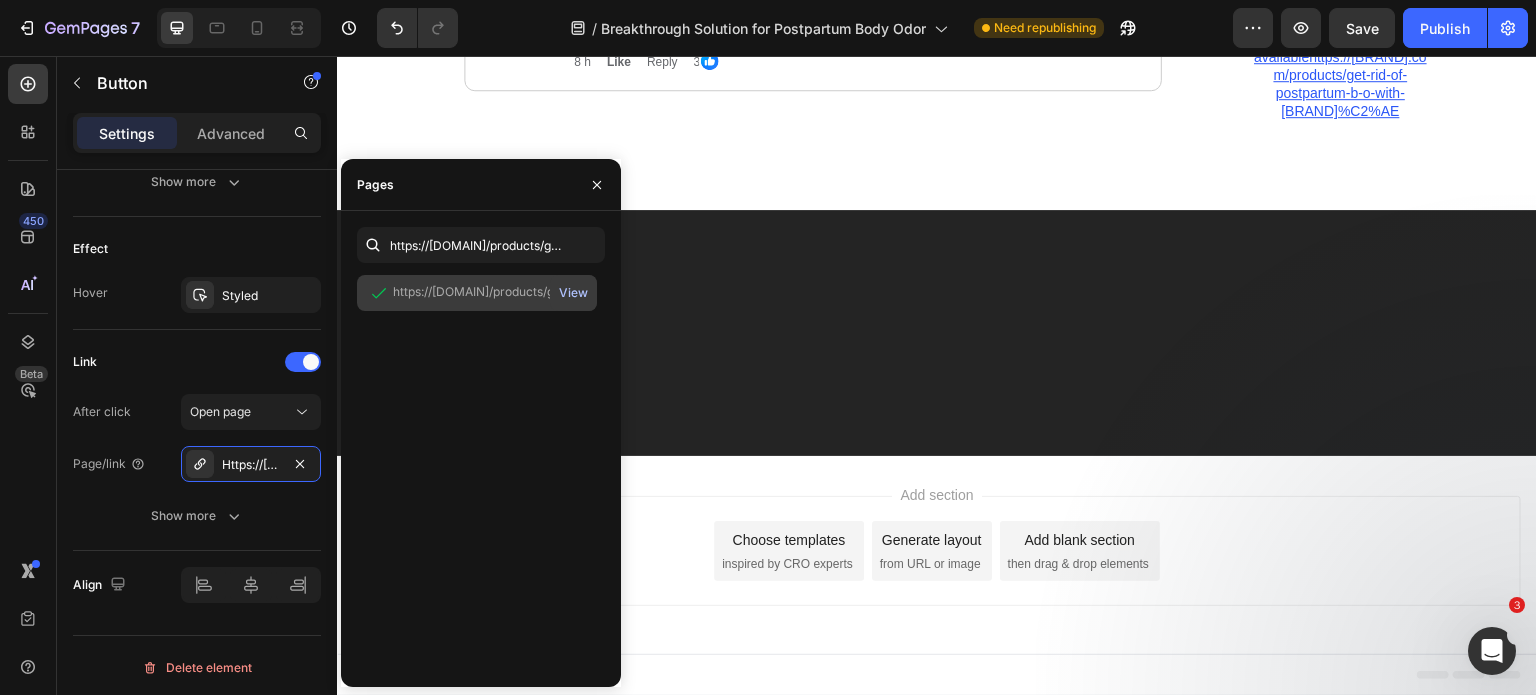 click on "View" at bounding box center [573, 293] 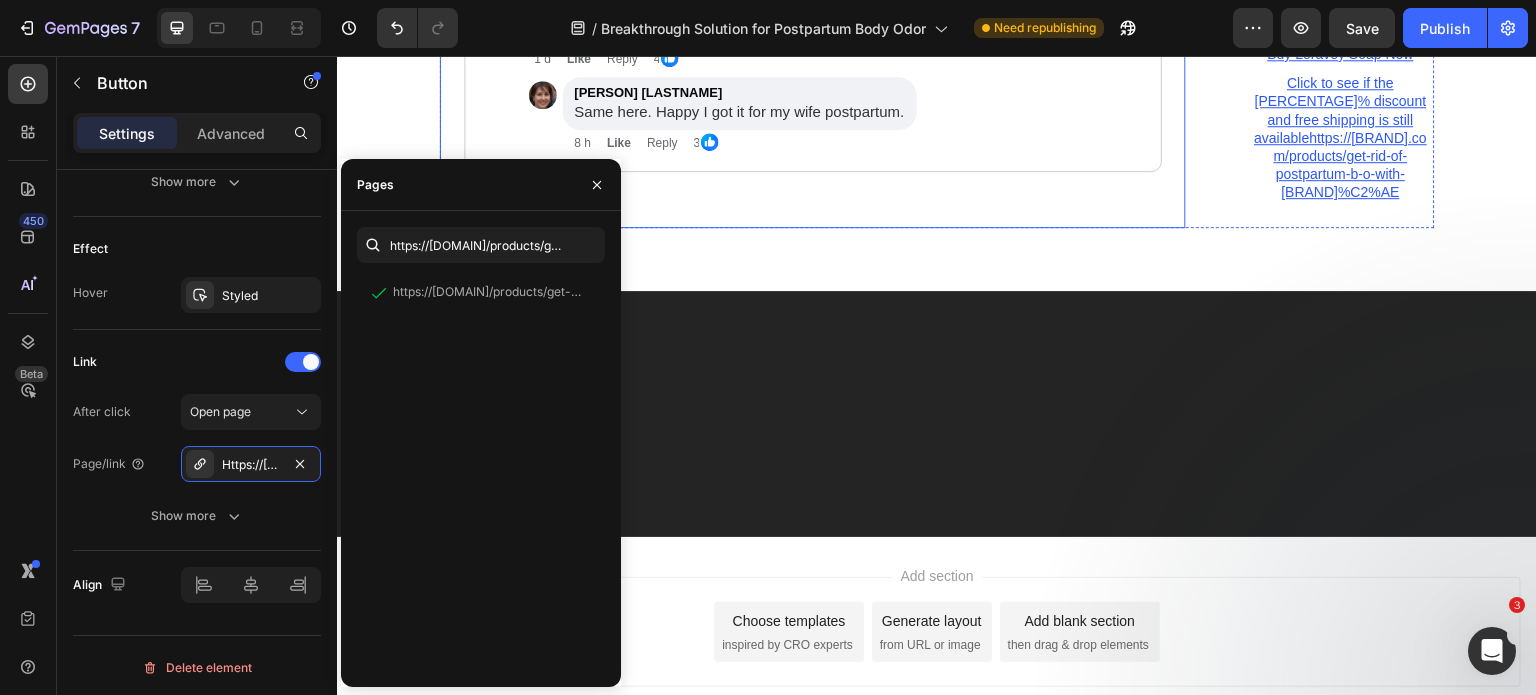 scroll, scrollTop: 6838, scrollLeft: 0, axis: vertical 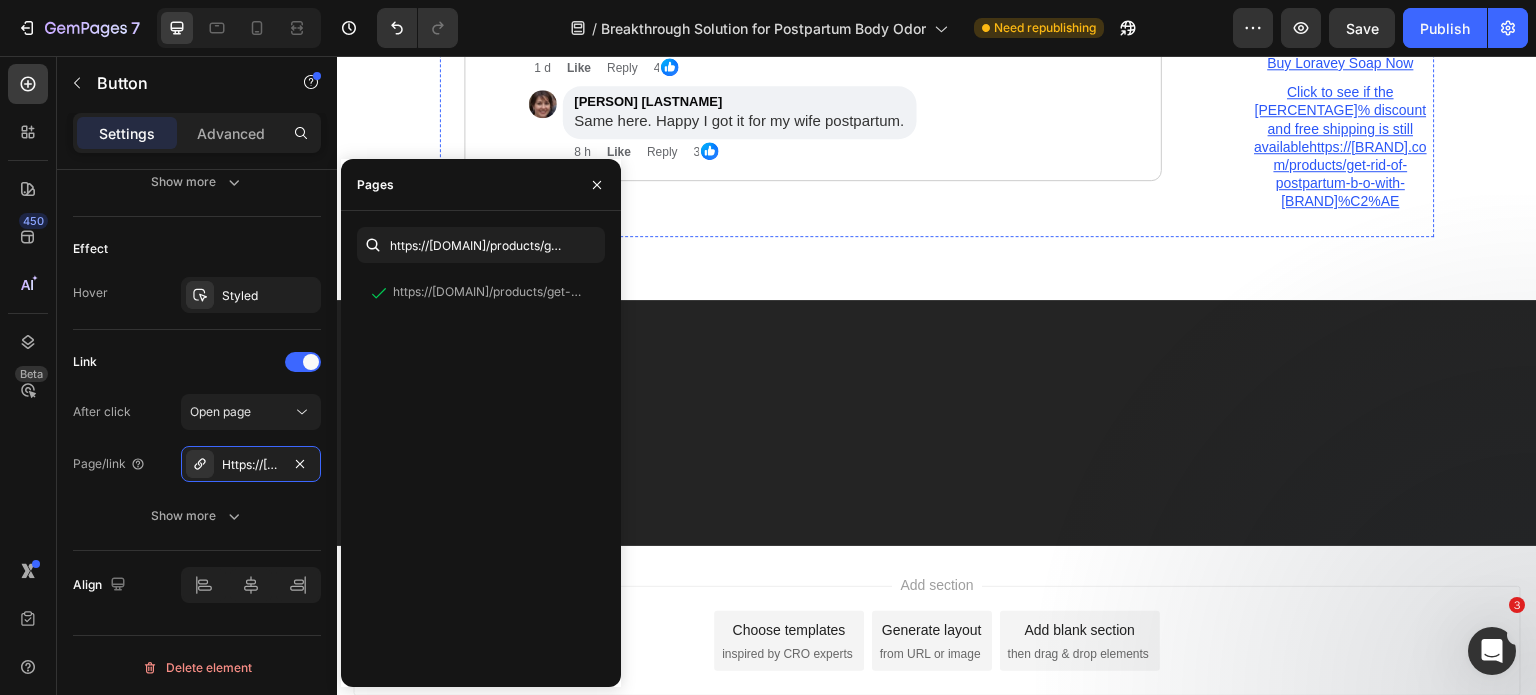 click on "CHECK AVAILABILITY" at bounding box center [800, -1346] 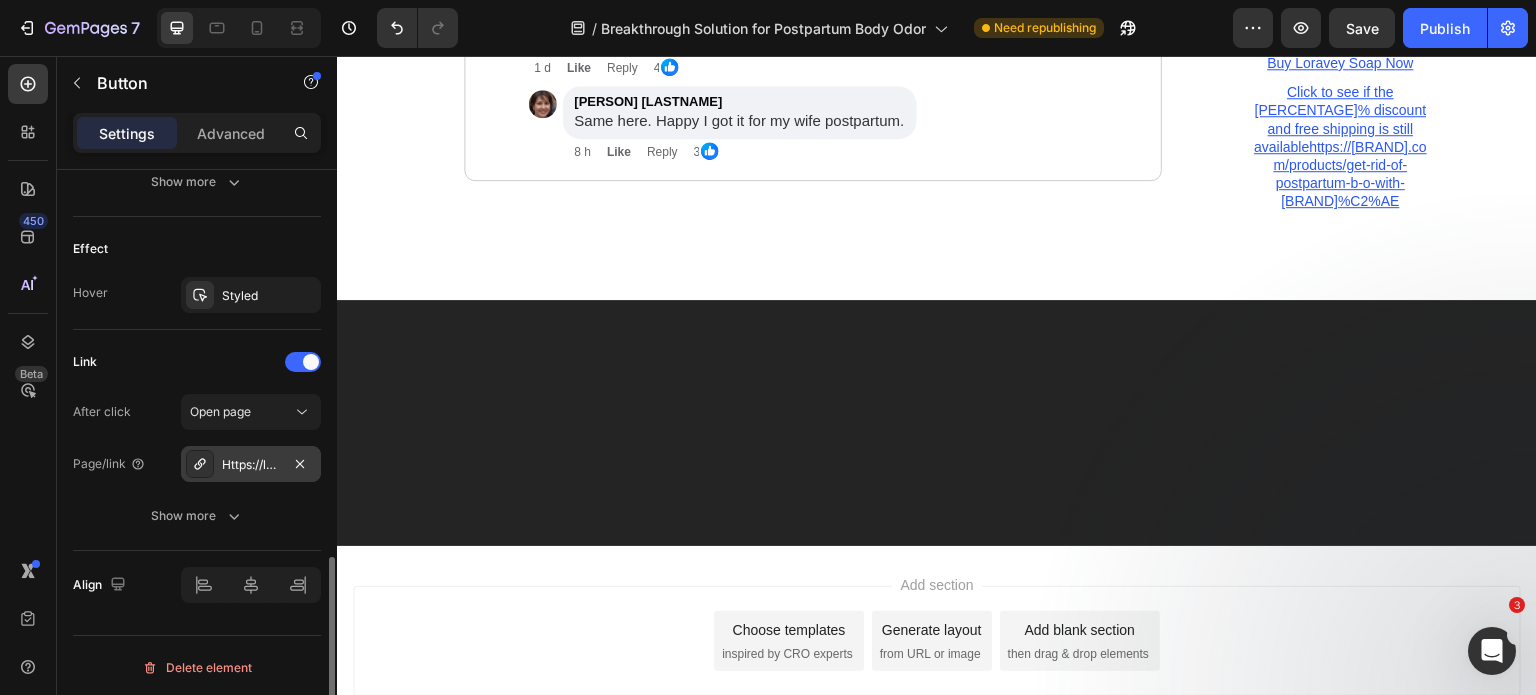 click on "Https://loravey.Com/loravey%C2%AE-antifungal-relief-soap-bar" at bounding box center [251, 465] 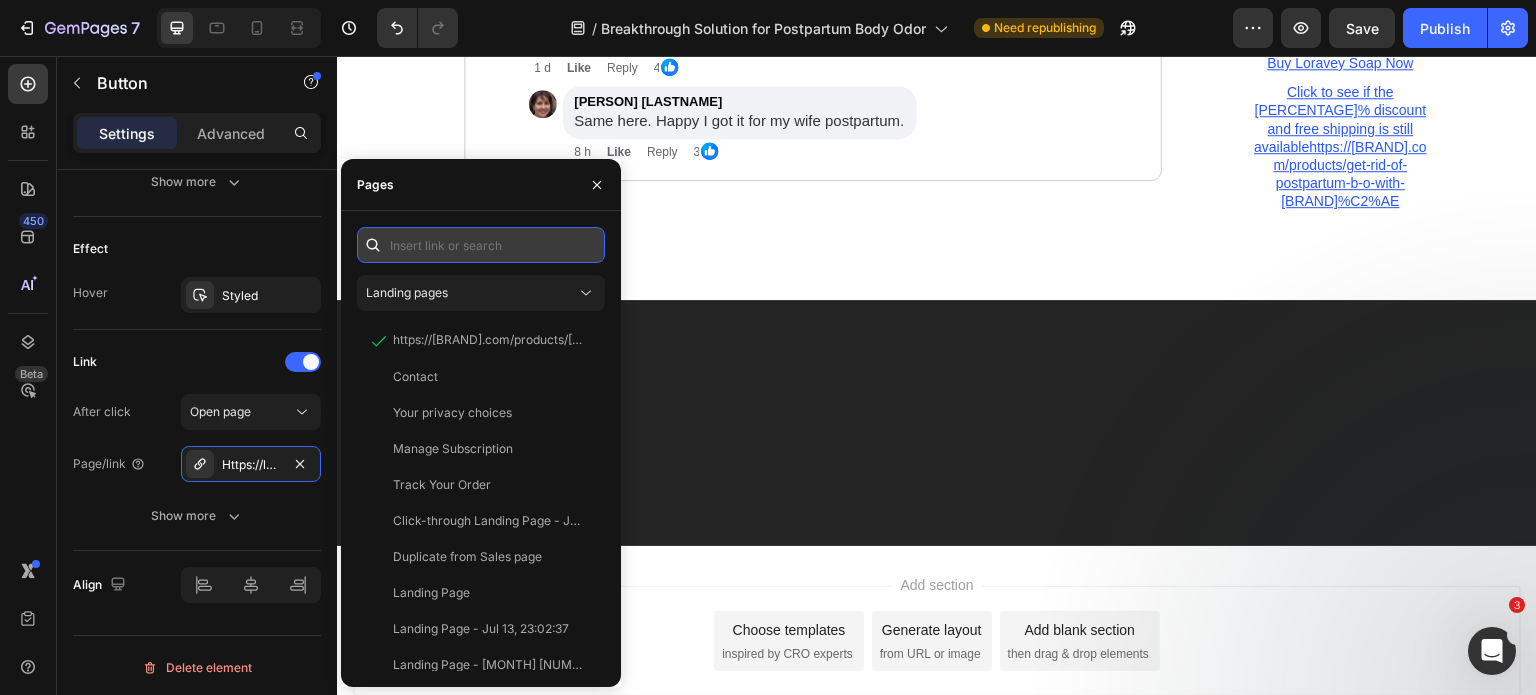 click at bounding box center (481, 245) 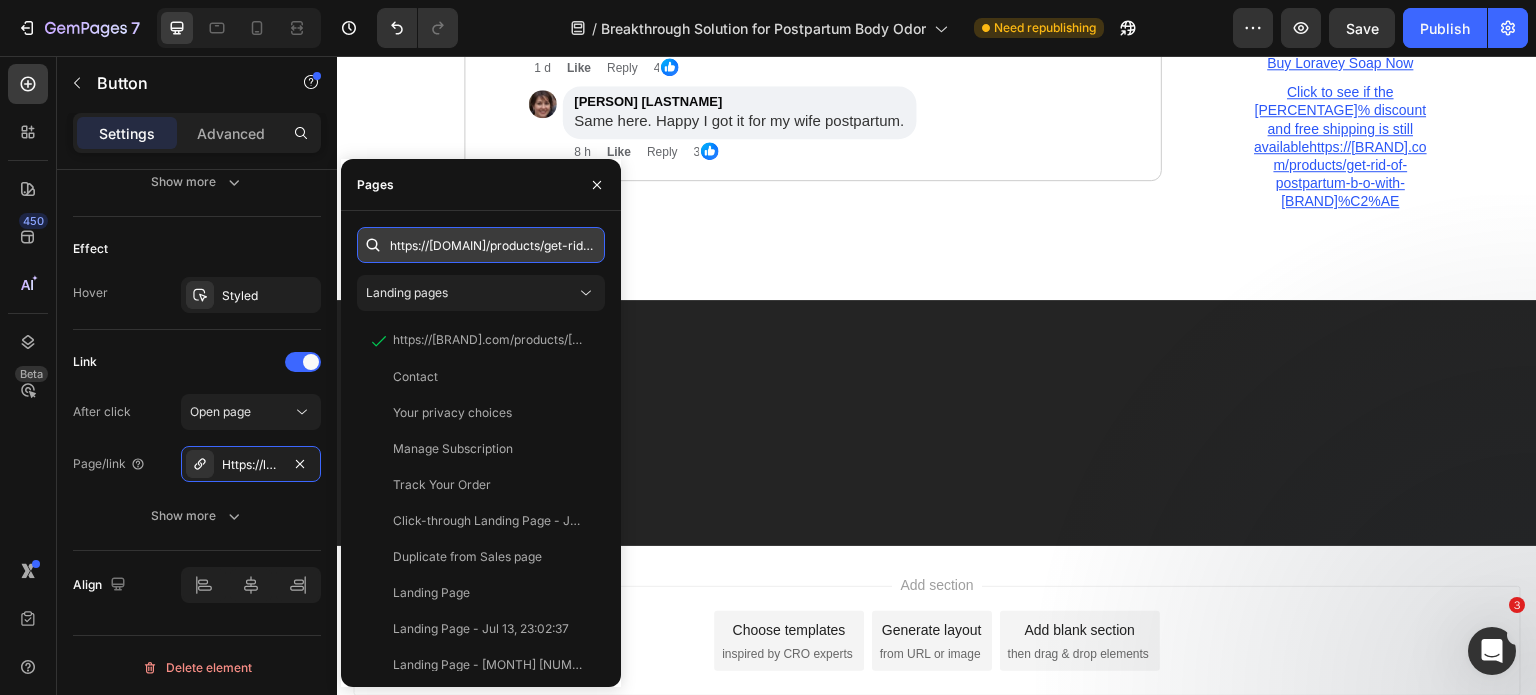 scroll, scrollTop: 0, scrollLeft: 276, axis: horizontal 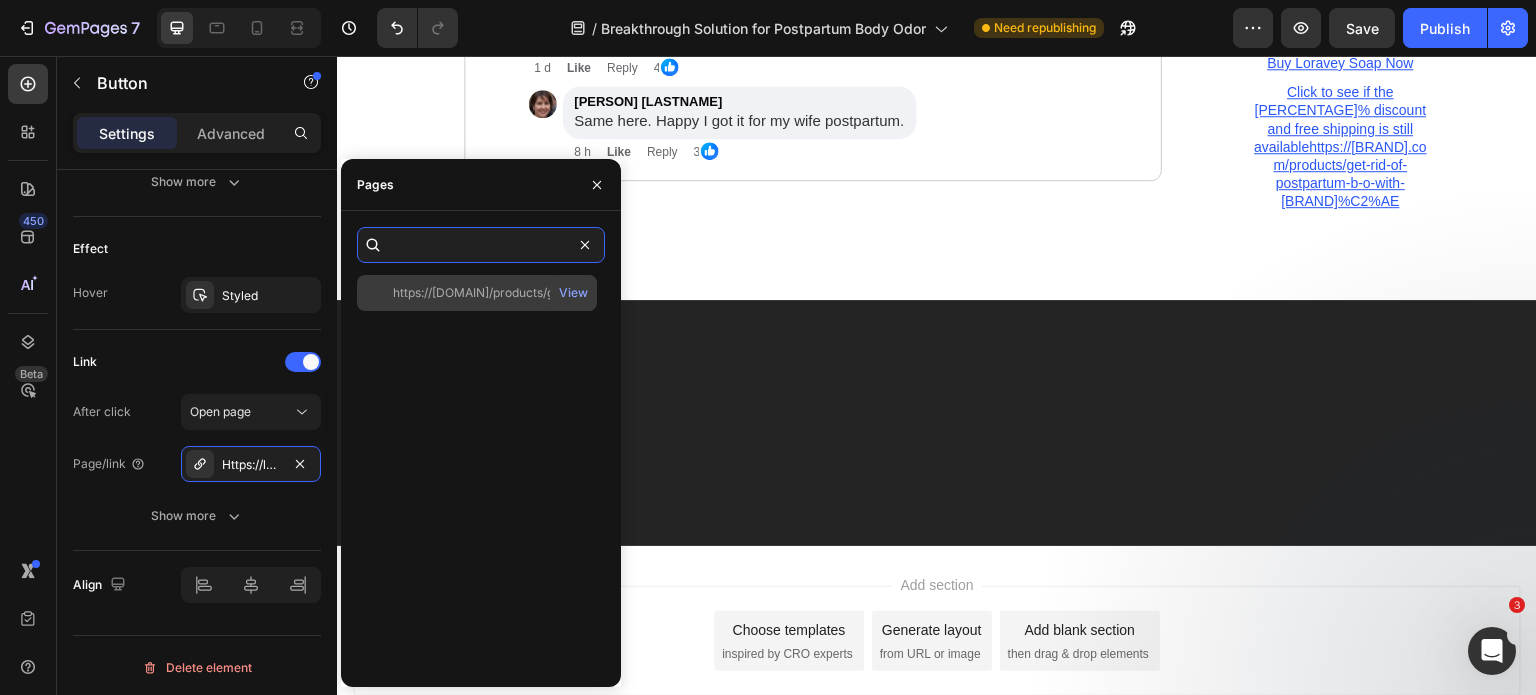 type on "https://[DOMAIN]/products/get-rid-of-postpartum-b-o-with-[BRAND]%C2%AE" 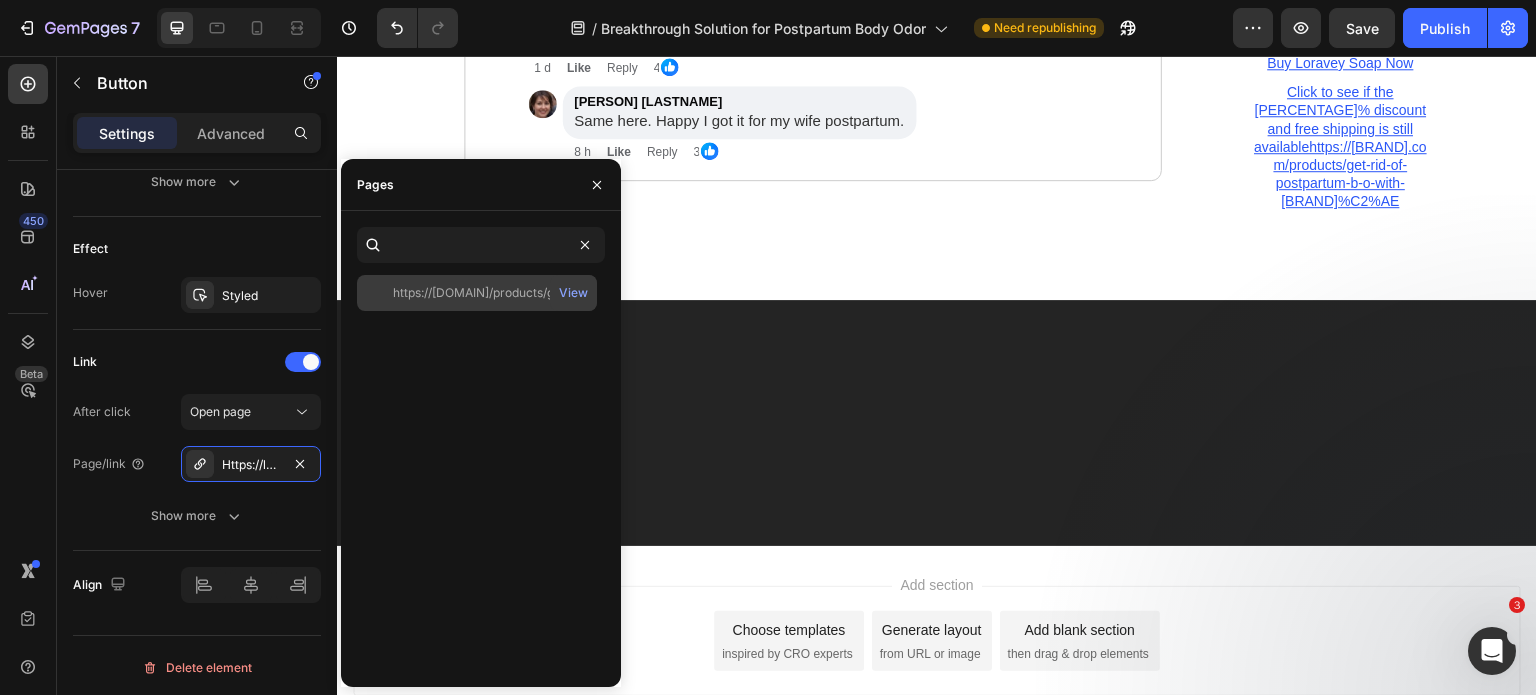 click on "https://[DOMAIN]/products/get-rid-of-postpartum-b-o-with-[BRAND]%C2%AE" 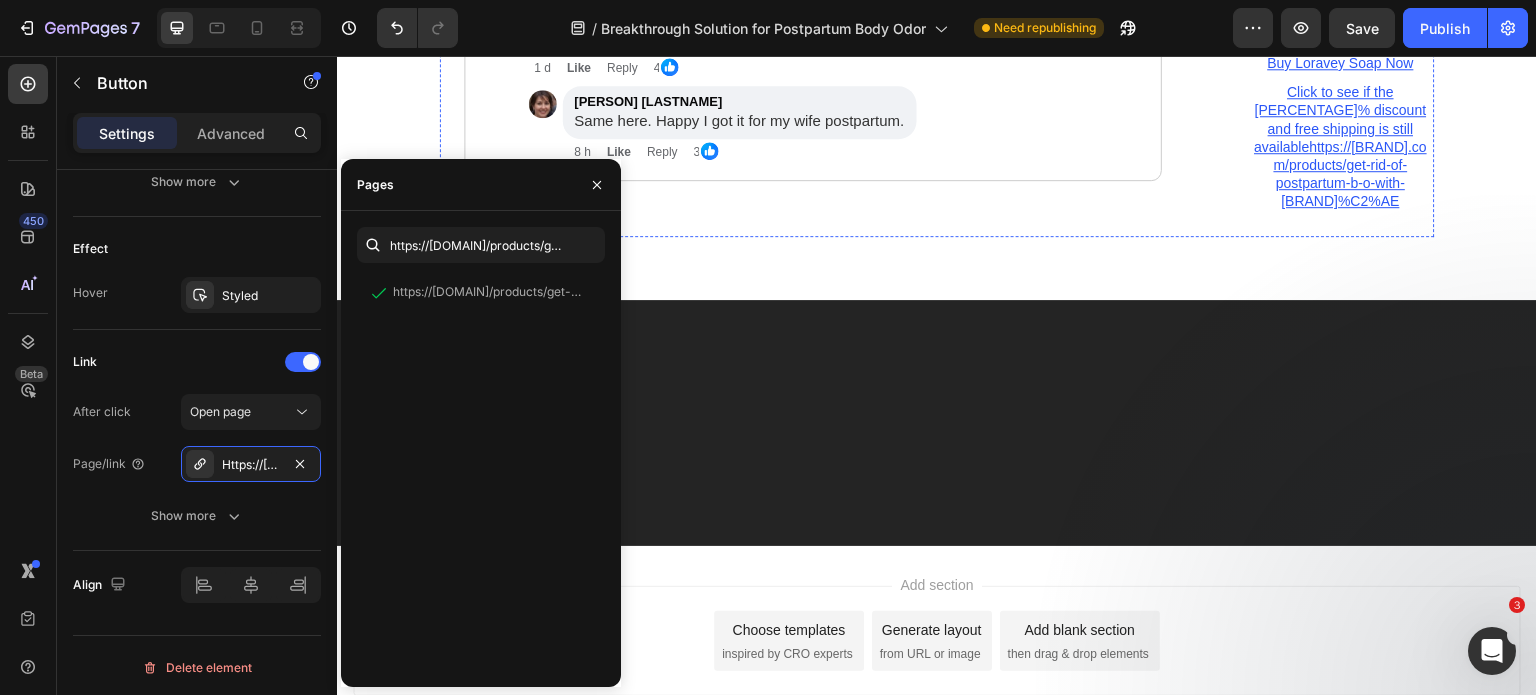 click at bounding box center (813, -1437) 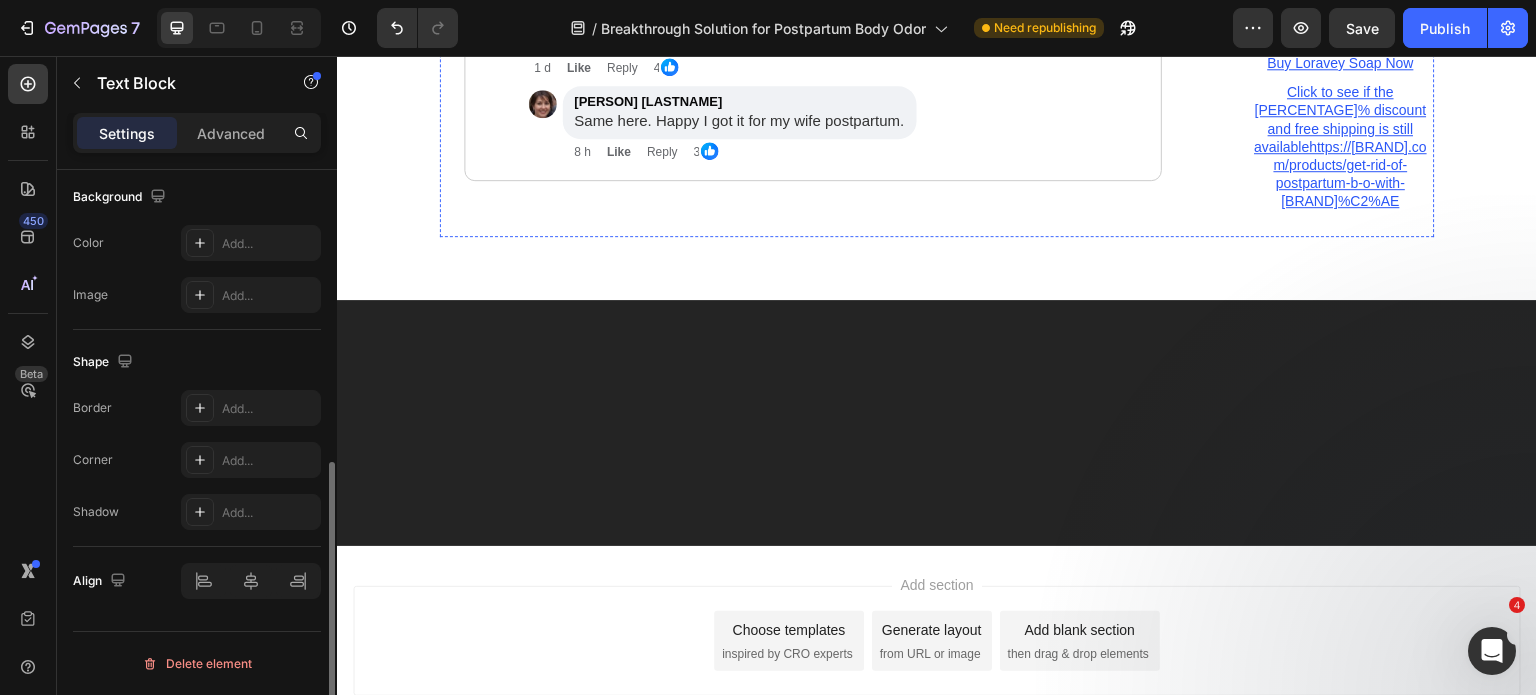 scroll, scrollTop: 0, scrollLeft: 0, axis: both 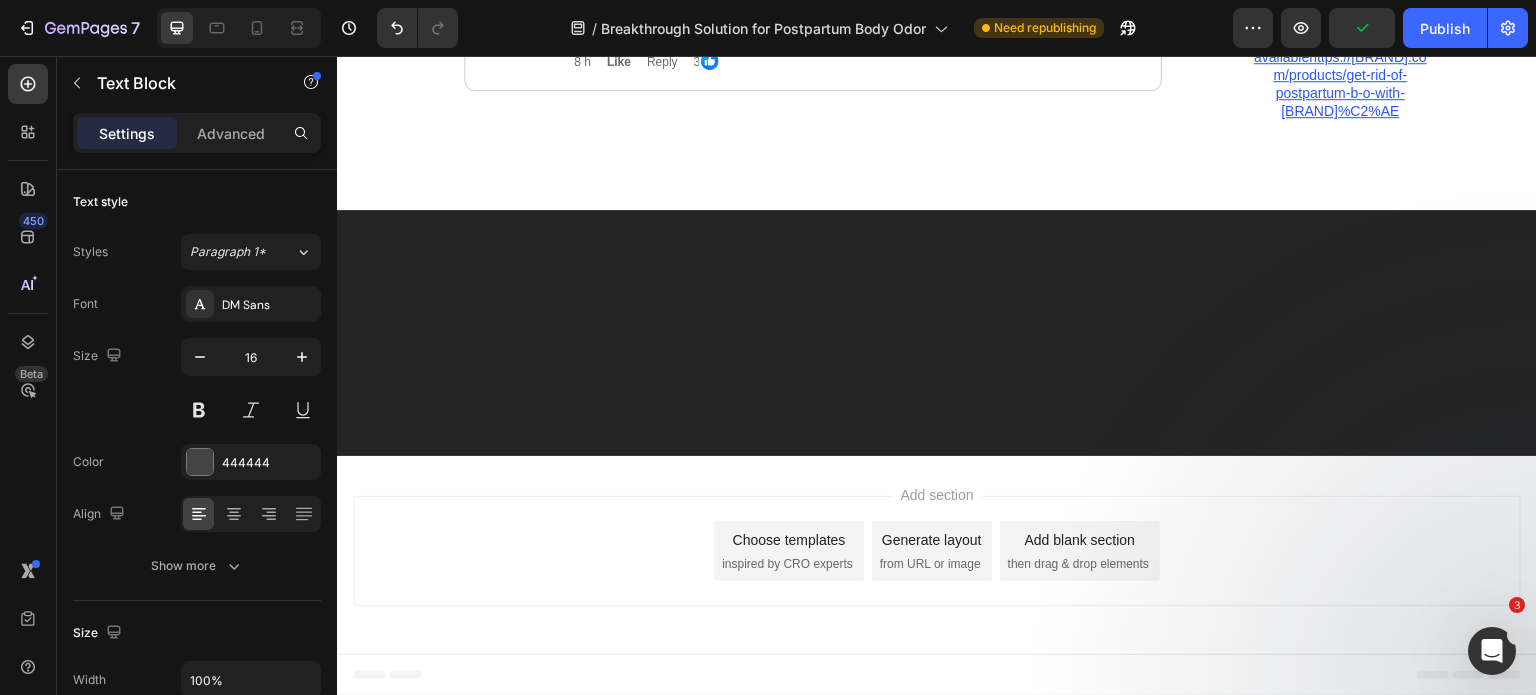 click on "Since writing this advertorial, Loravey has advised us that demand has never been higher. Postpartum moms have discovered the secret to finally defeating bacterial storms with Loravey Tea Tree Oil Soap and are sharing their success stories on social media. Stock is running dangerously low and they may run out any day now. Be sure to order your Loravey Tea Tree Oil Soap without delay to start experiencing the incredible benefits for yourself." at bounding box center (813, -1294) 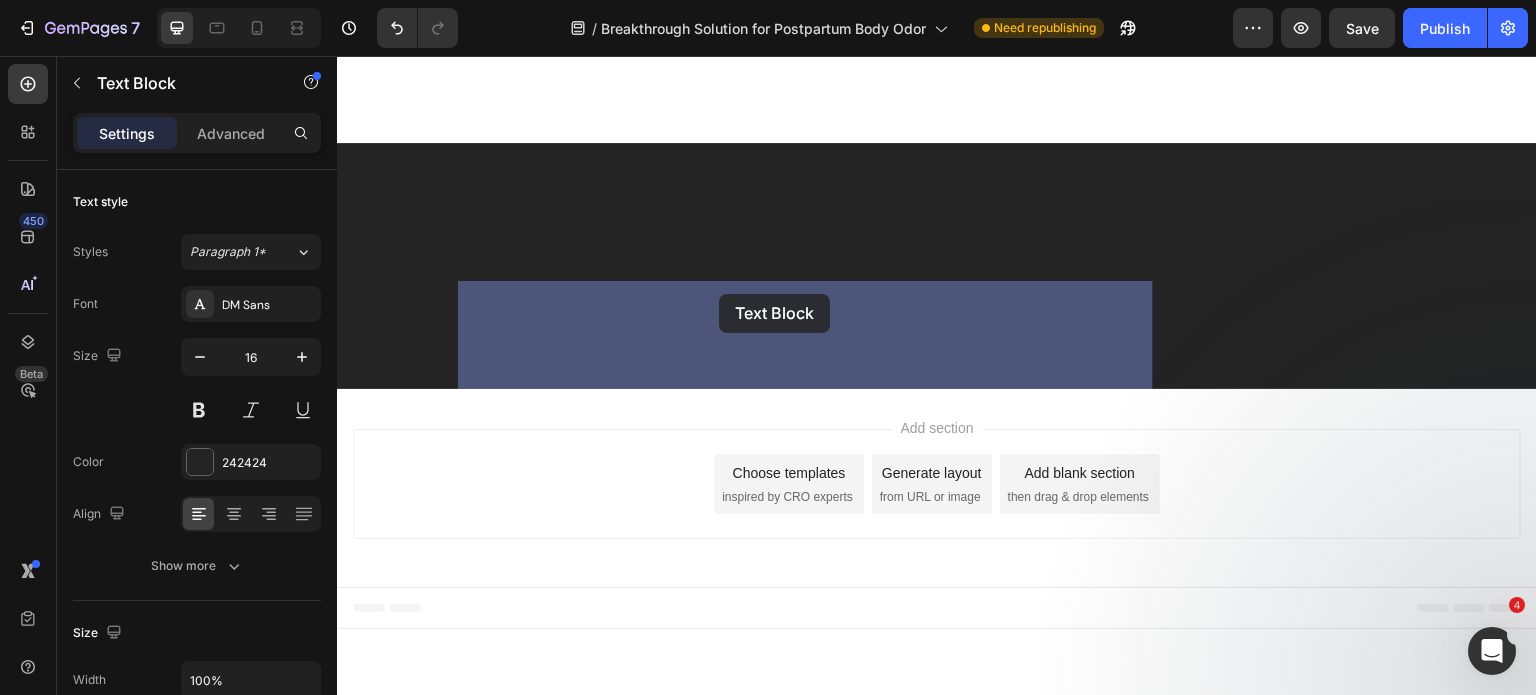 drag, startPoint x: 679, startPoint y: 291, endPoint x: 703, endPoint y: 297, distance: 24.738634 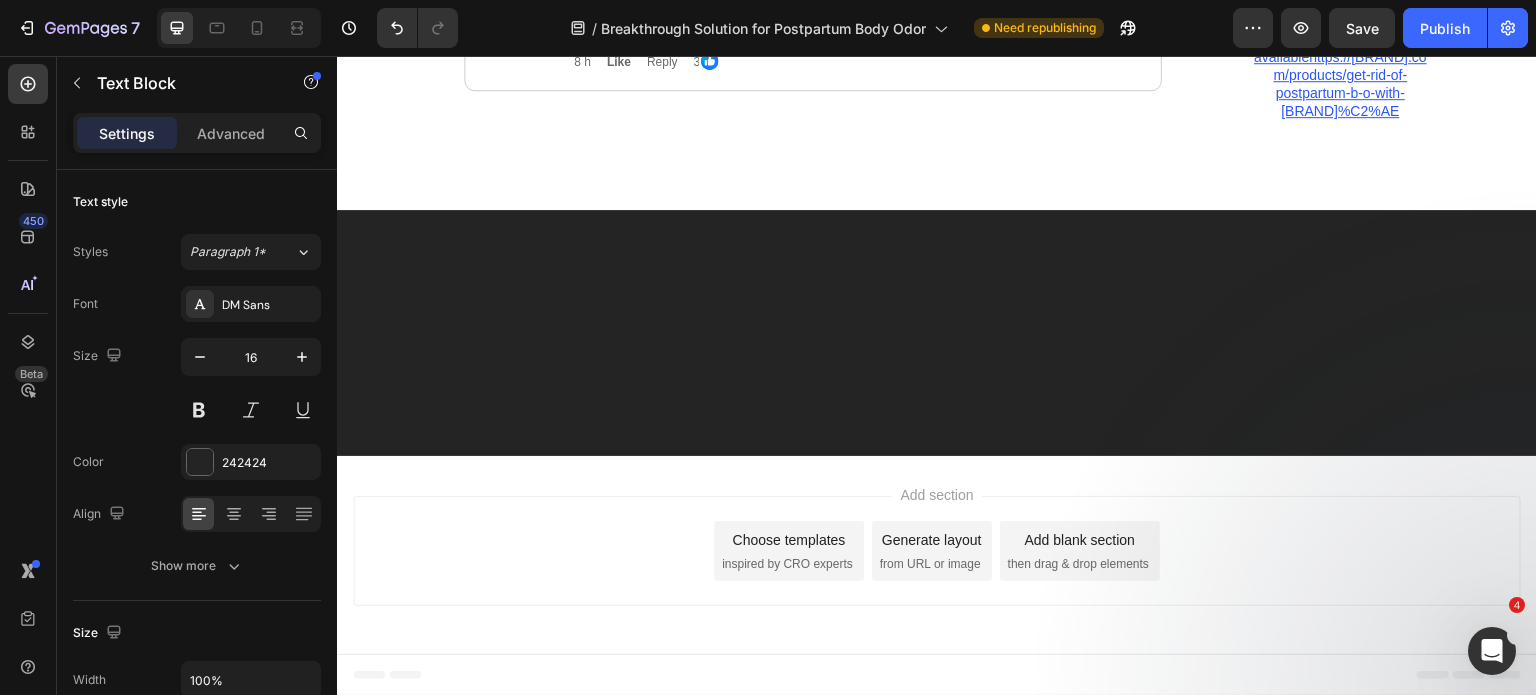 drag, startPoint x: 679, startPoint y: 293, endPoint x: 735, endPoint y: 295, distance: 56.0357 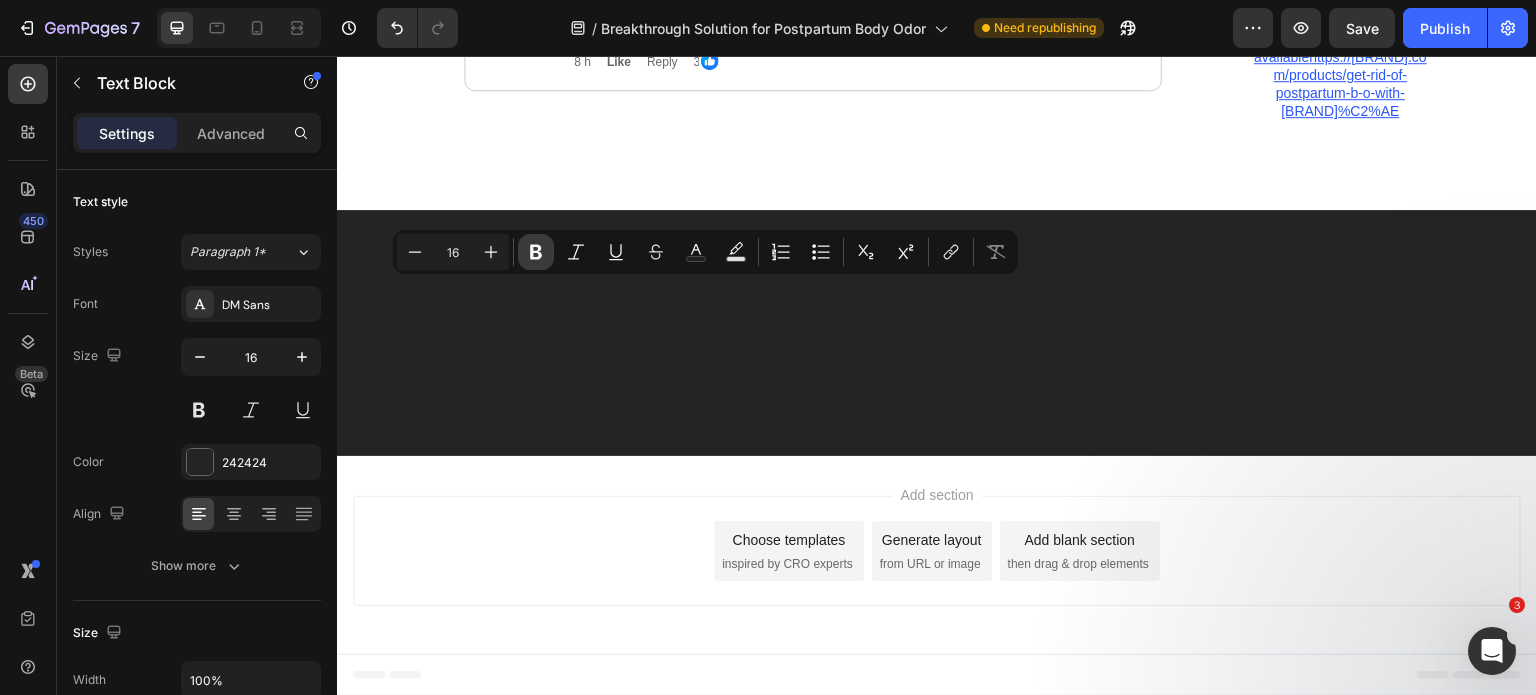 click 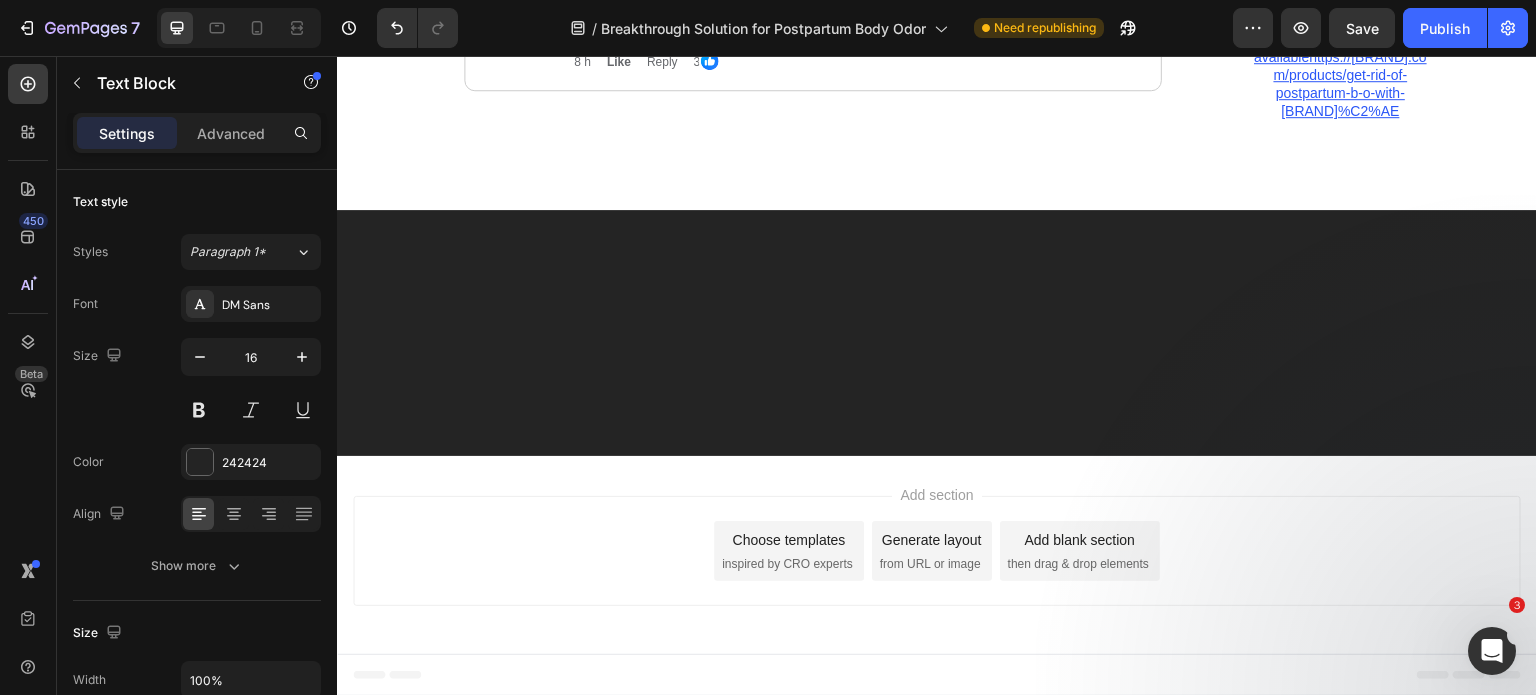 click on "Loravey" at bounding box center (710, -1337) 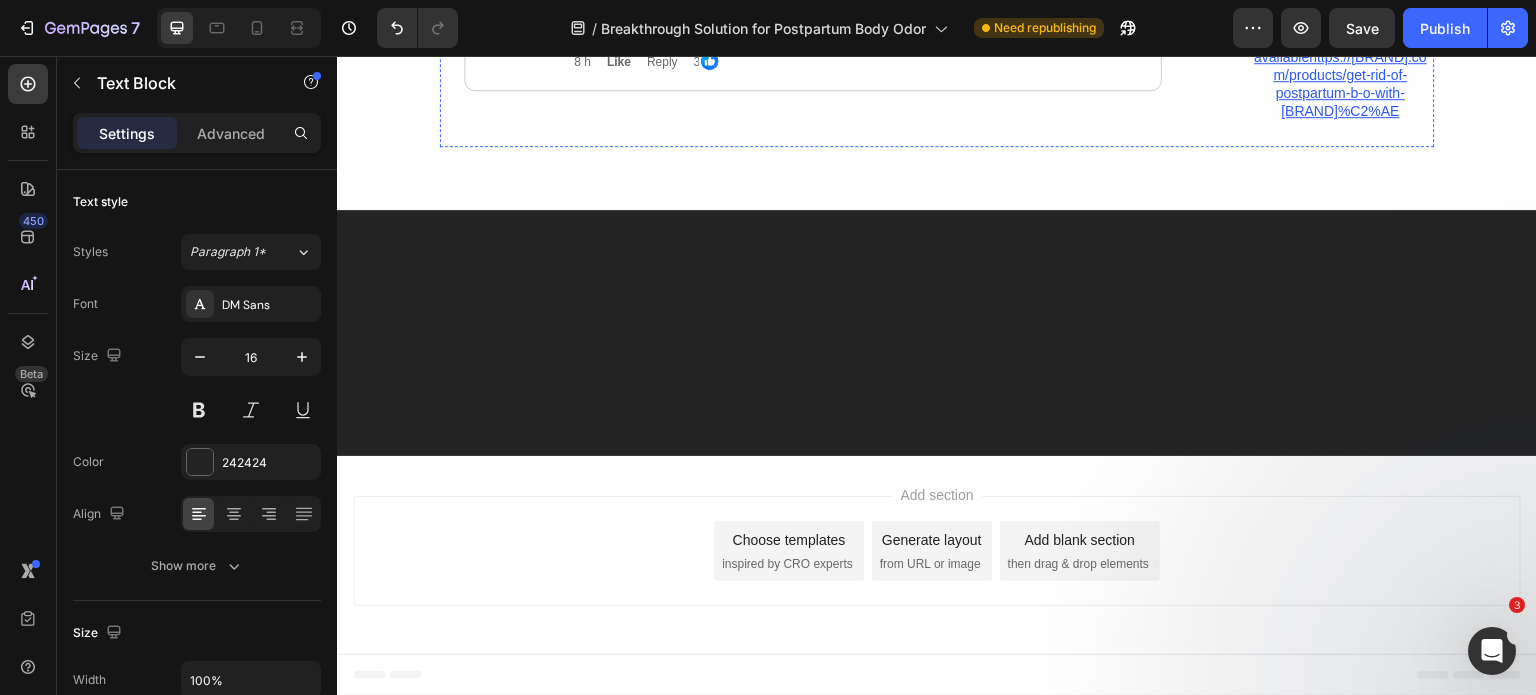 click on "⚠️   important update Text Block Since writing this advertorial,  [BRAND]  has advised us that demand has never been higher. Postpartum moms have discovered the secret to finally defeating bacterial storms with [BRAND] Tea Tree Oil Soap and are sharing their success stories on social media. Stock is running dangerously low and they may run out any day now. Be sure to order your [BRAND] Tea Tree Oil Soap without delay to start experiencing the incredible benefits for yourself. Text Block   0 Row" at bounding box center (813, -1306) 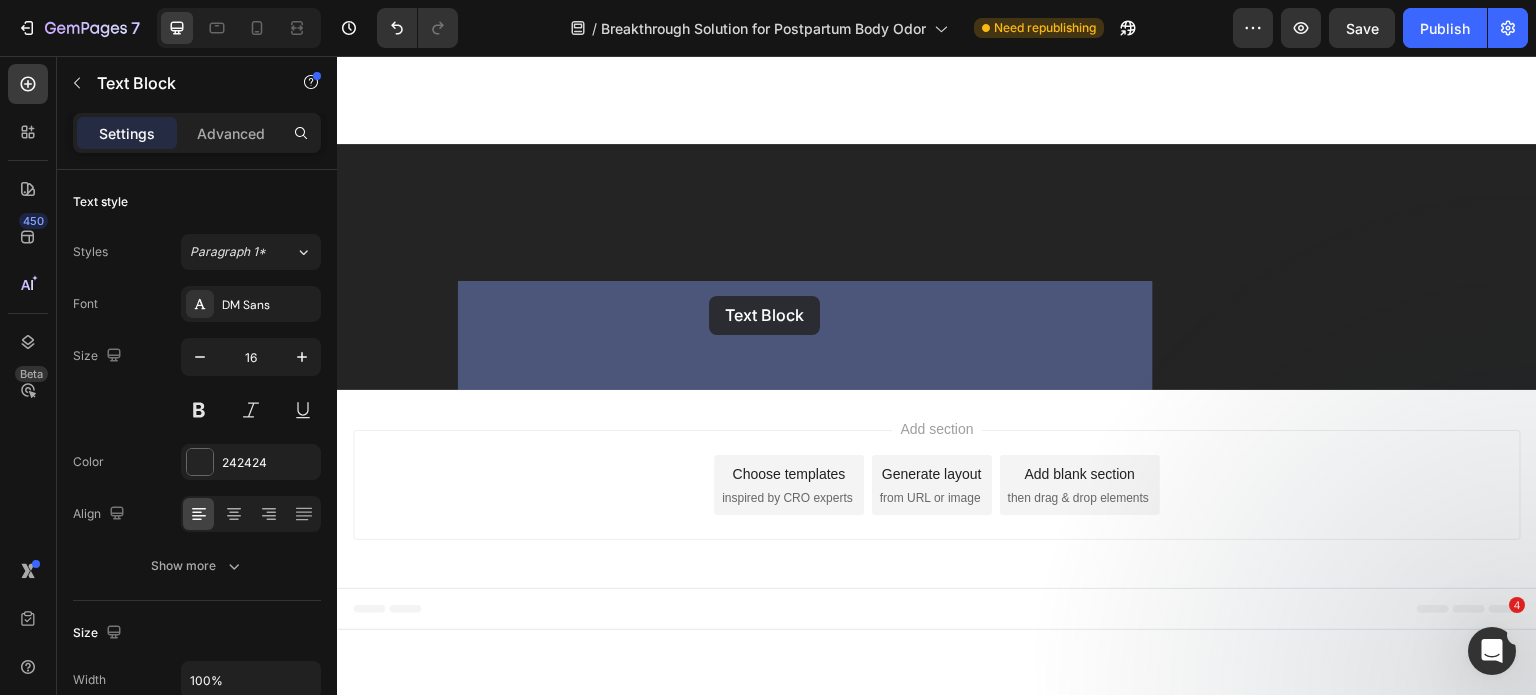 drag, startPoint x: 677, startPoint y: 295, endPoint x: 700, endPoint y: 296, distance: 23.021729 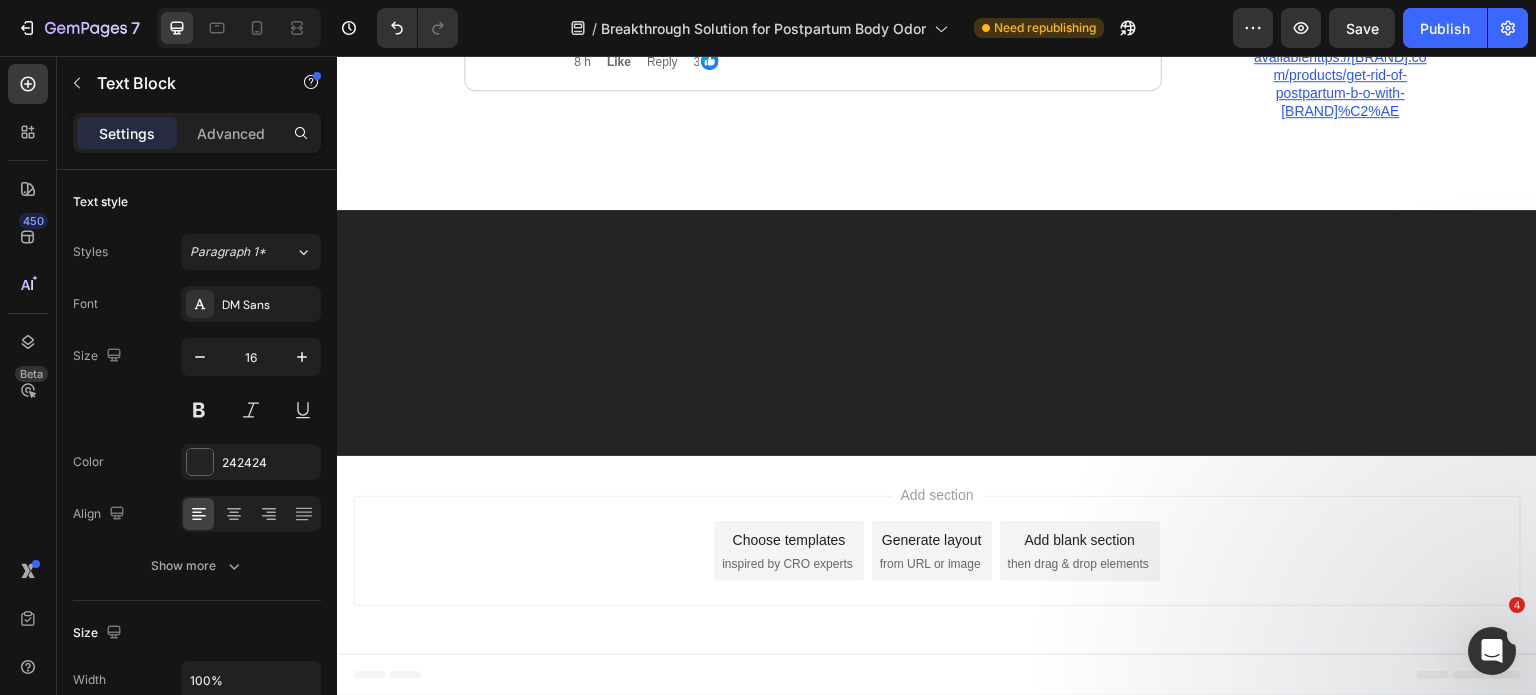 drag, startPoint x: 681, startPoint y: 299, endPoint x: 691, endPoint y: 296, distance: 10.440307 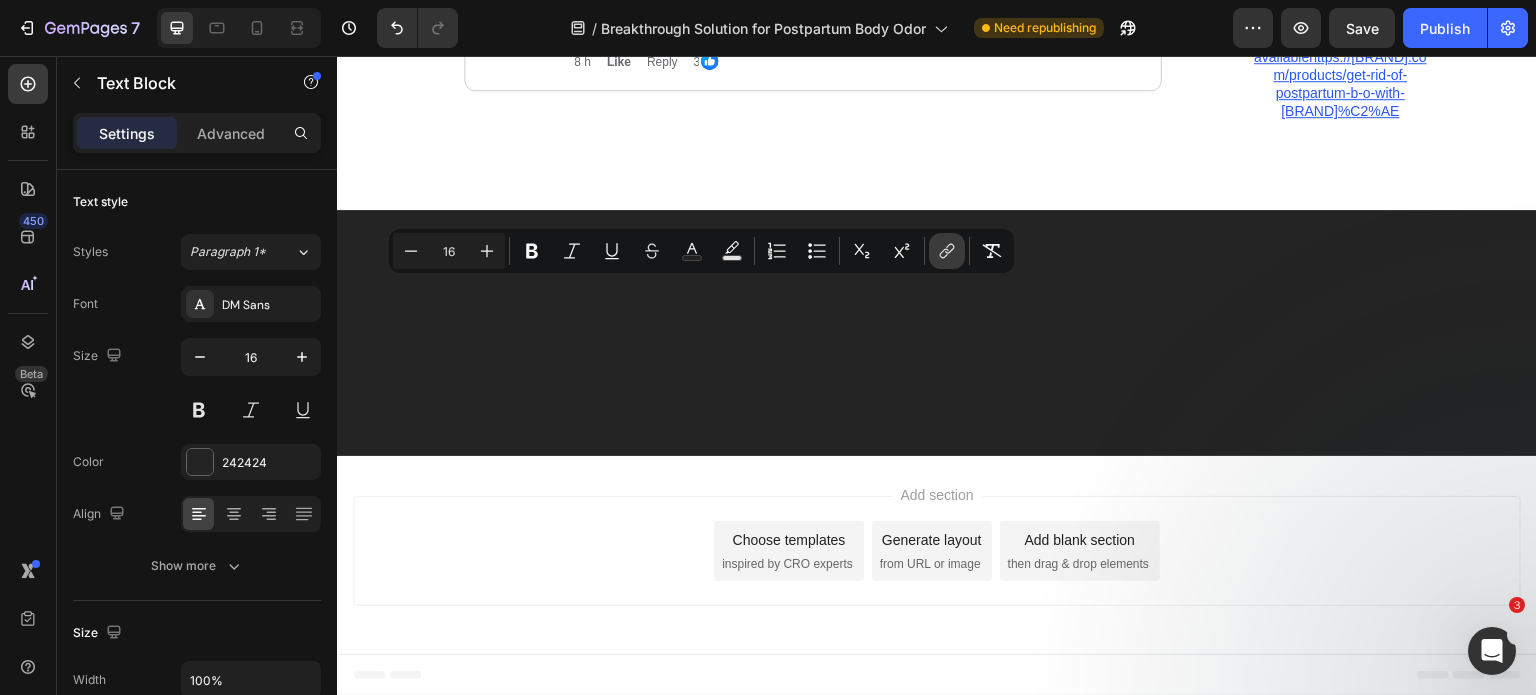 click 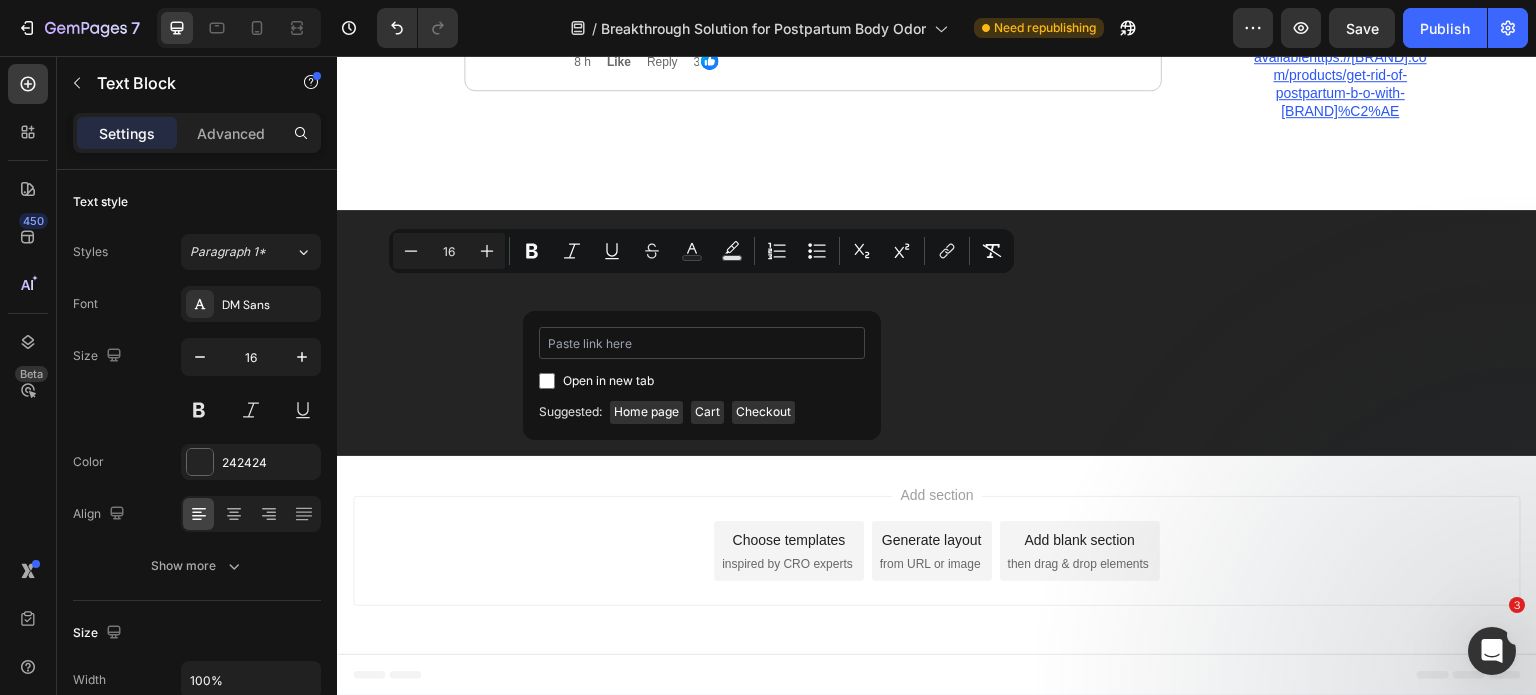 type on "https://[DOMAIN]/products/get-rid-of-postpartum-b-o-with-[BRAND]%C2%AE" 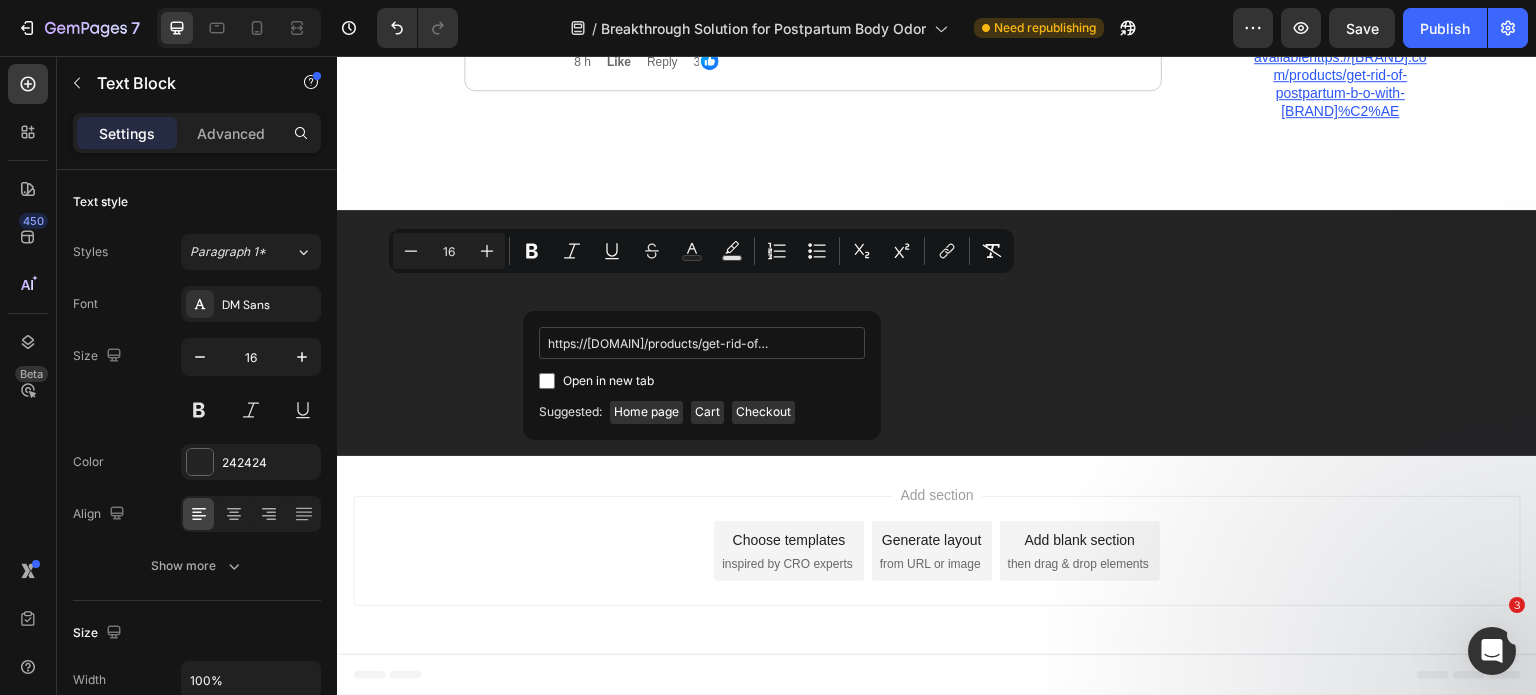 scroll, scrollTop: 0, scrollLeft: 226, axis: horizontal 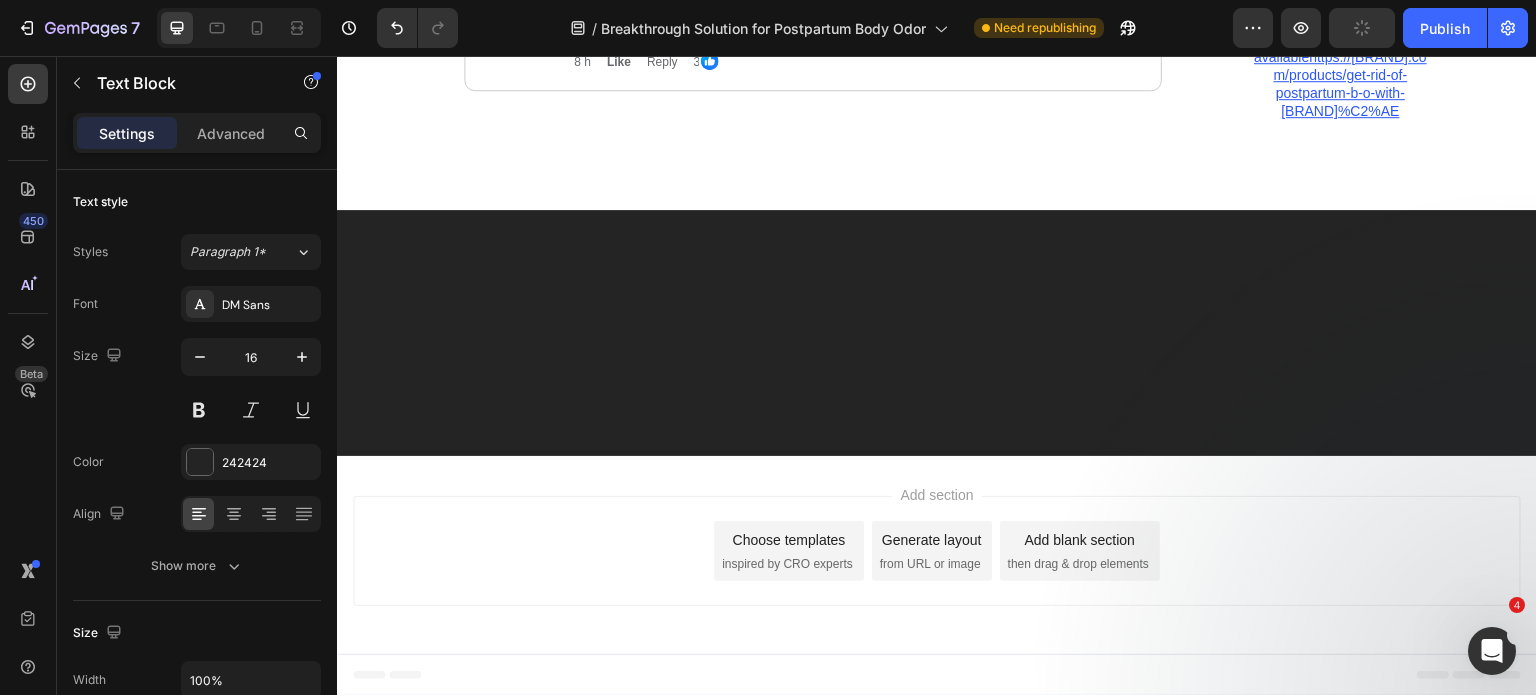 click on "Since writing this advertorial,   [BRAND]  has advised us that demand has never been higher. Postpartum moms have discovered the secret to finally defeating bacterial storms with [BRAND] Tea Tree Oil Soap and are sharing their success stories on social media. Stock is running dangerously low and they may run out any day now. Be sure to order your [BRAND] Tea Tree Oil Soap without delay to start experiencing the incredible benefits for yourself." at bounding box center (813, -1294) 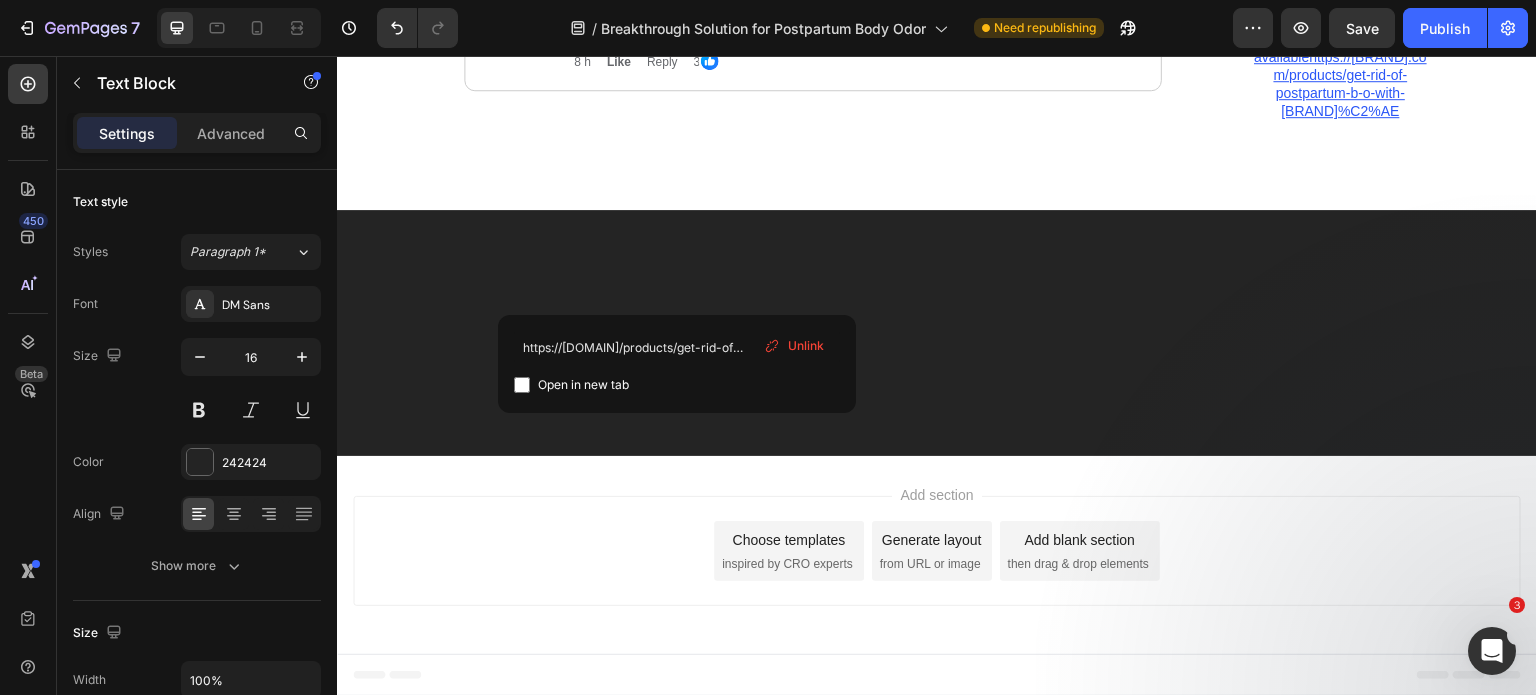 click on "Loravey" at bounding box center [714, -1337] 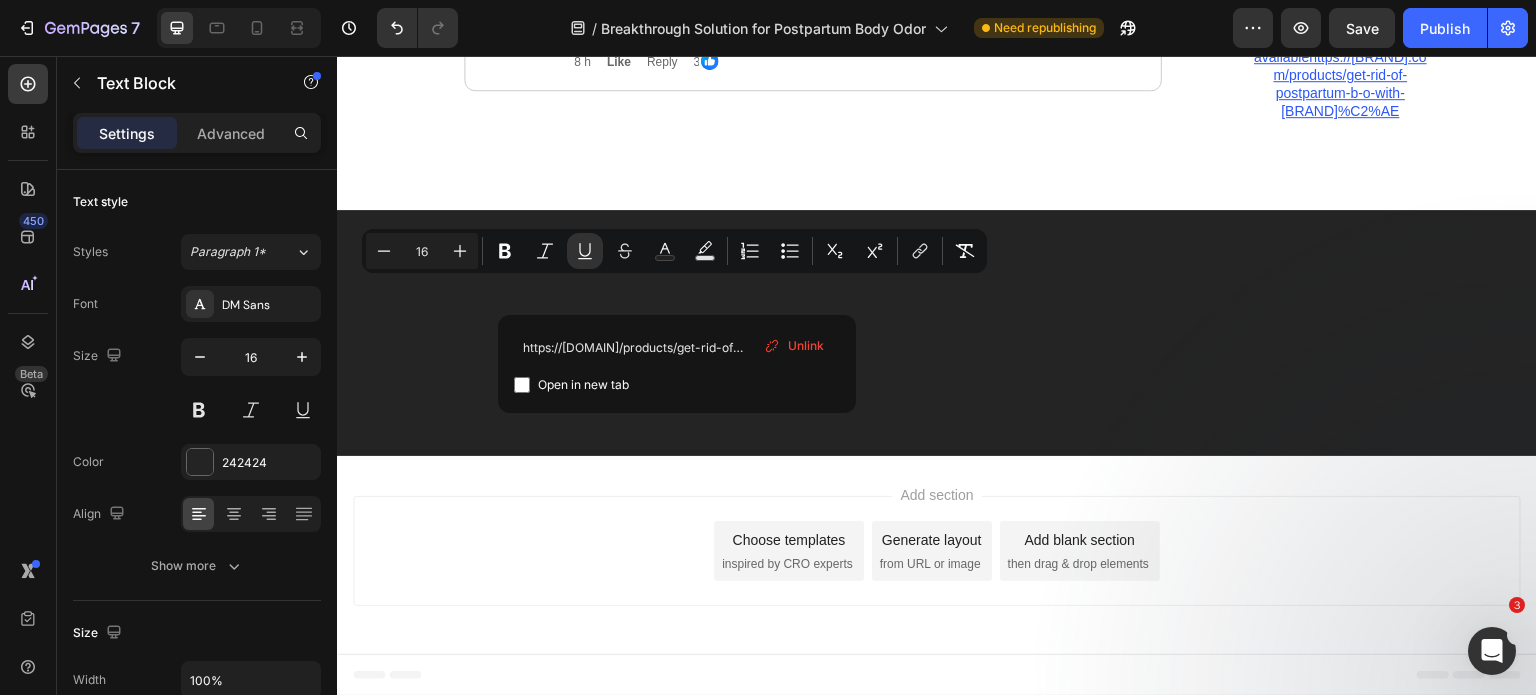 click on "Since writing this advertorial,   [BRAND]  has advised us that demand has never been higher. Postpartum moms have discovered the secret to finally defeating bacterial storms with [BRAND] Tea Tree Oil Soap and are sharing their success stories on social media. Stock is running dangerously low and they may run out any day now. Be sure to order your [BRAND] Tea Tree Oil Soap without delay to start experiencing the incredible benefits for yourself." at bounding box center [813, -1294] 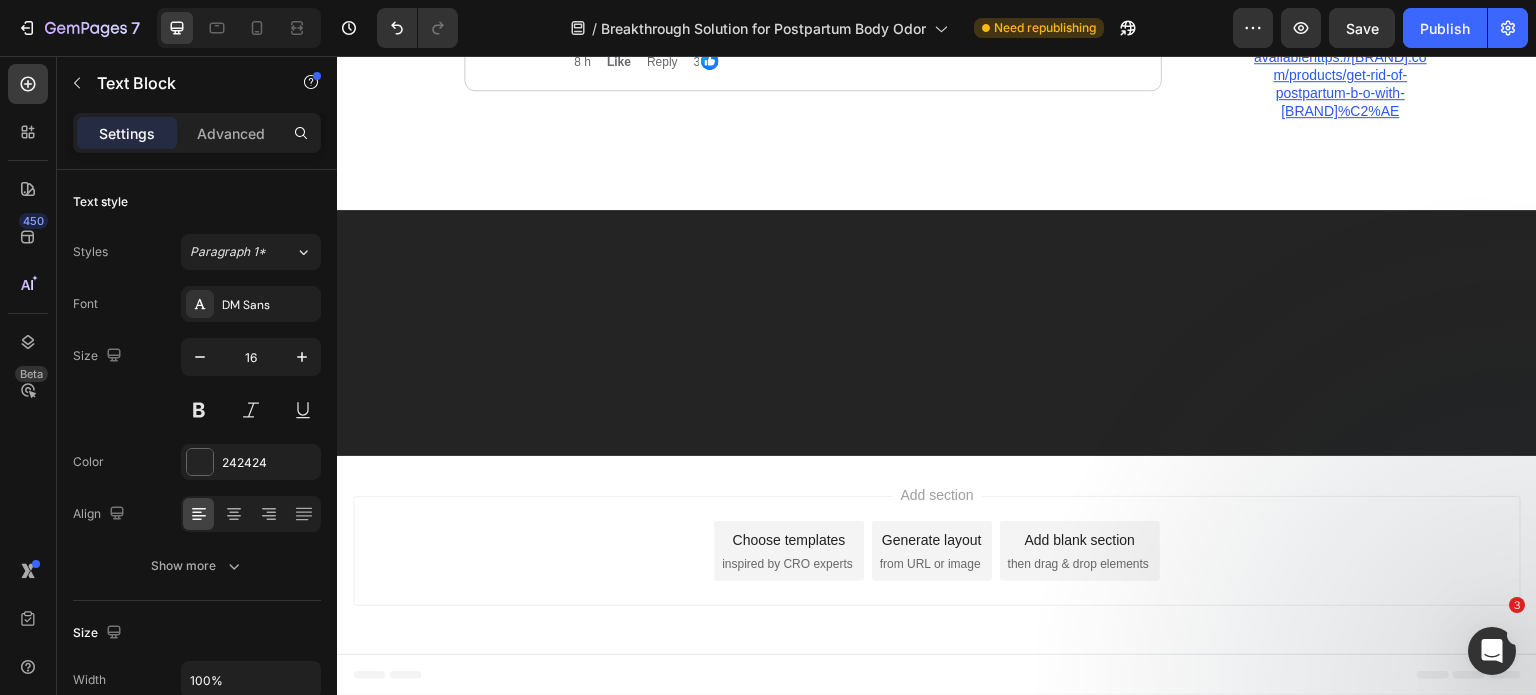 click on "Since writing this advertorial,  Loravey  has advised us that demand has never been higher. Postpartum moms have discovered the secret to finally defeating bacterial storms with Loravey Tea Tree Oil Soap and are sharing their success stories on social media. Stock is running dangerously low and they may run out any day now. Be sure to order your Loravey Tea Tree Oil Soap without delay to start experiencing the incredible benefits for yourself." at bounding box center (813, -1294) 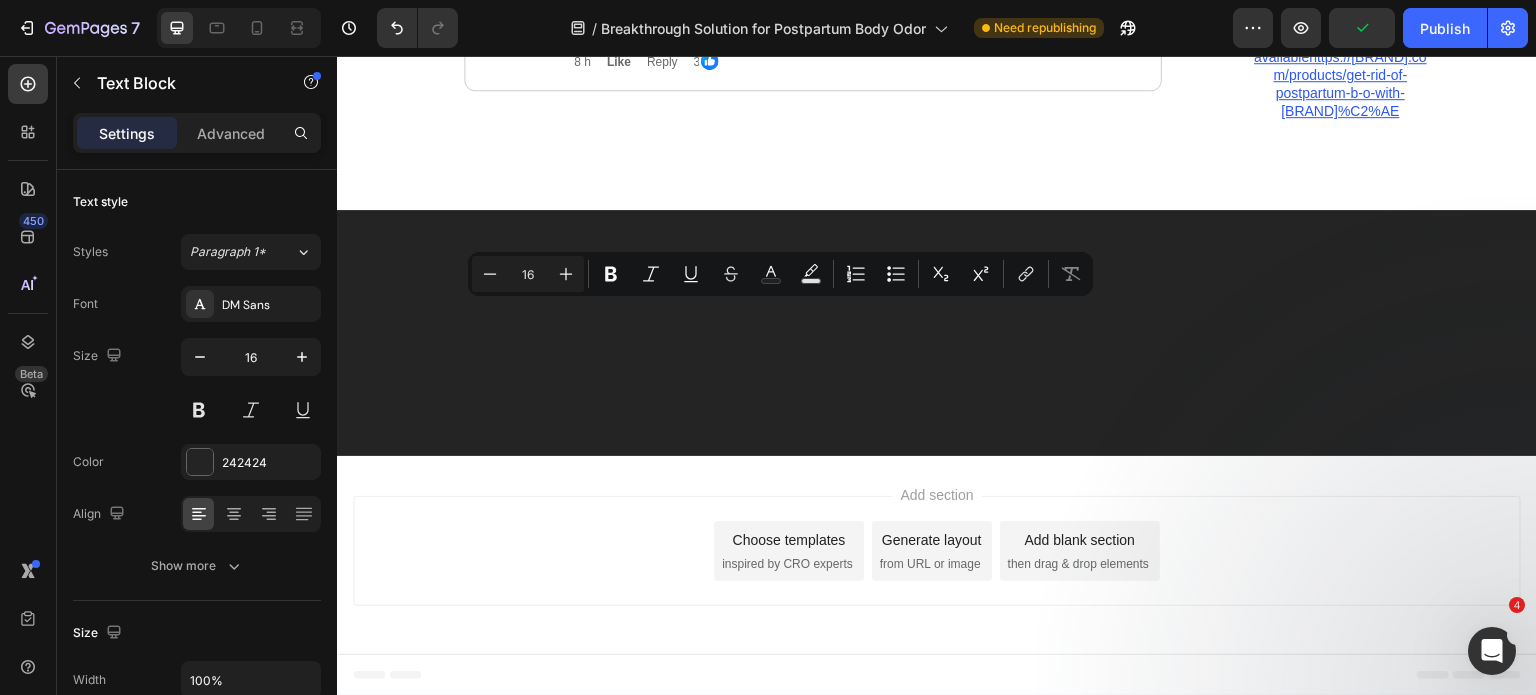 drag, startPoint x: 755, startPoint y: 315, endPoint x: 649, endPoint y: 330, distance: 107.05606 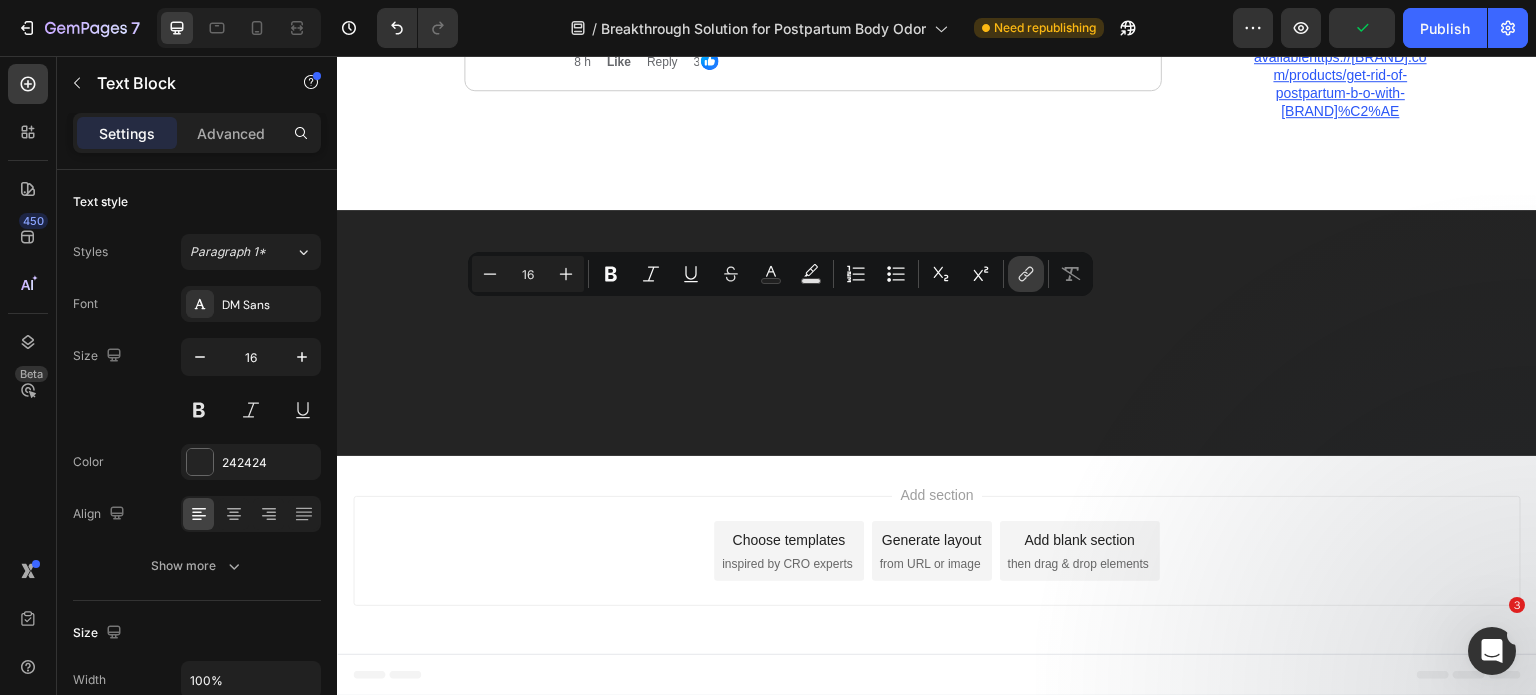 click 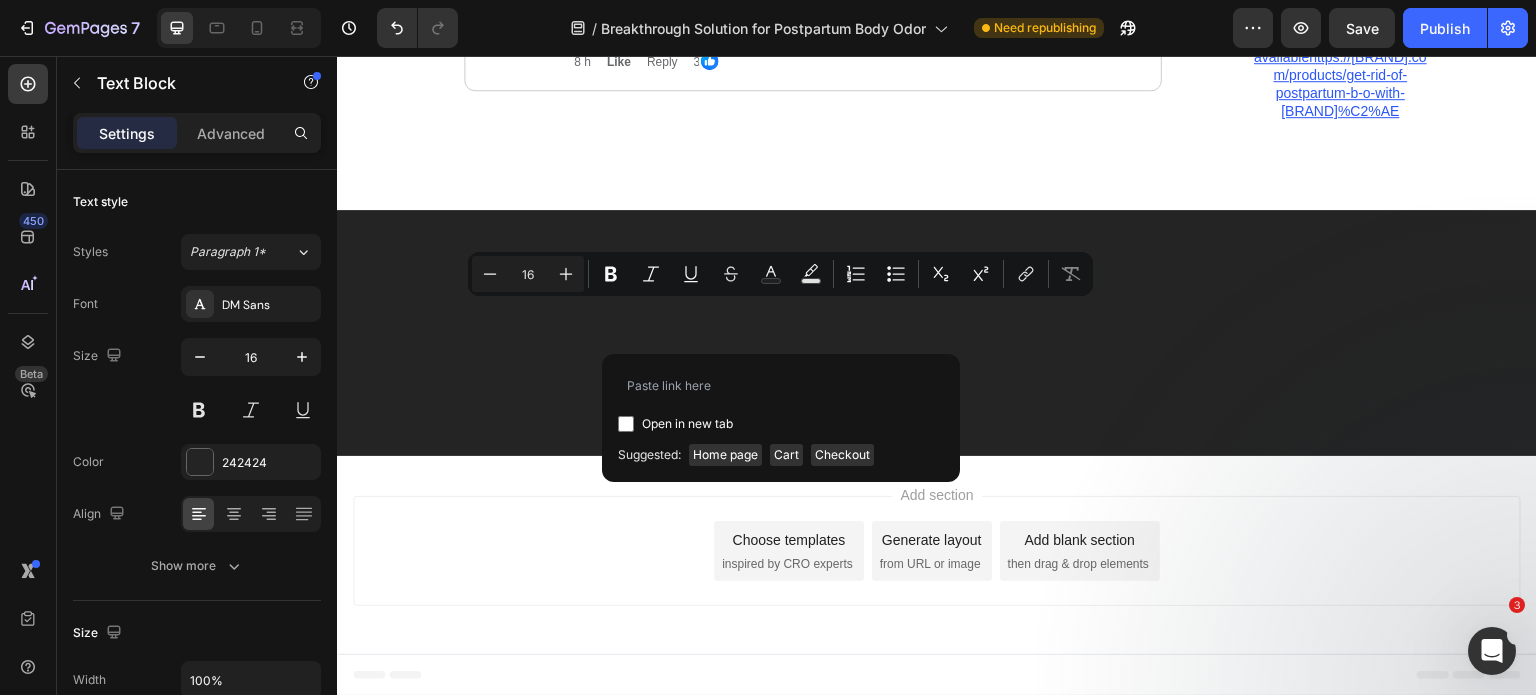 type on "https://[DOMAIN]/products/get-rid-of-postpartum-b-o-with-[BRAND]%C2%AE" 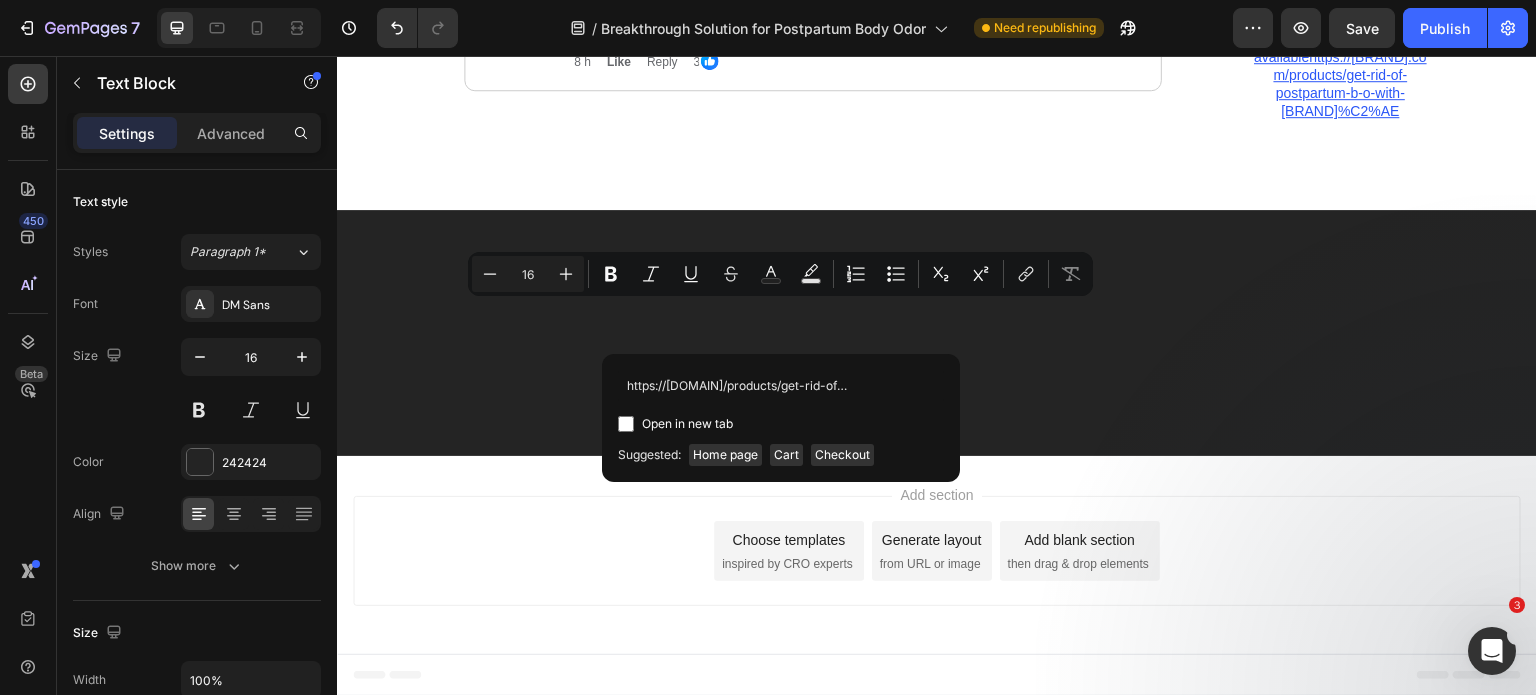 scroll, scrollTop: 0, scrollLeft: 226, axis: horizontal 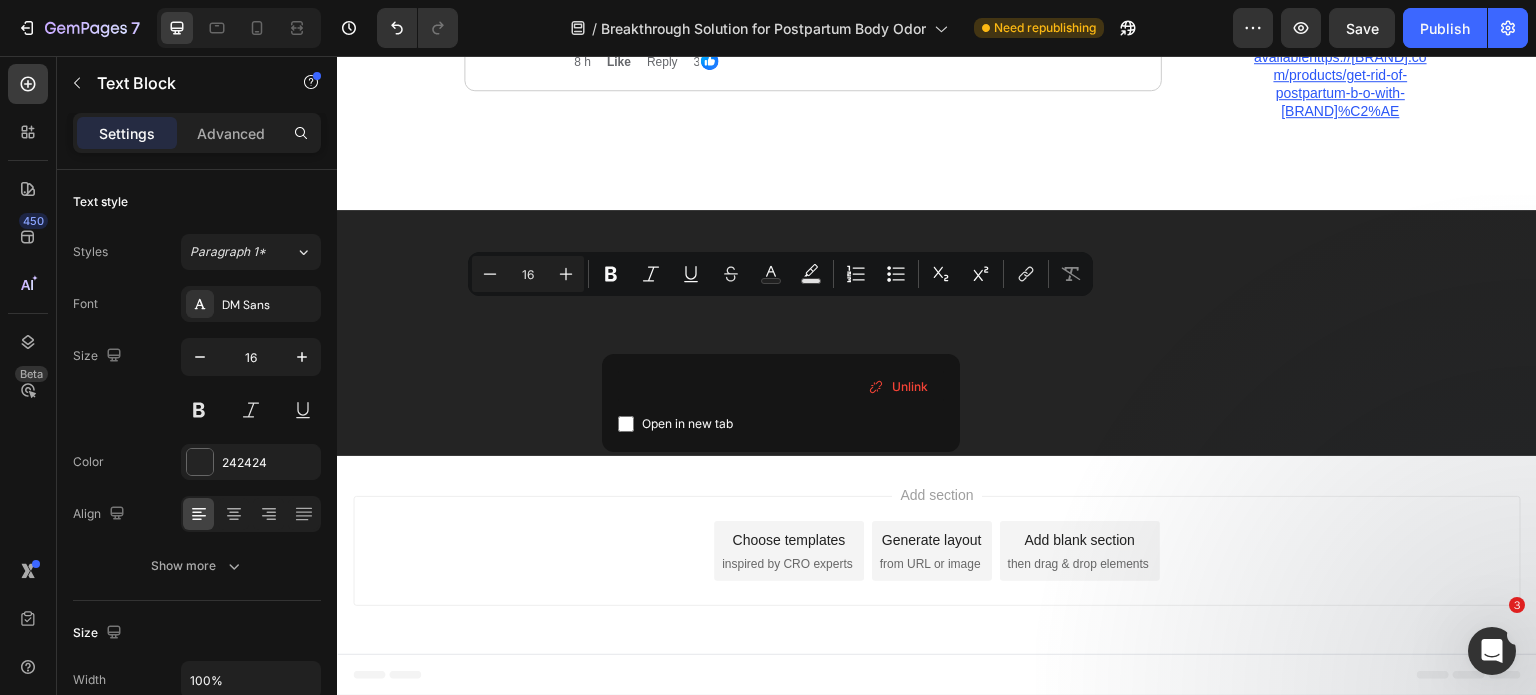 click on "Since writing this advertorial,  Loravey  has advised us that demand has never been higher. Postpartum moms have discovered the secret to finally defeating bacterial storms with Loravey Tea Tree Oil Soap and are sharing their success stories on social media. Stock is running dangerously low and they may run out any day now. Be sure to order your Loravey Tea Tree Oil Soap without delay to start experiencing the incredible benefits for yourself." at bounding box center [813, -1294] 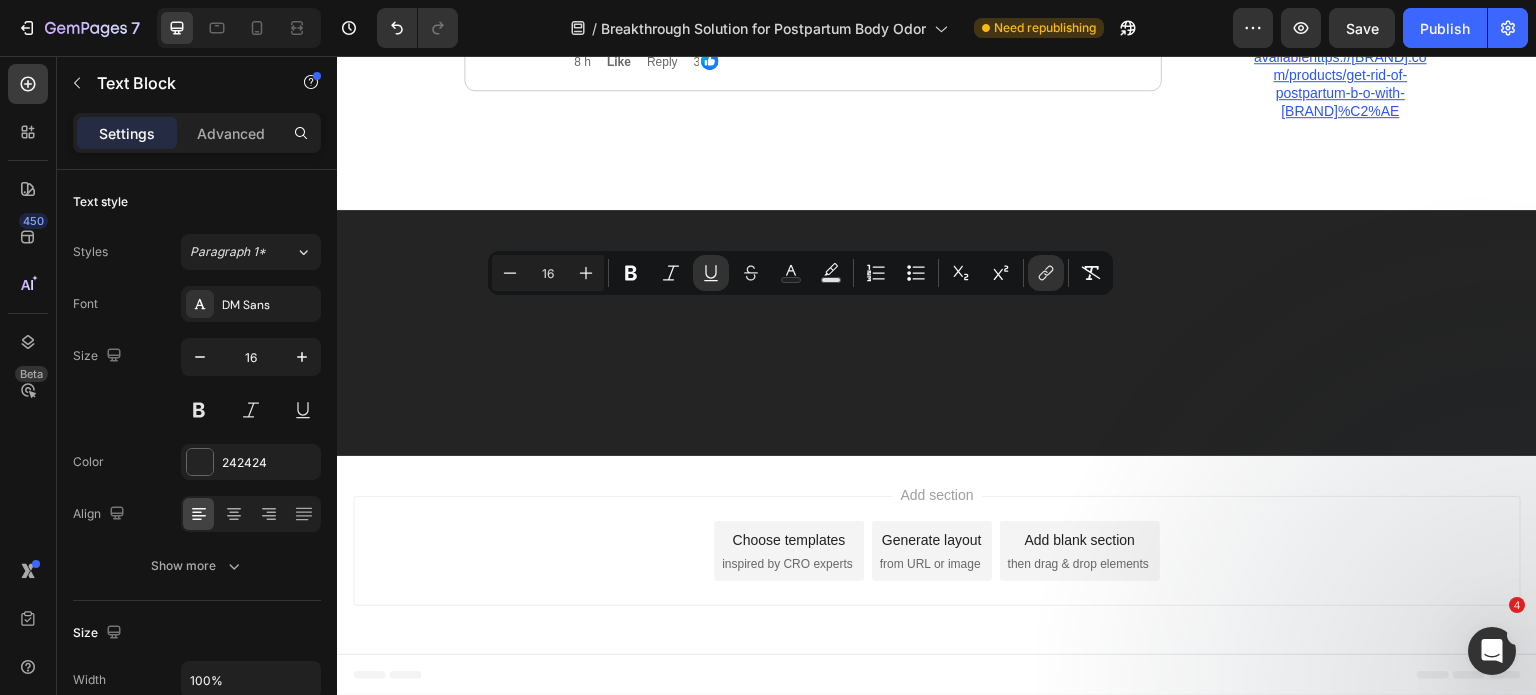 drag, startPoint x: 755, startPoint y: 316, endPoint x: 576, endPoint y: 340, distance: 180.60178 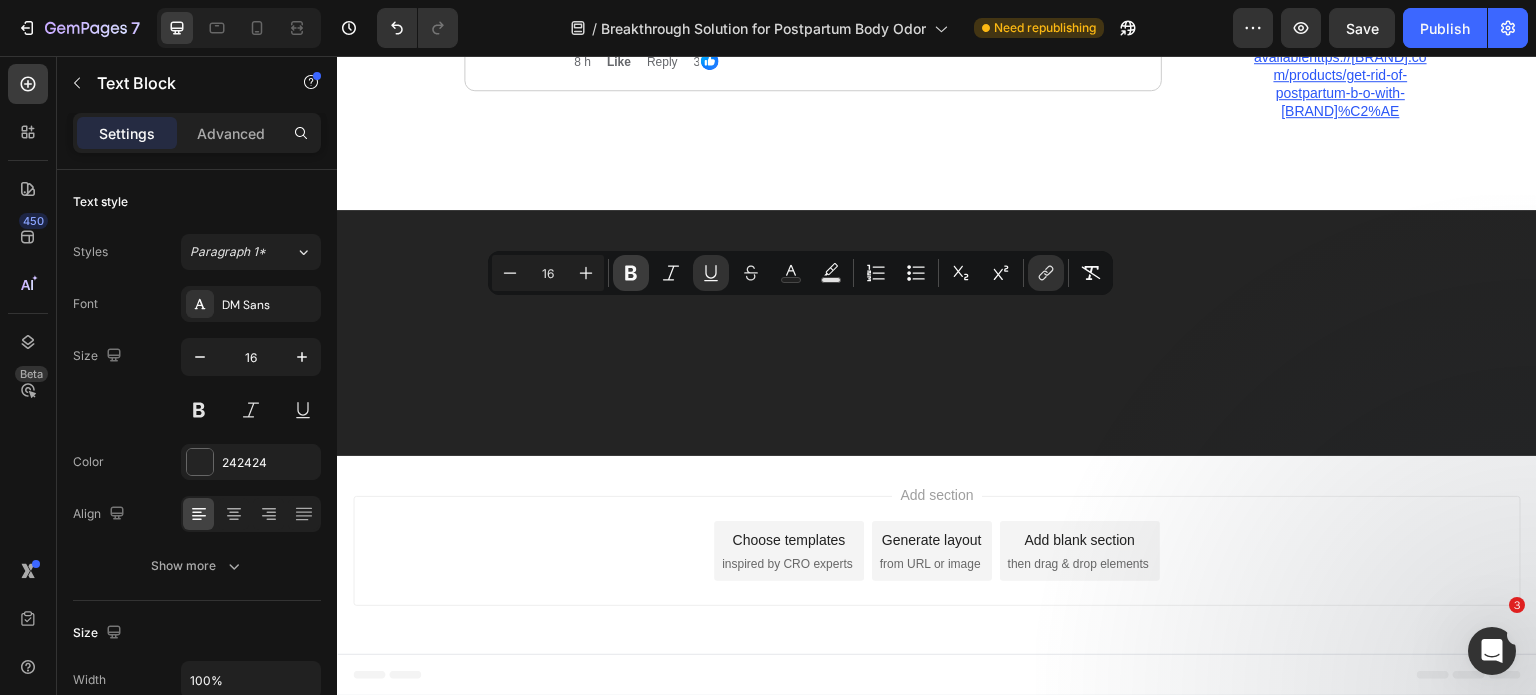 drag, startPoint x: 640, startPoint y: 263, endPoint x: 333, endPoint y: 239, distance: 307.93668 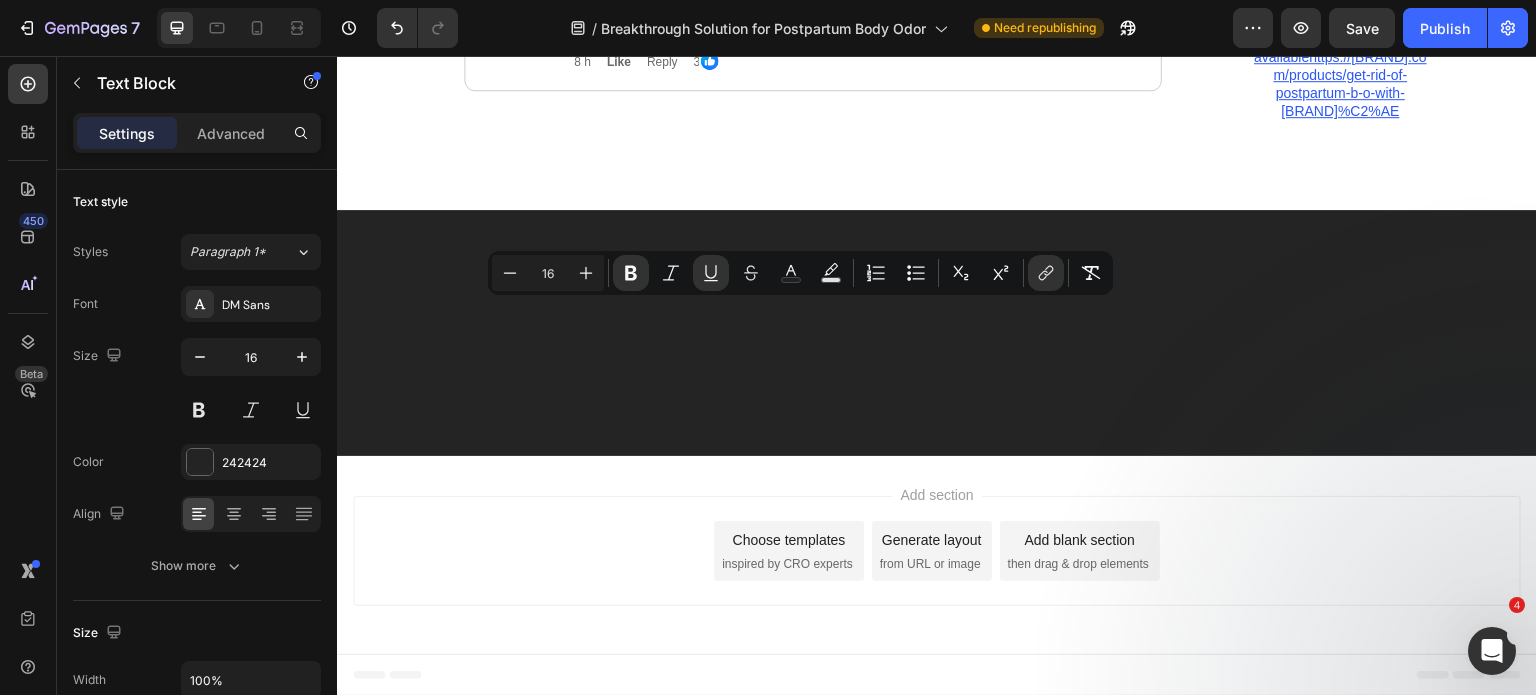 click on "Since writing this advertorial,  Loravey  has advised us that demand has never been higher. Postpartum moms have discovered the  secret to finally defeating bacterial storms with Loravey Tea Tree Oil Soap  and are sharing their success stories on social media. Stock is running dangerously low and they may run out any day now. Be sure to order your Loravey Tea Tree Oil Soap without delay to start experiencing the incredible benefits for yourself." at bounding box center (813, -1294) 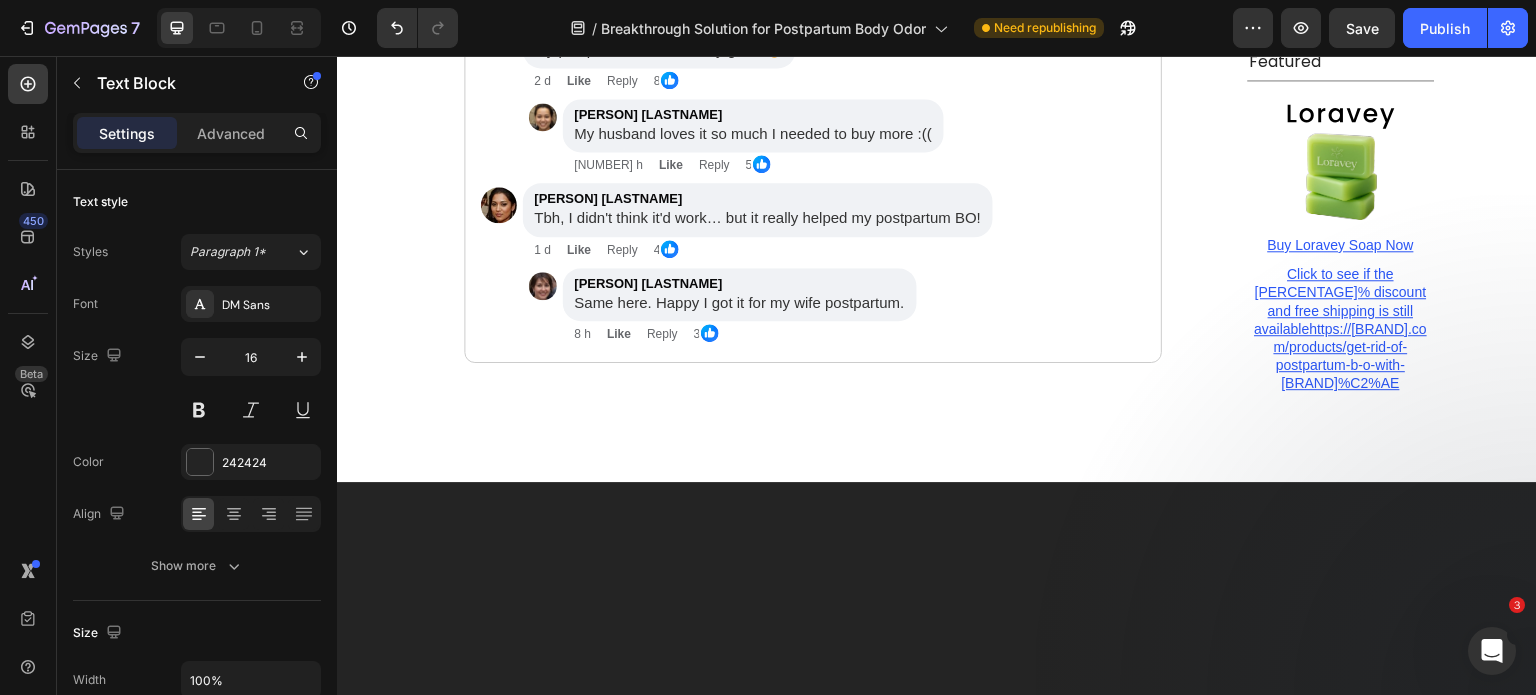 scroll, scrollTop: 6657, scrollLeft: 0, axis: vertical 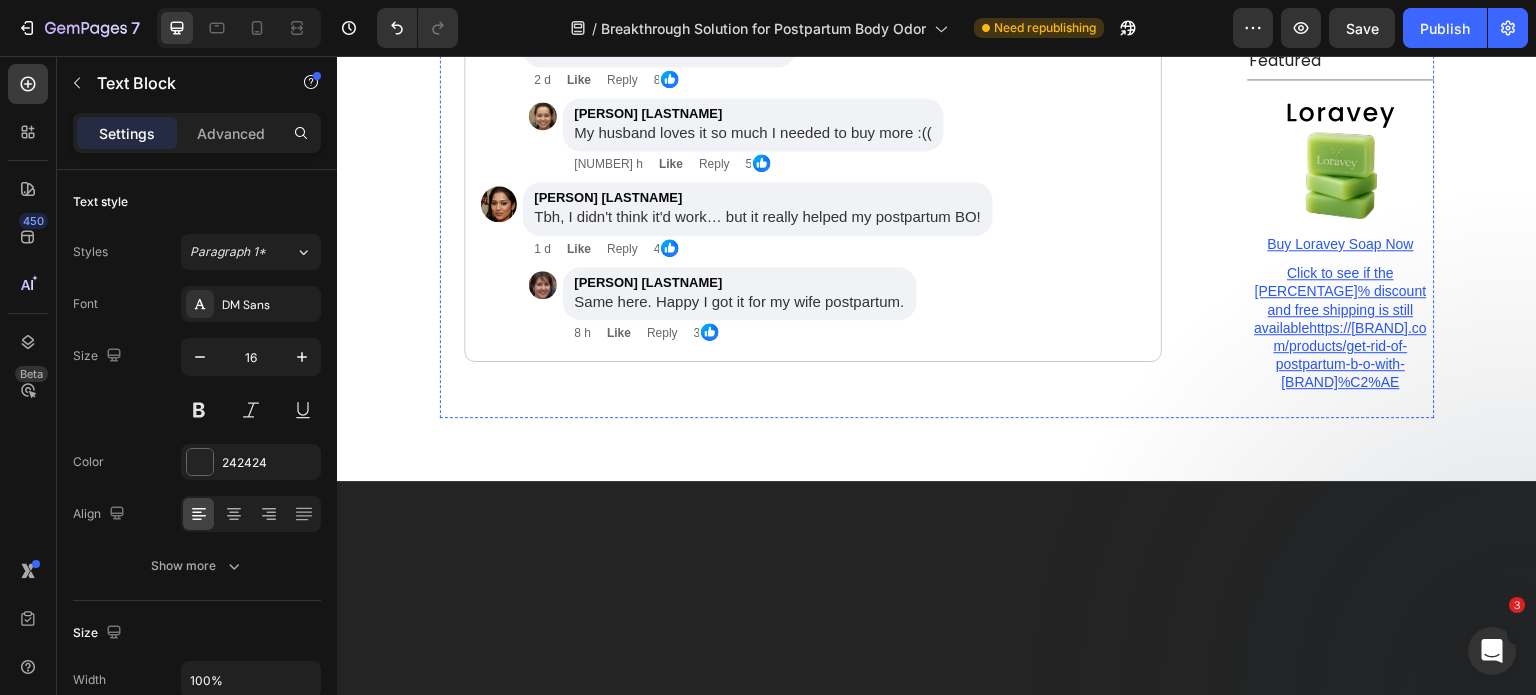 click on "In an unprecedented move, Loravey is currently offering a  limited-time deal of 40% off ." at bounding box center (813, -1277) 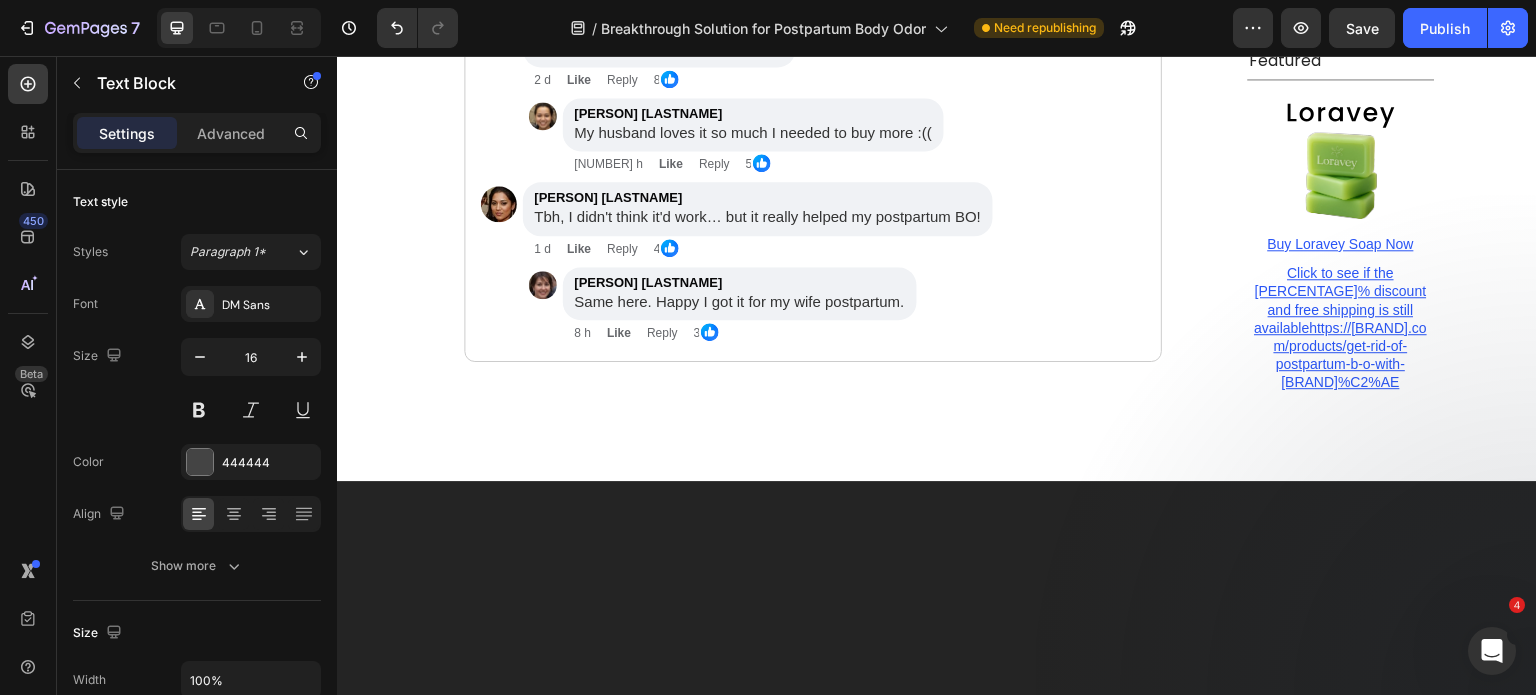 click on "limited-time deal of 40% off" at bounding box center [967, -1278] 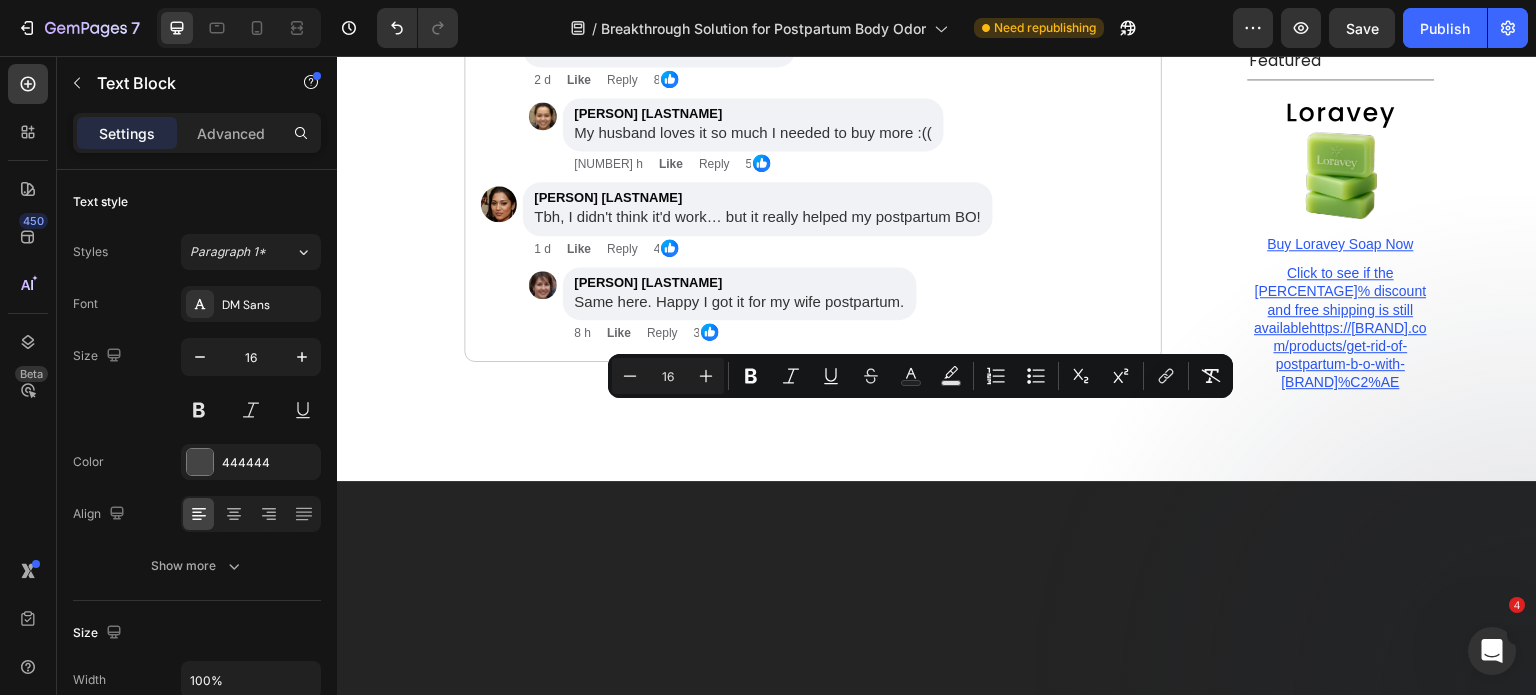 click on "limited-time deal of 40% off" at bounding box center (967, -1278) 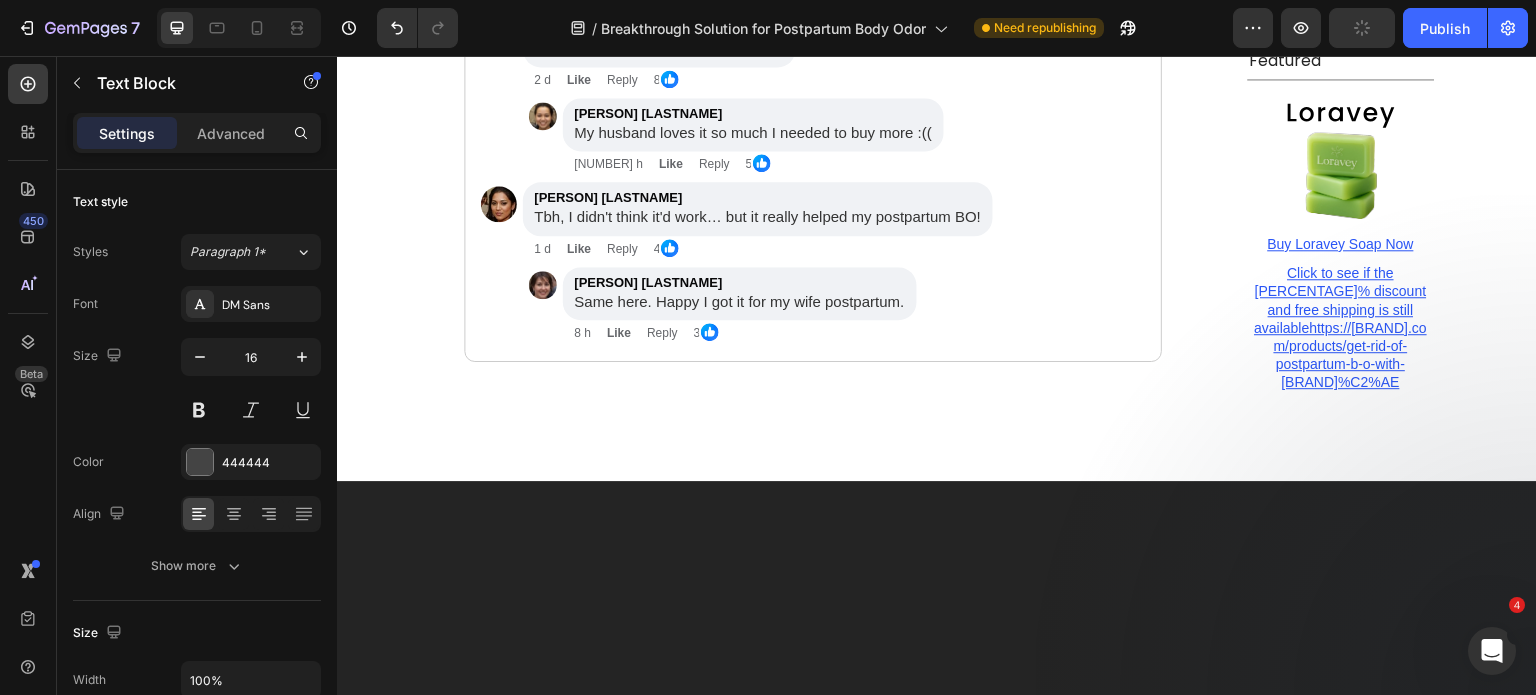drag, startPoint x: 863, startPoint y: 418, endPoint x: 1071, endPoint y: 420, distance: 208.00961 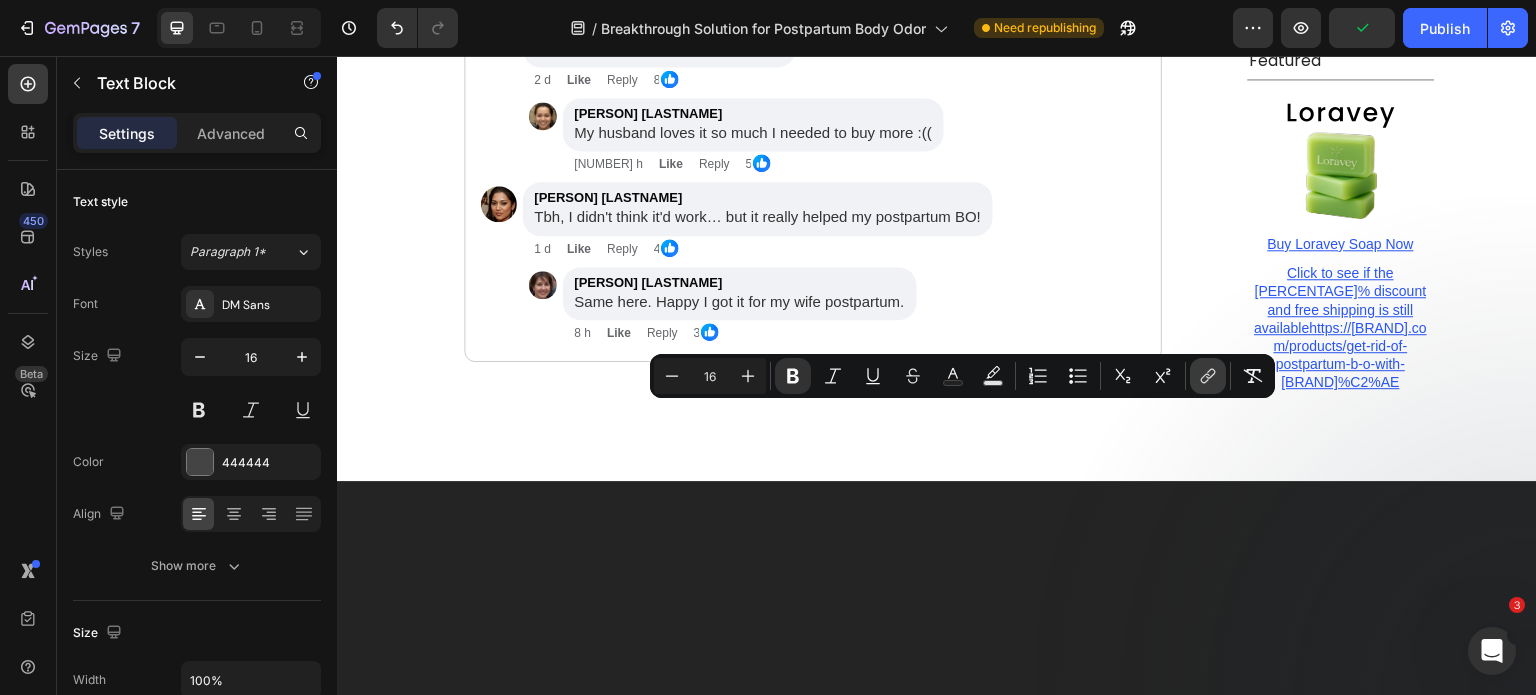 click on "link" at bounding box center (1208, 376) 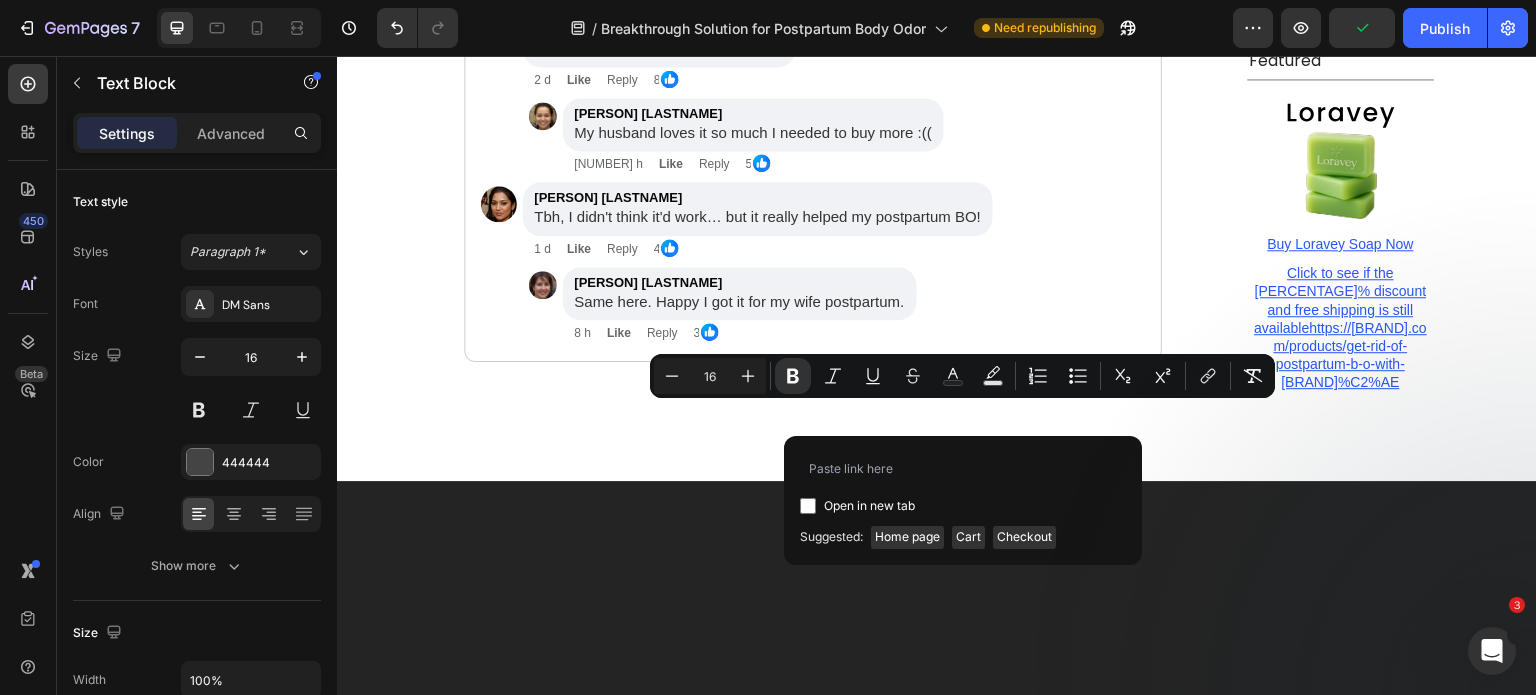 type on "https://[DOMAIN]/products/get-rid-of-postpartum-b-o-with-[BRAND]%C2%AE" 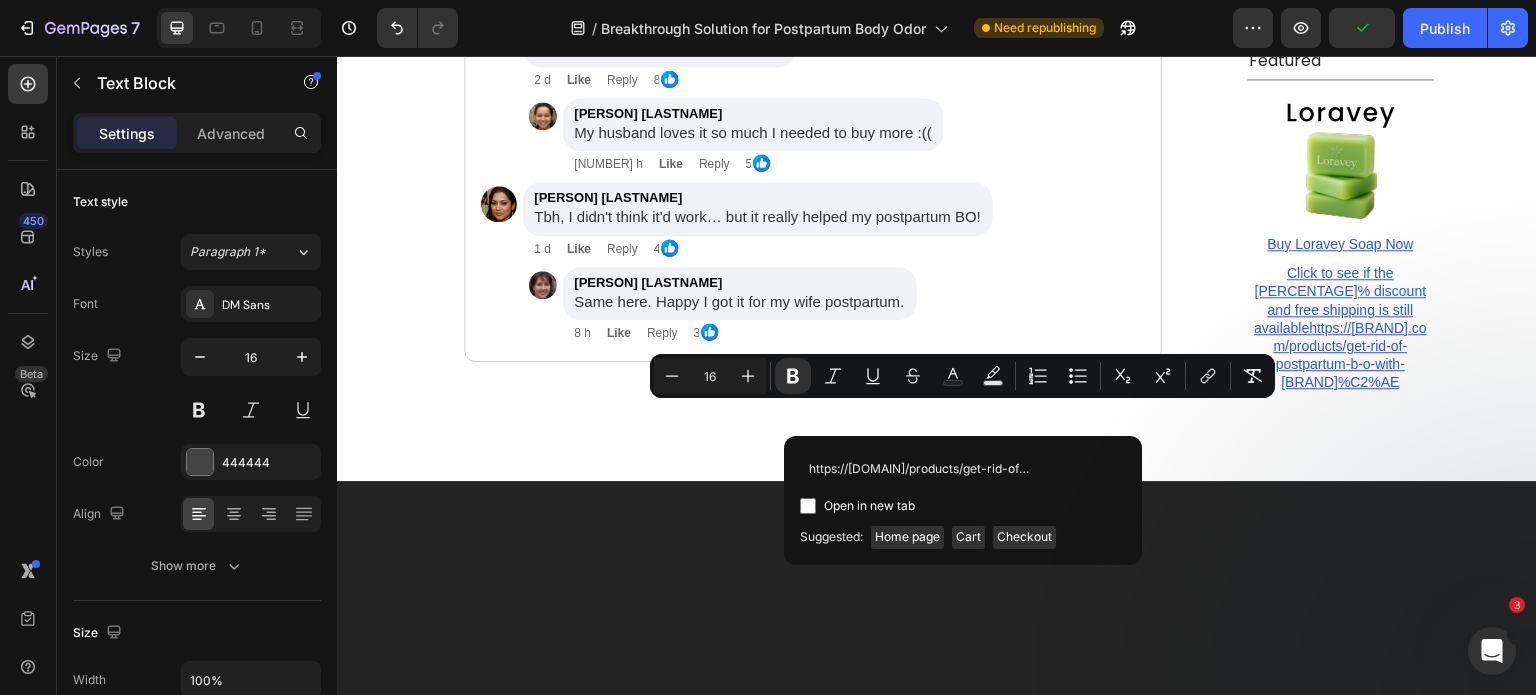 scroll, scrollTop: 0, scrollLeft: 226, axis: horizontal 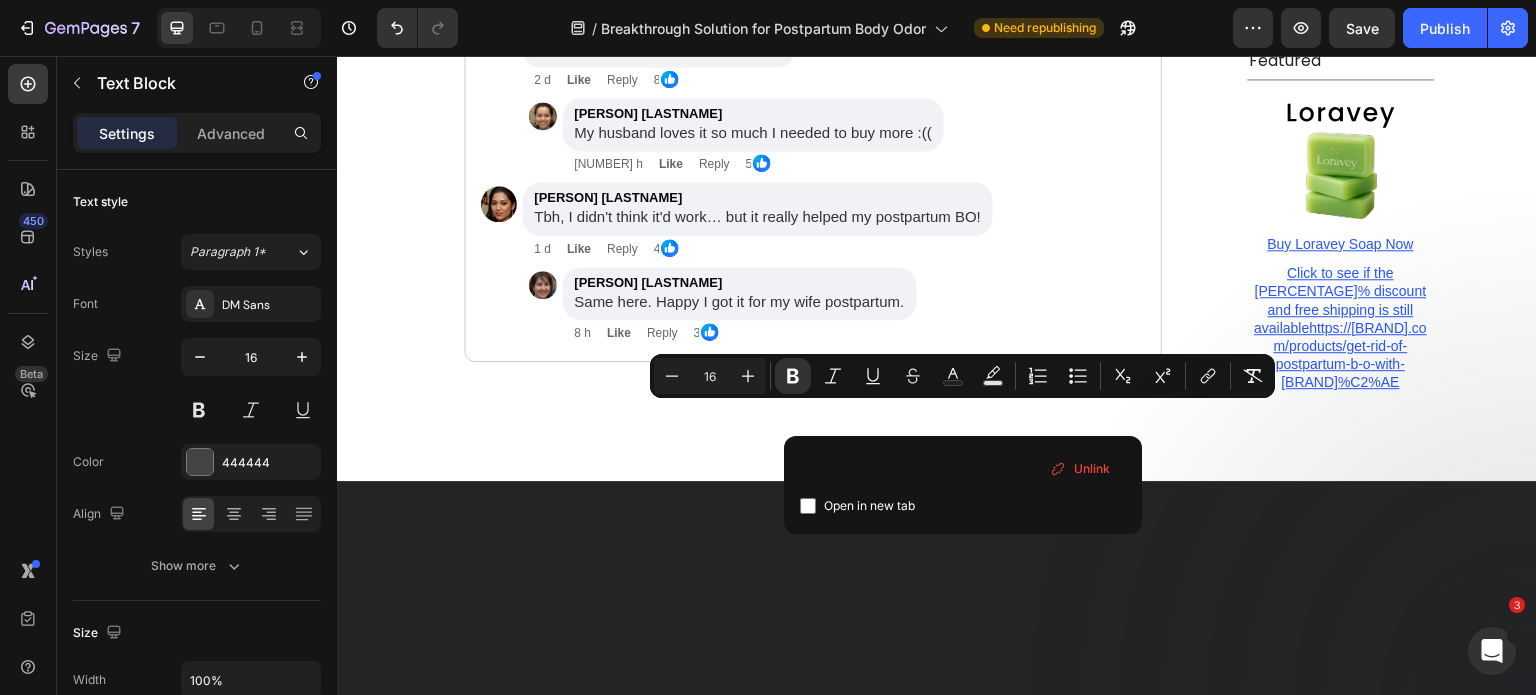 click on "In an unprecedented move, Loravey is currently offering a  limited-time deal of 40% off ." at bounding box center [813, -1277] 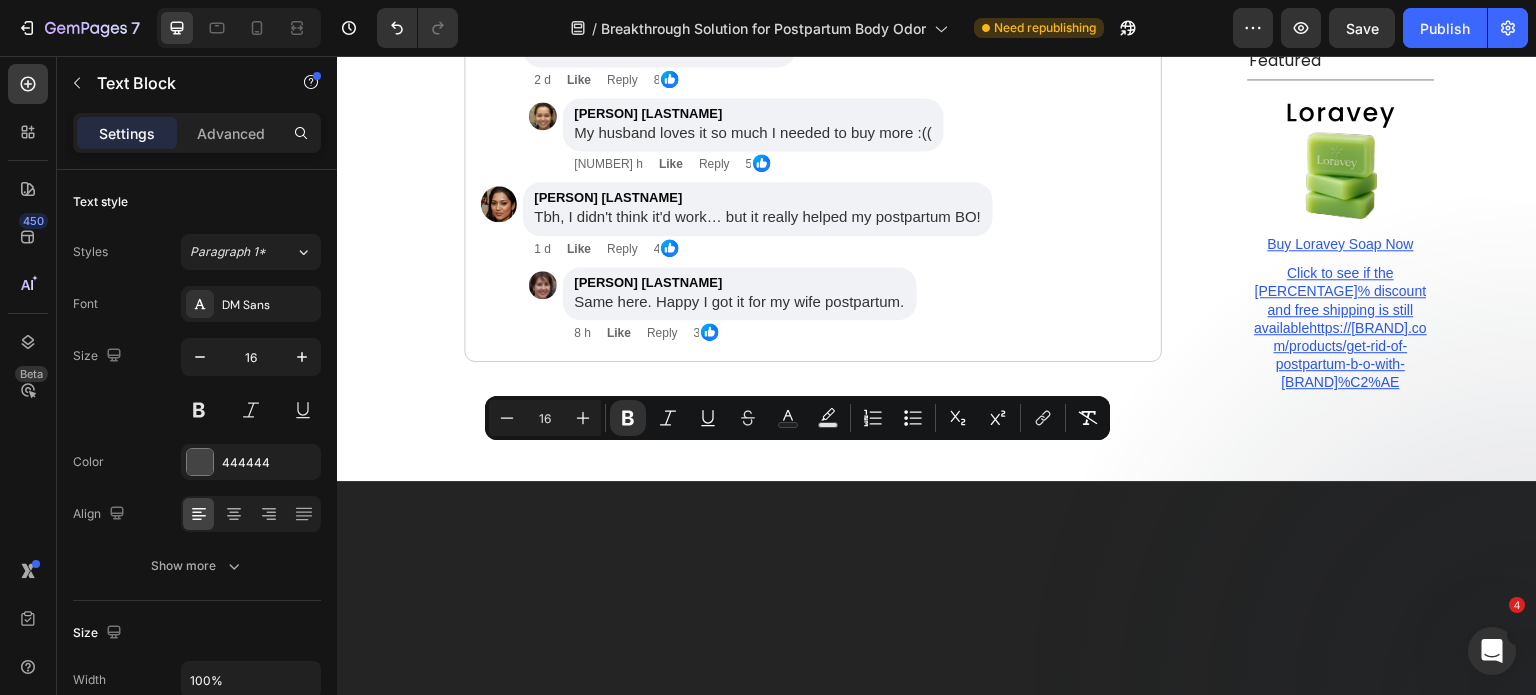 drag, startPoint x: 694, startPoint y: 460, endPoint x: 900, endPoint y: 464, distance: 206.03883 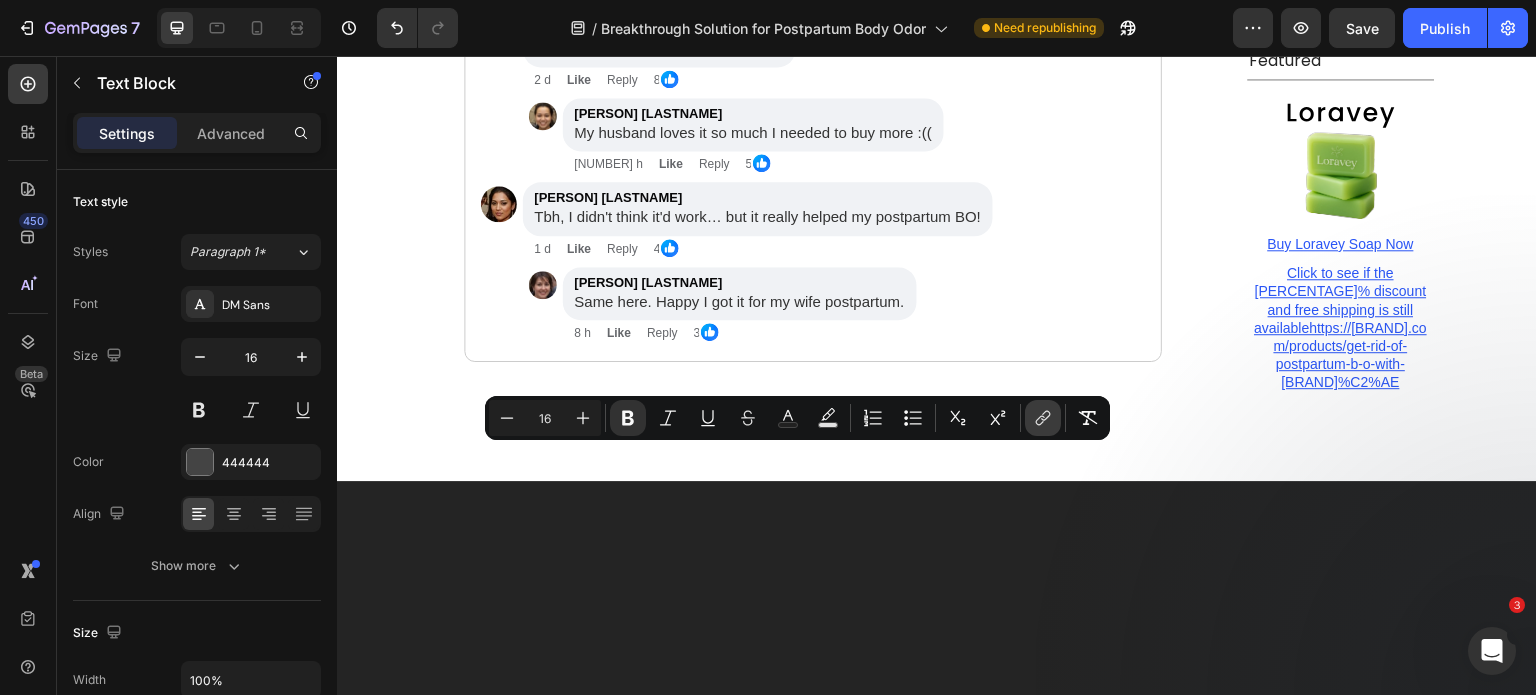 click 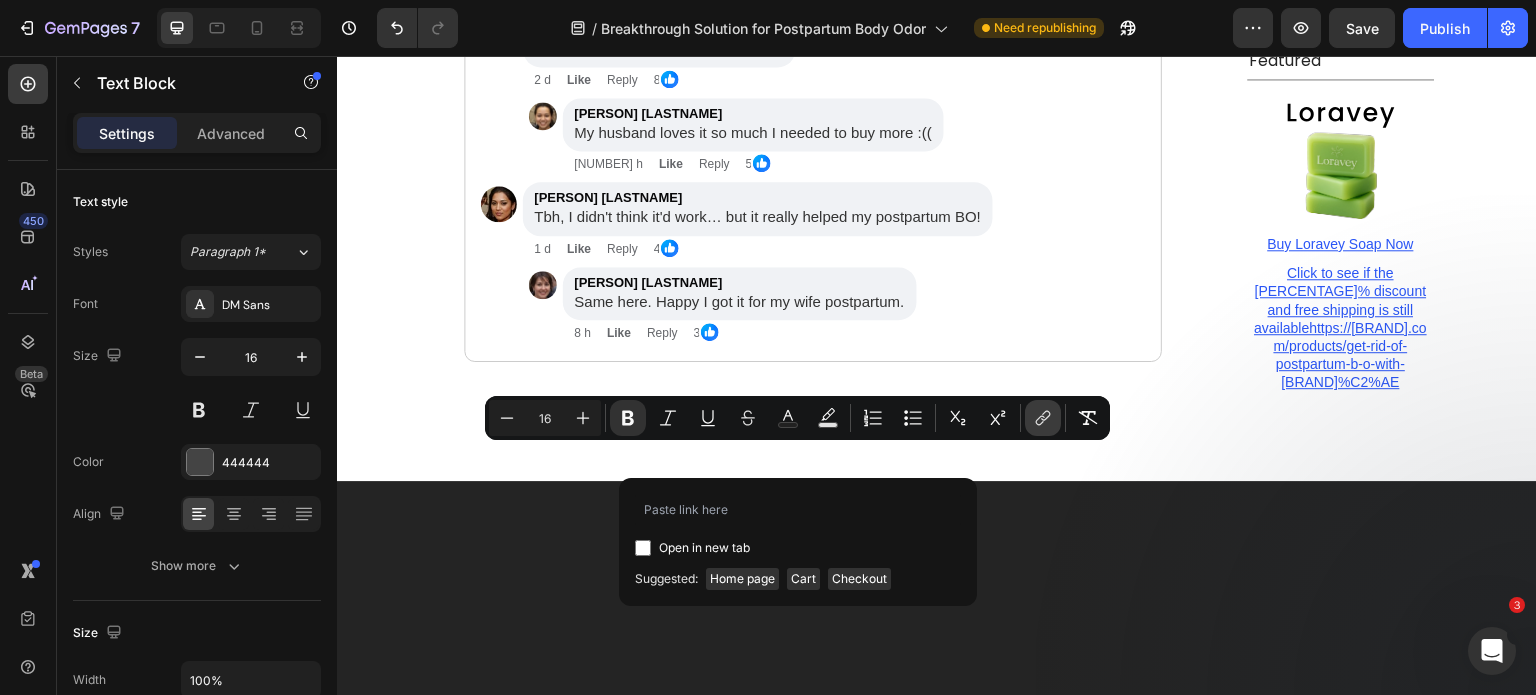 type on "https://[DOMAIN]/products/get-rid-of-postpartum-b-o-with-[BRAND]%C2%AE" 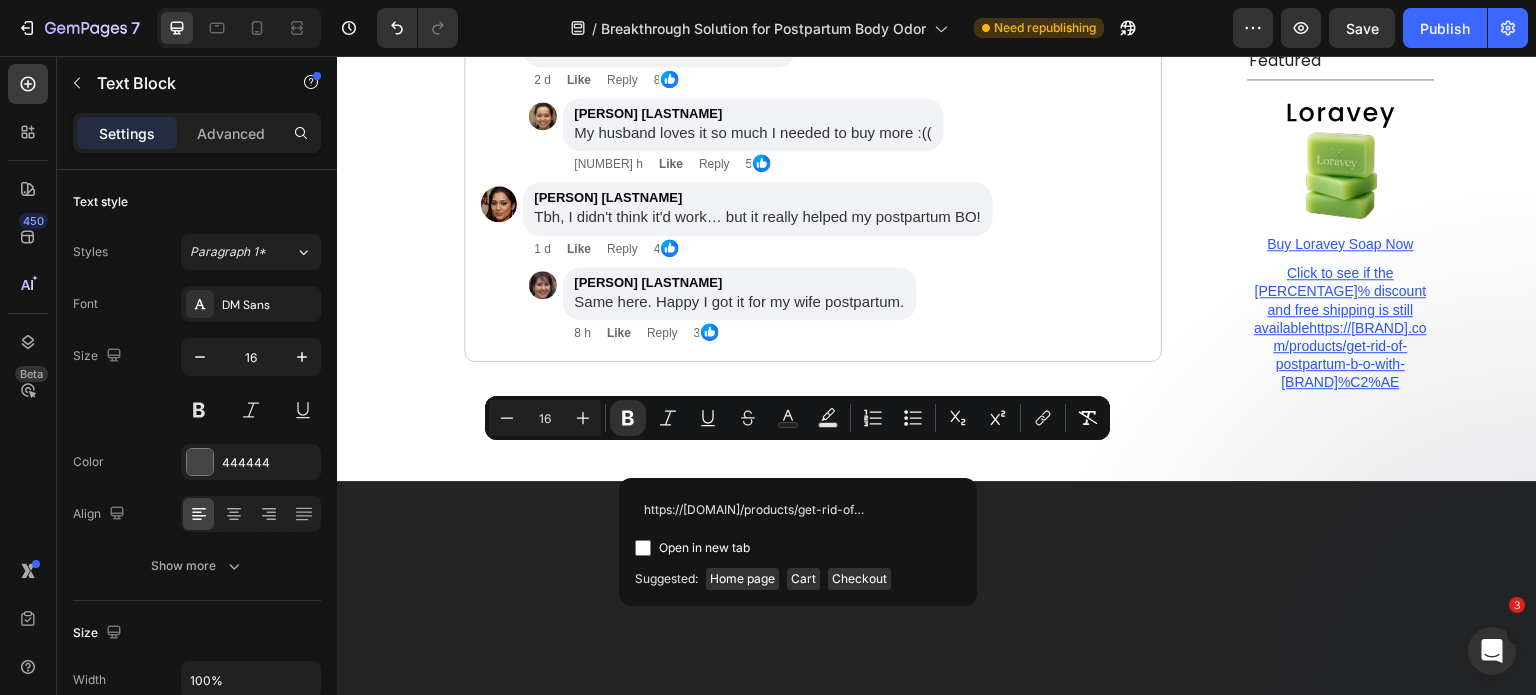 scroll, scrollTop: 0, scrollLeft: 226, axis: horizontal 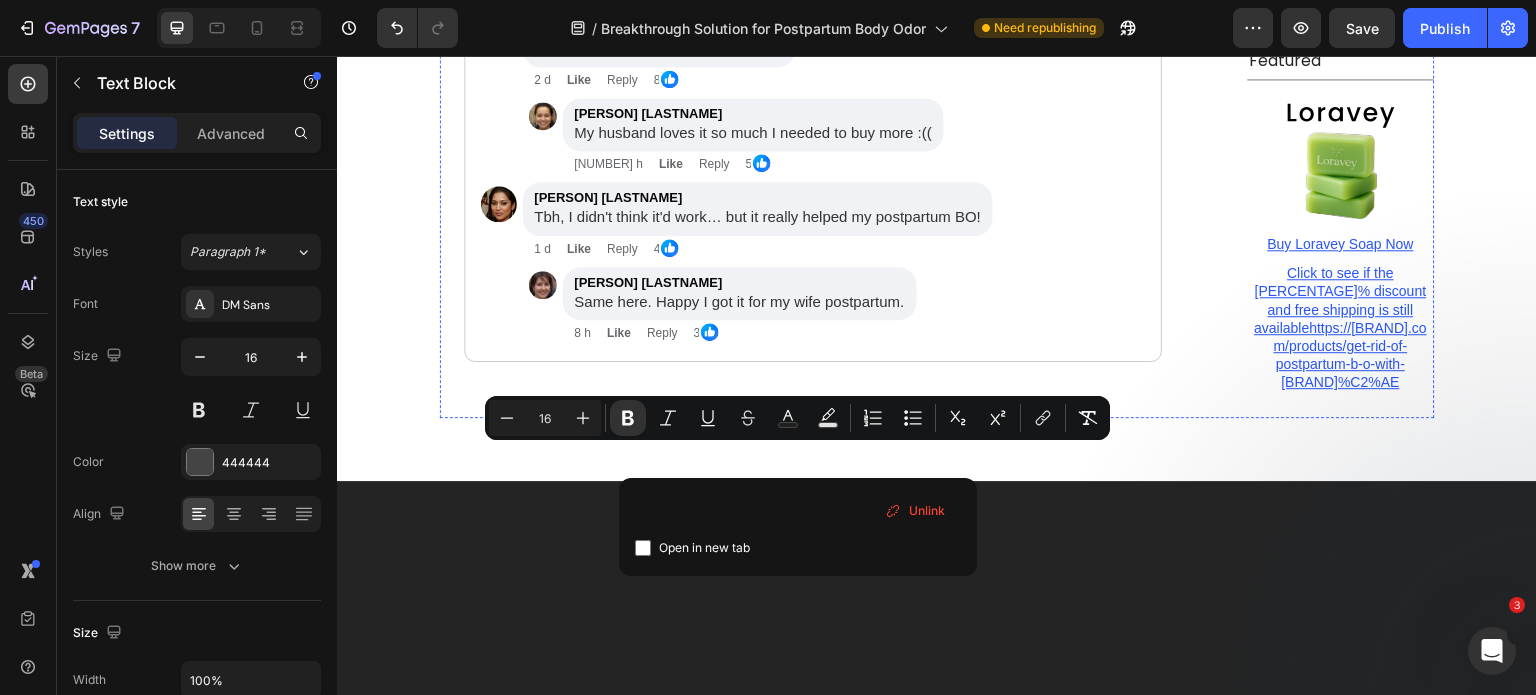 click on "Where Can I Get The Loravey Tea Tree Oil Soap?" at bounding box center (813, -1459) 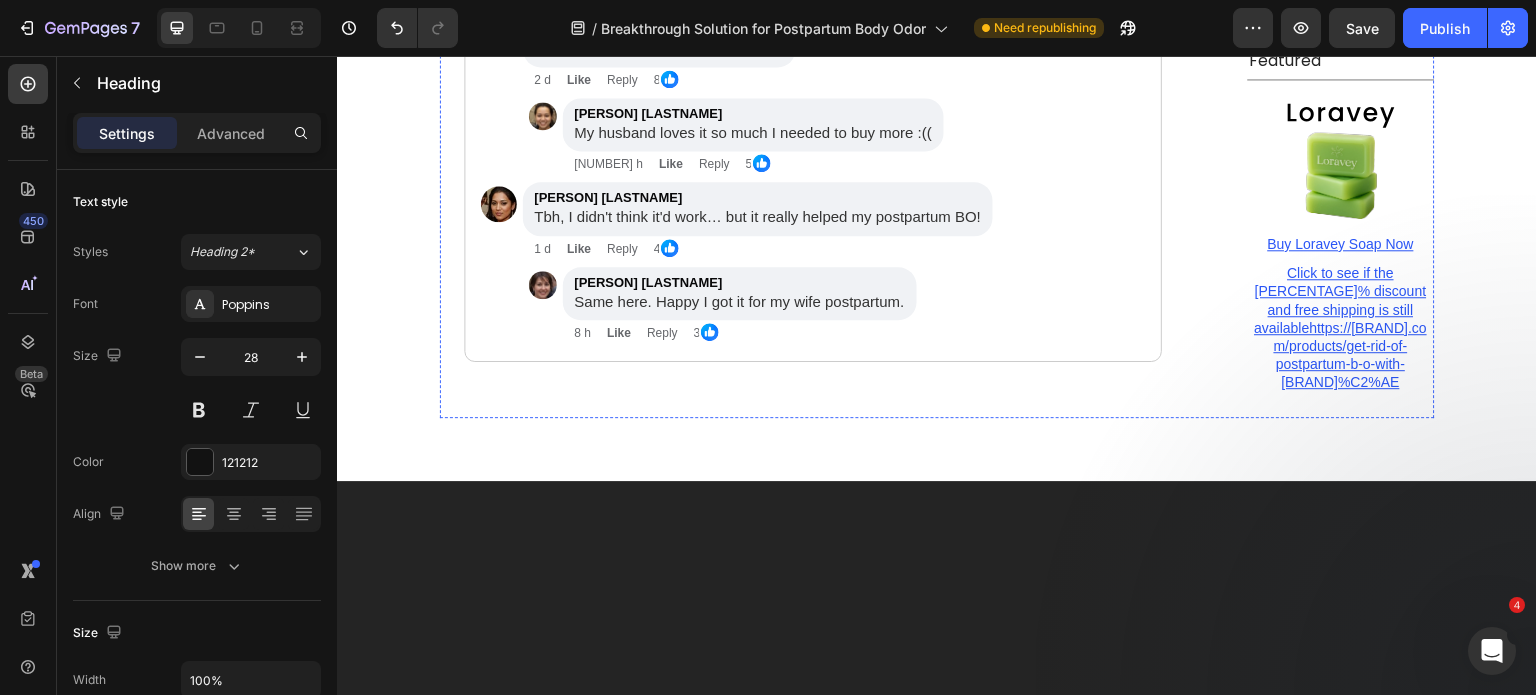 click on "While there are many cheap tea tree soaps on other sites, the only way to guarantee you're getting the real pharmaceutical-grade formula is through the official website." at bounding box center (813, -1370) 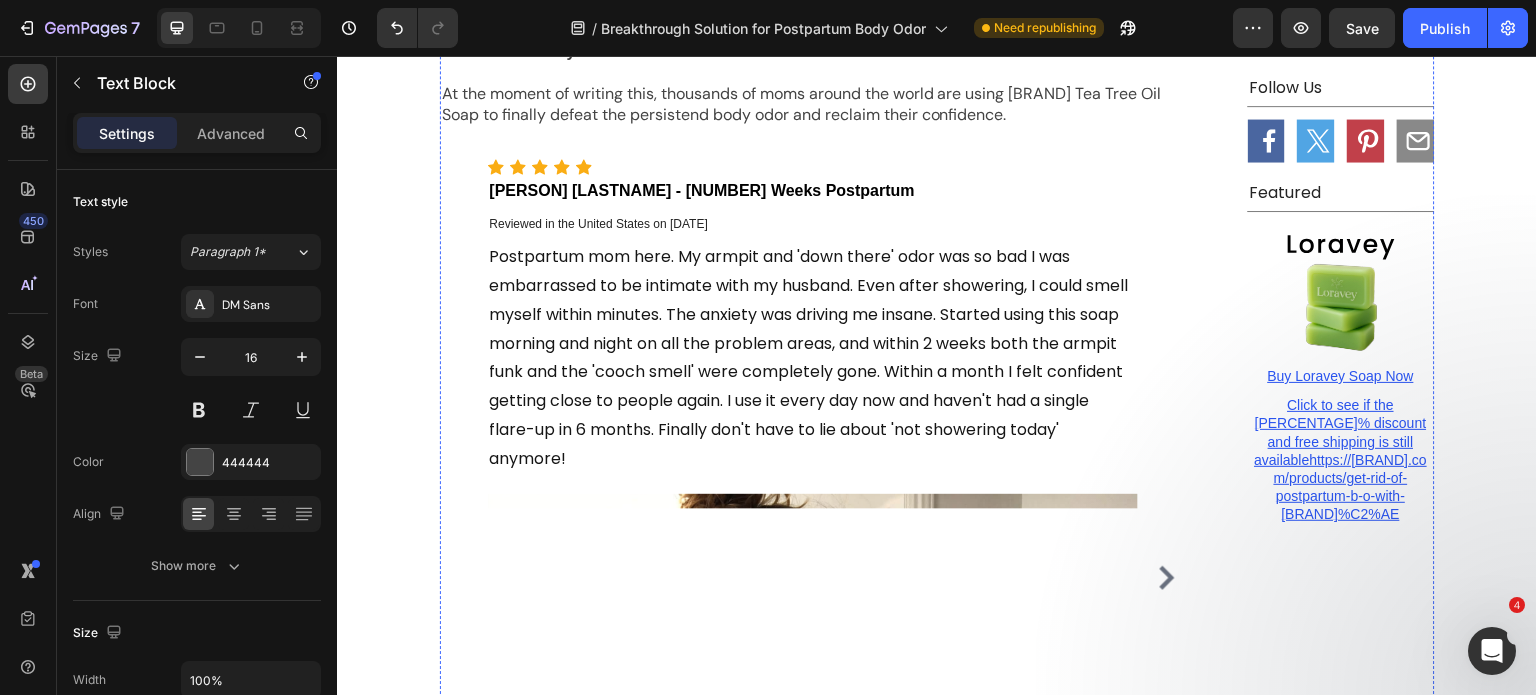 scroll, scrollTop: 4595, scrollLeft: 0, axis: vertical 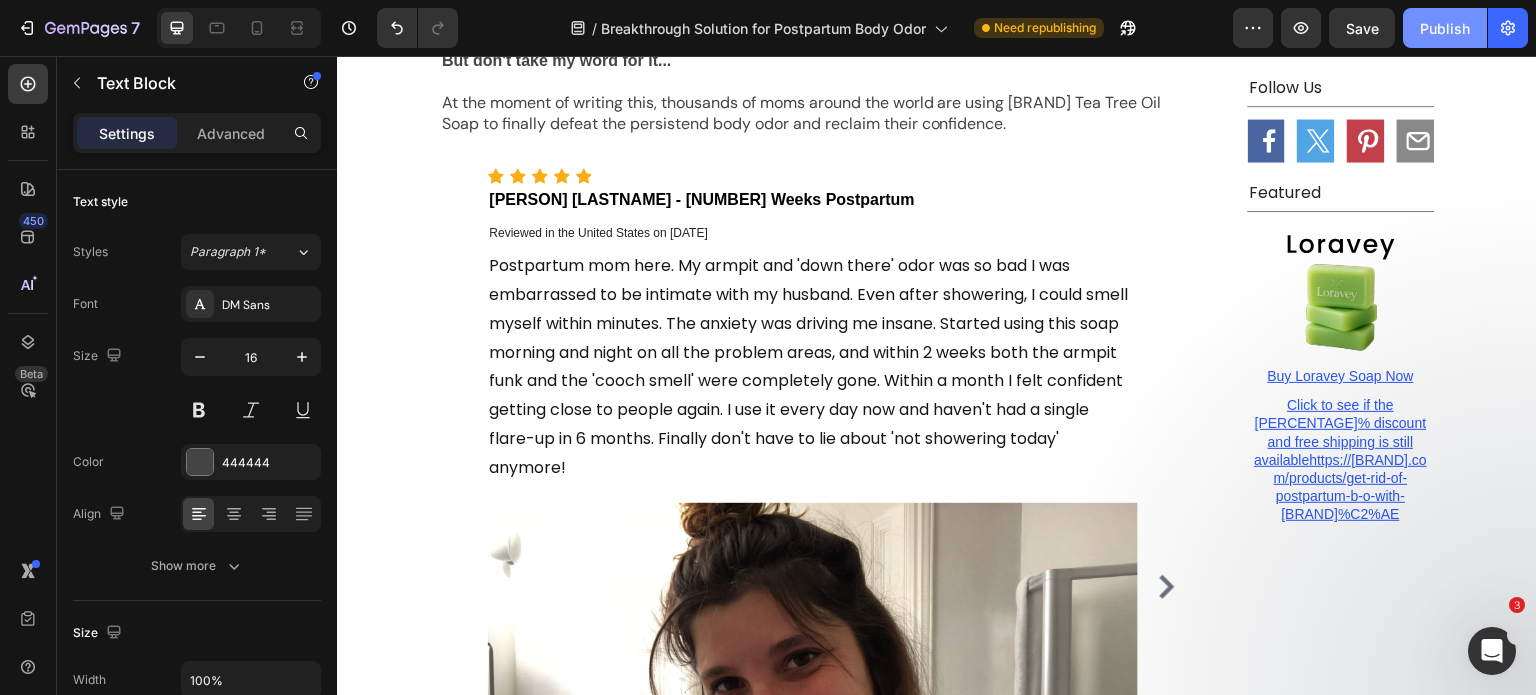 click on "Publish" at bounding box center (1445, 28) 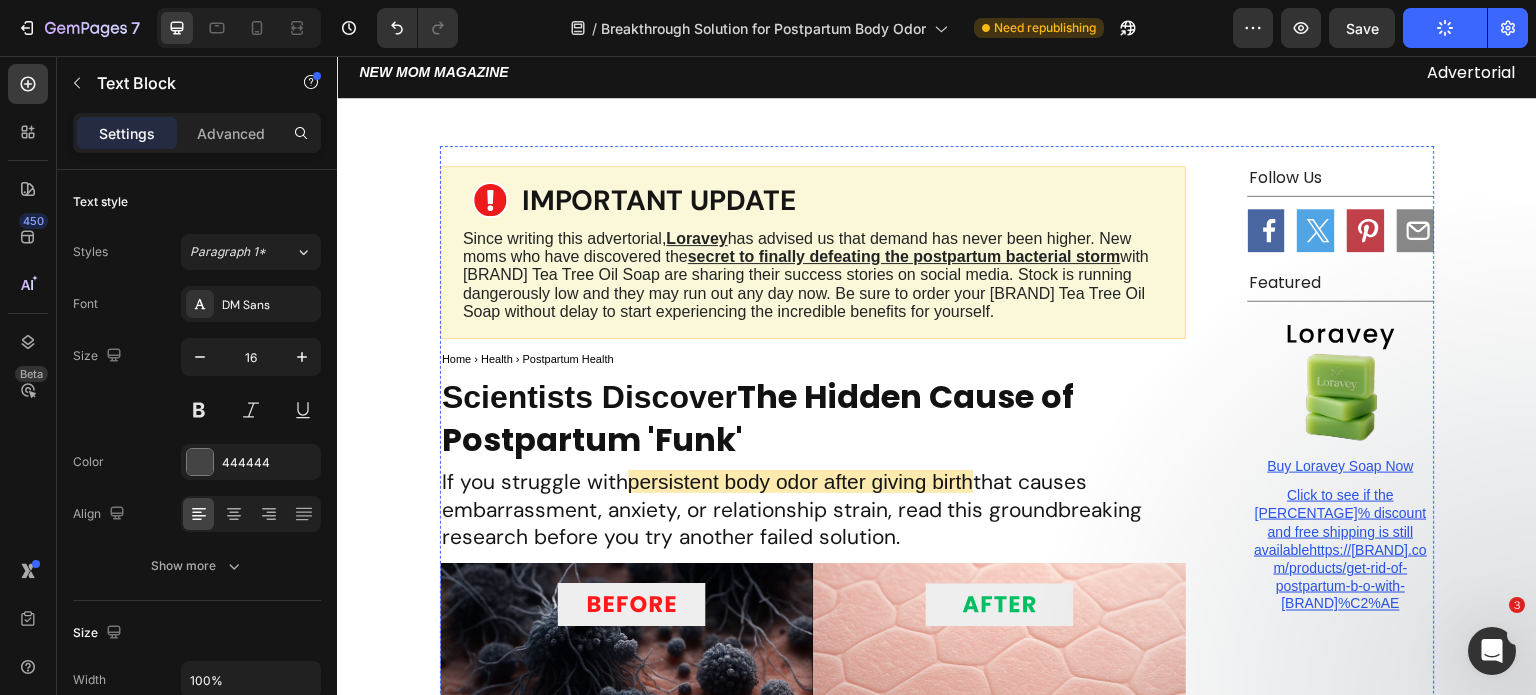 scroll, scrollTop: 0, scrollLeft: 0, axis: both 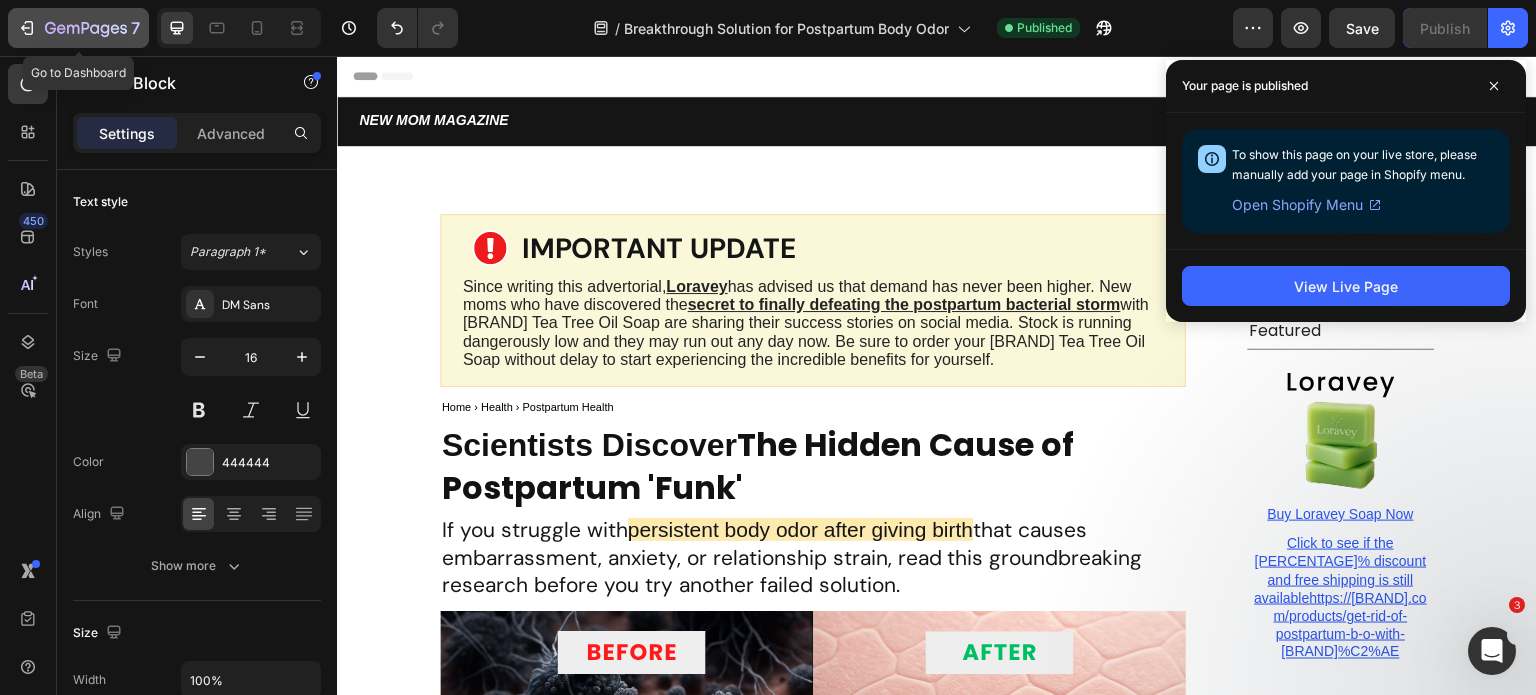 click 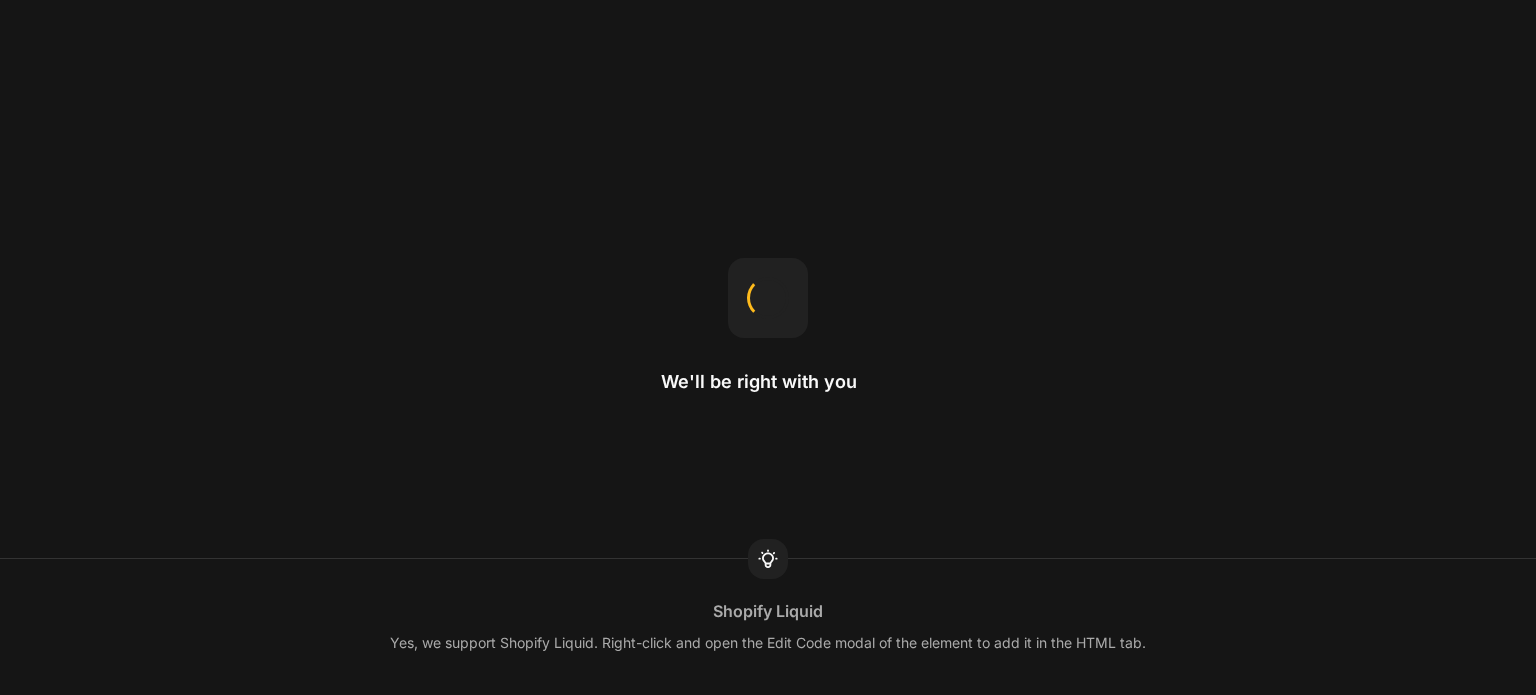 scroll, scrollTop: 0, scrollLeft: 0, axis: both 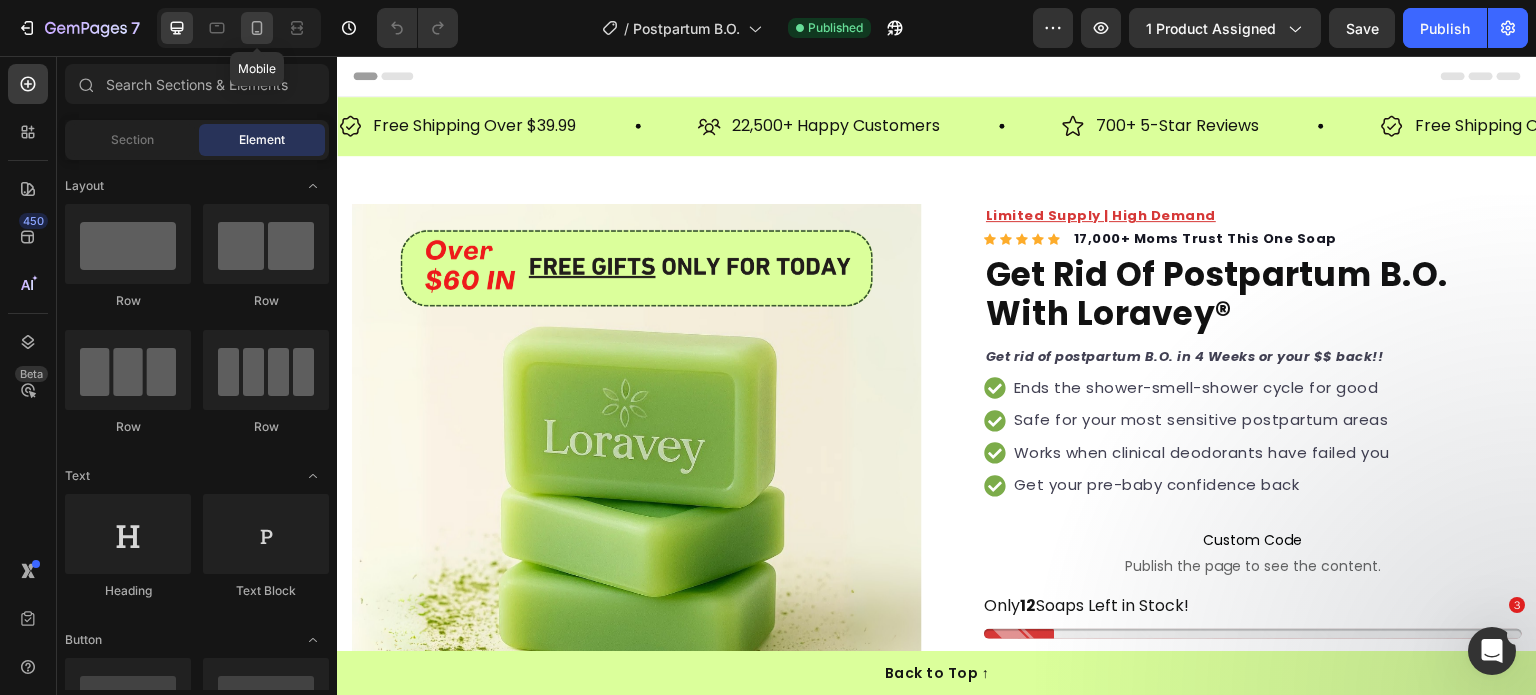 click 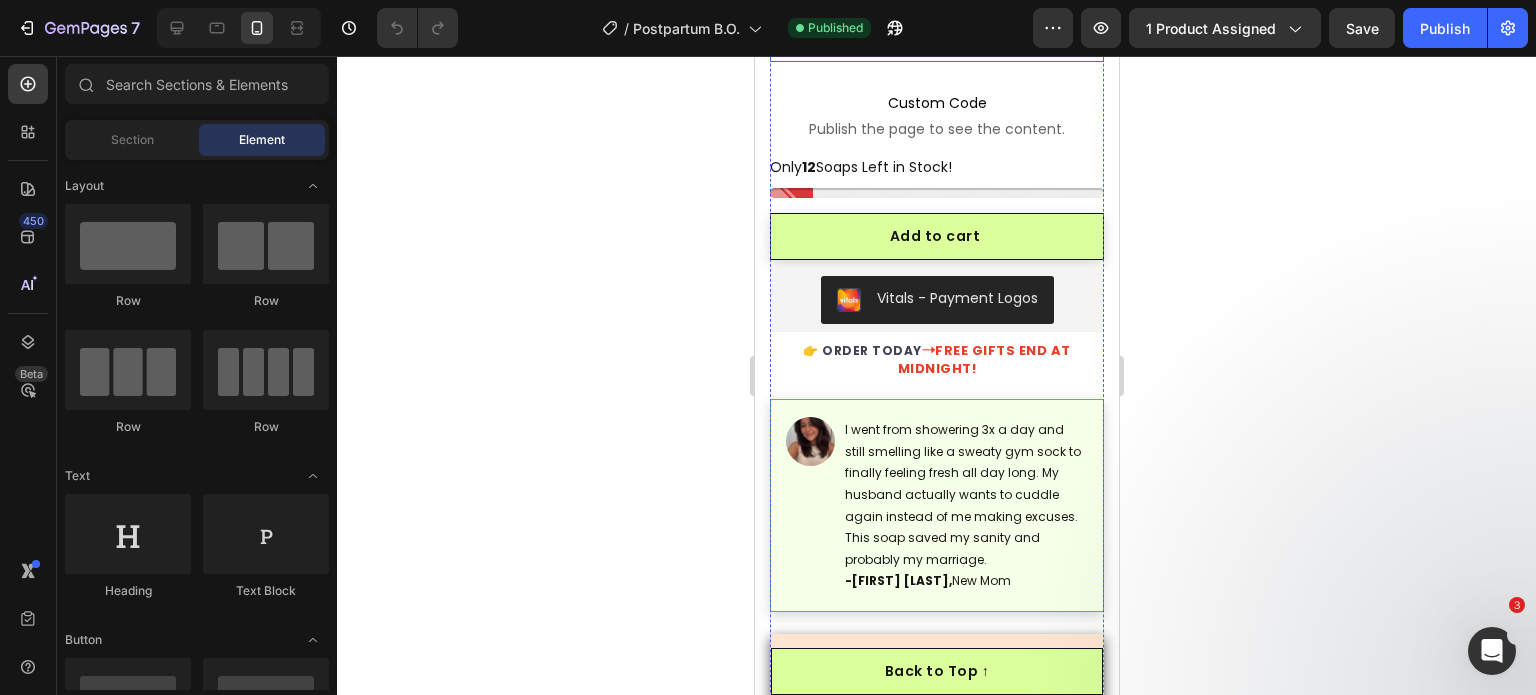 scroll, scrollTop: 900, scrollLeft: 0, axis: vertical 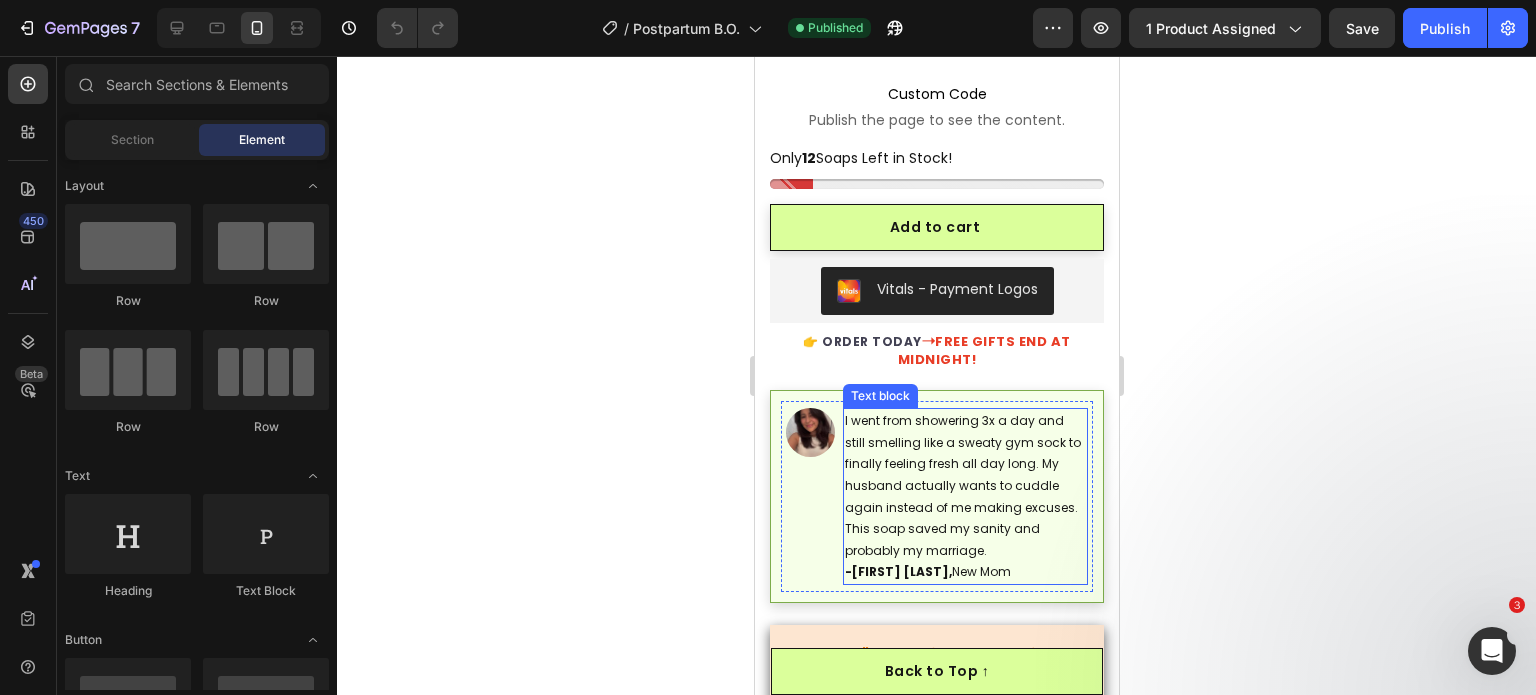 click on "I went from showering 3x a day and still smelling like a sweaty gym sock to finally feeling fresh all day long. My husband actually wants to cuddle again instead of me making excuses. This soap saved my sanity and probably my marriage." at bounding box center [964, 485] 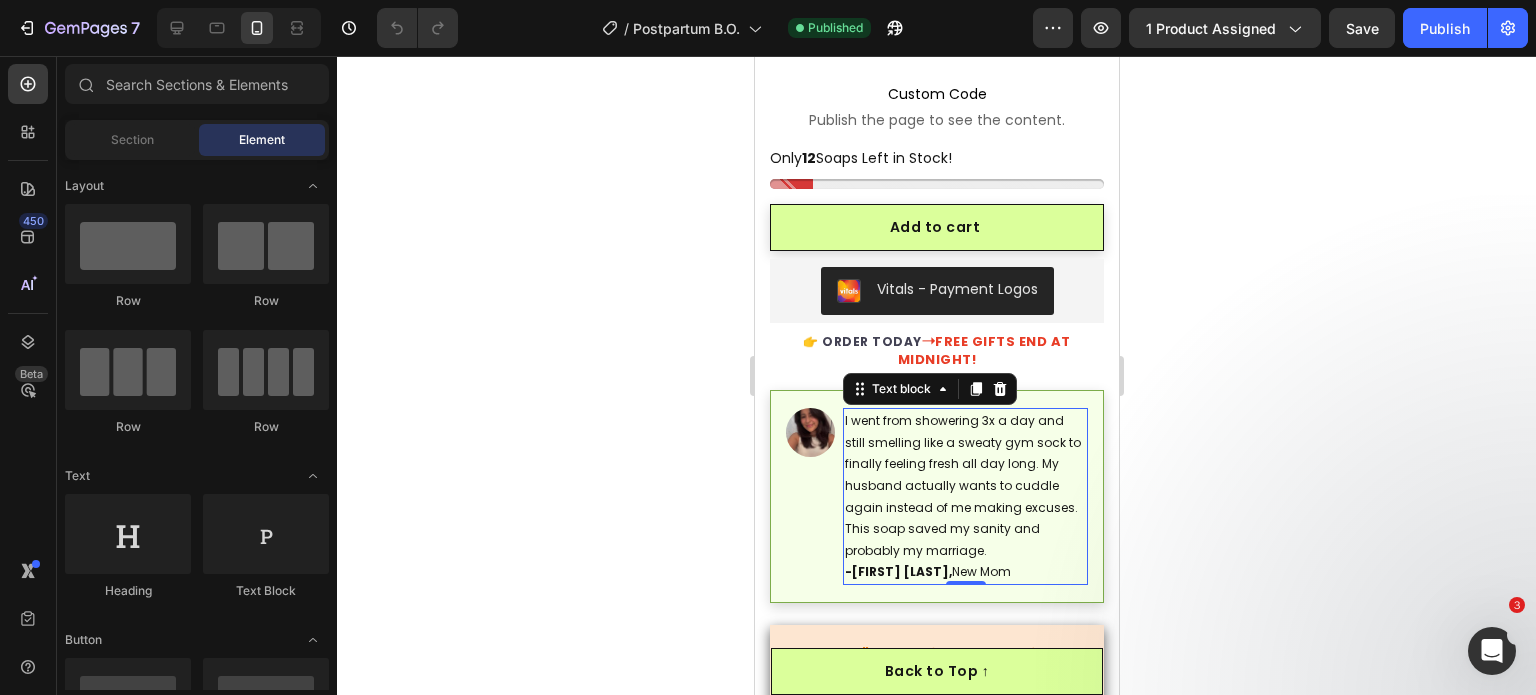 click on "I went from showering 3x a day and still smelling like a sweaty gym sock to finally feeling fresh all day long. My husband actually wants to cuddle again instead of me making excuses. This soap saved my sanity and probably my marriage." at bounding box center [964, 485] 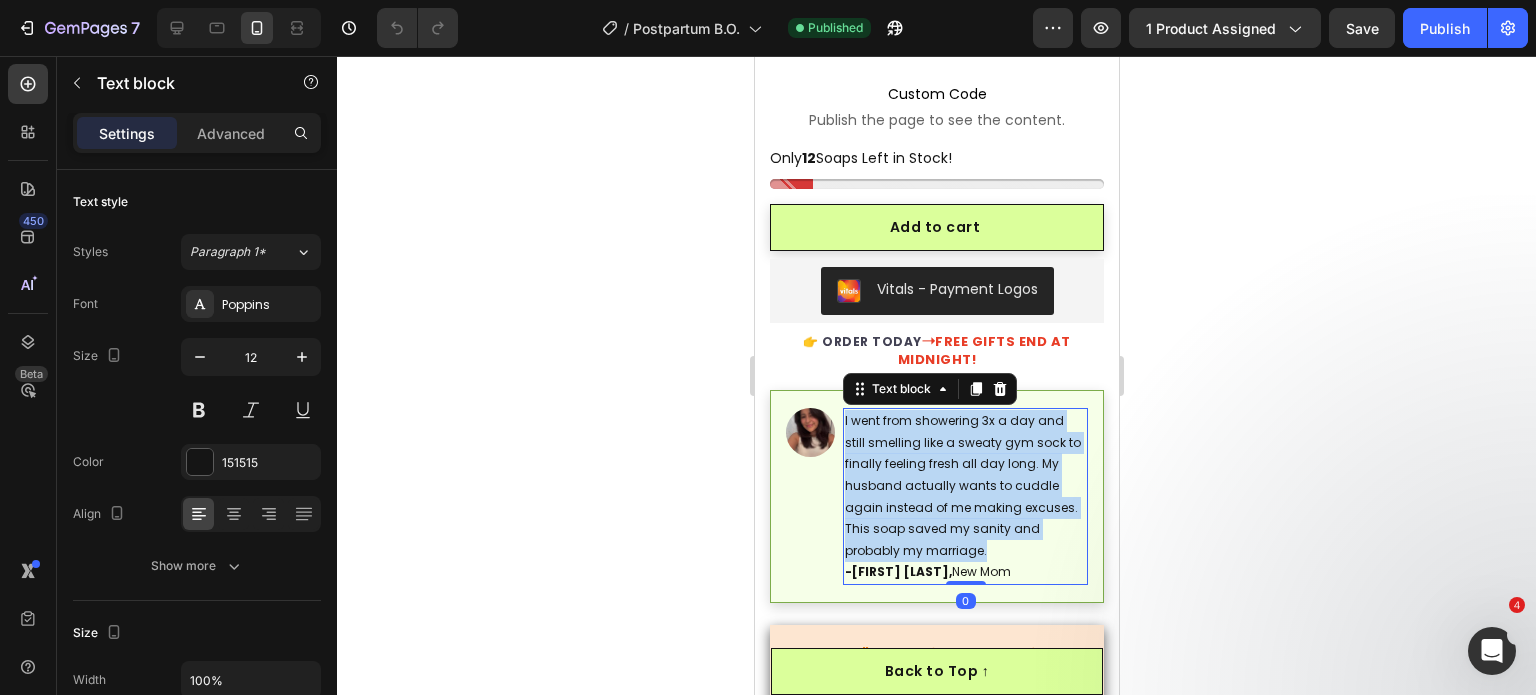 click on "I went from showering 3x a day and still smelling like a sweaty gym sock to finally feeling fresh all day long. My husband actually wants to cuddle again instead of me making excuses. This soap saved my sanity and probably my marriage." at bounding box center [964, 485] 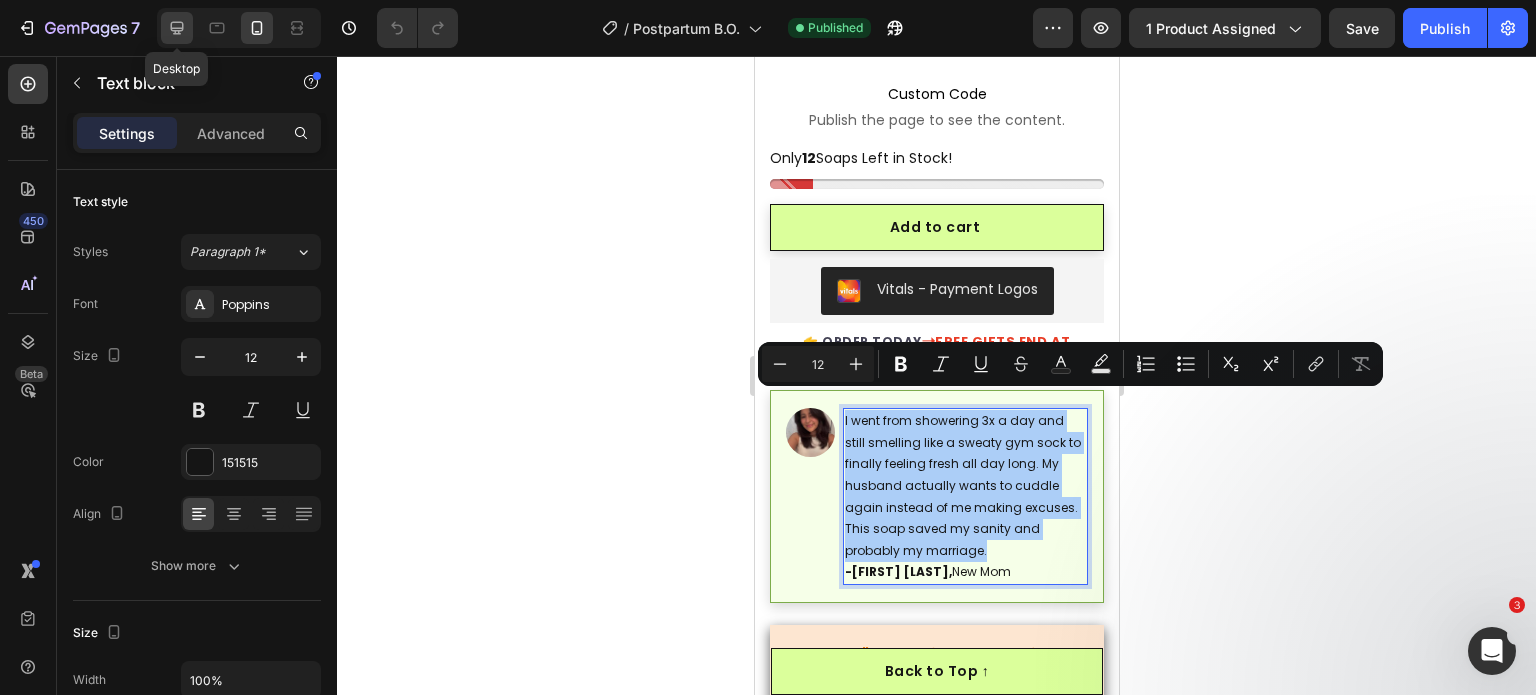 click 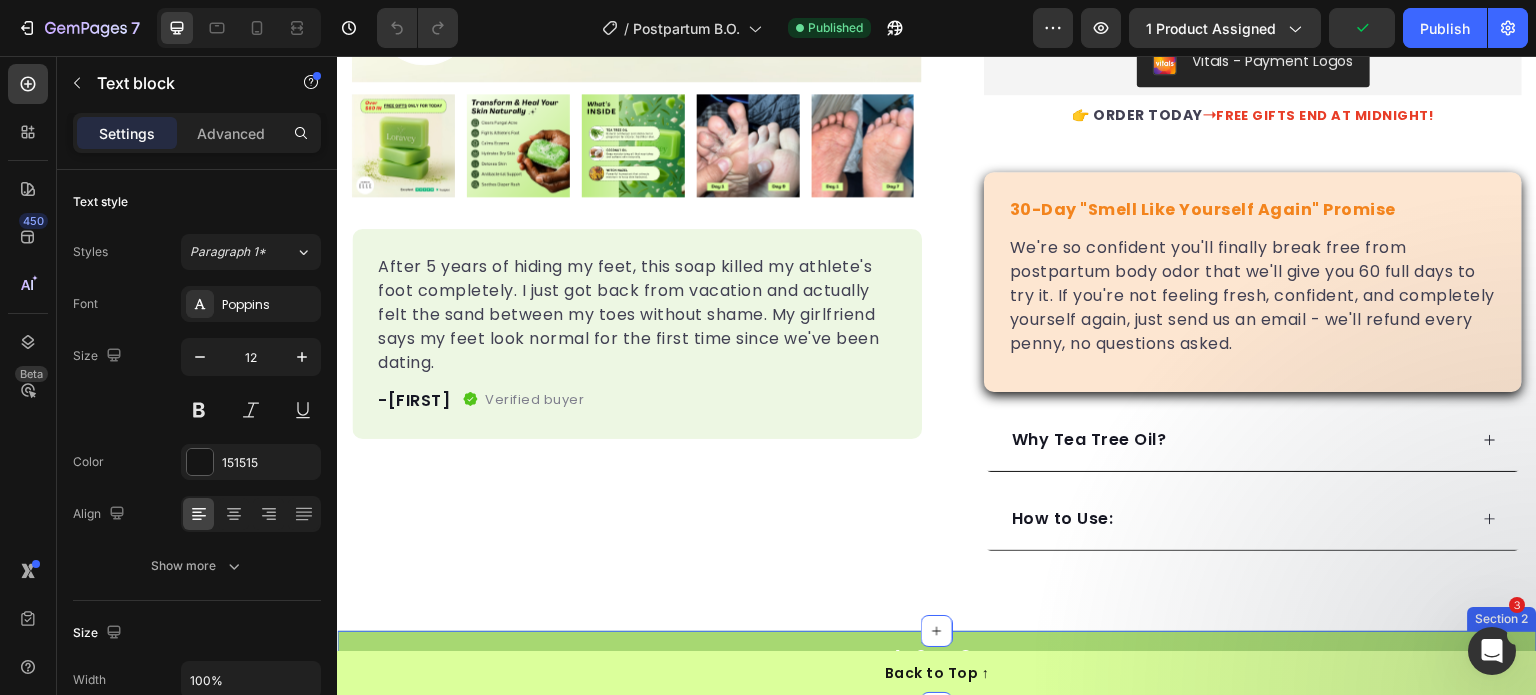 scroll, scrollTop: 689, scrollLeft: 0, axis: vertical 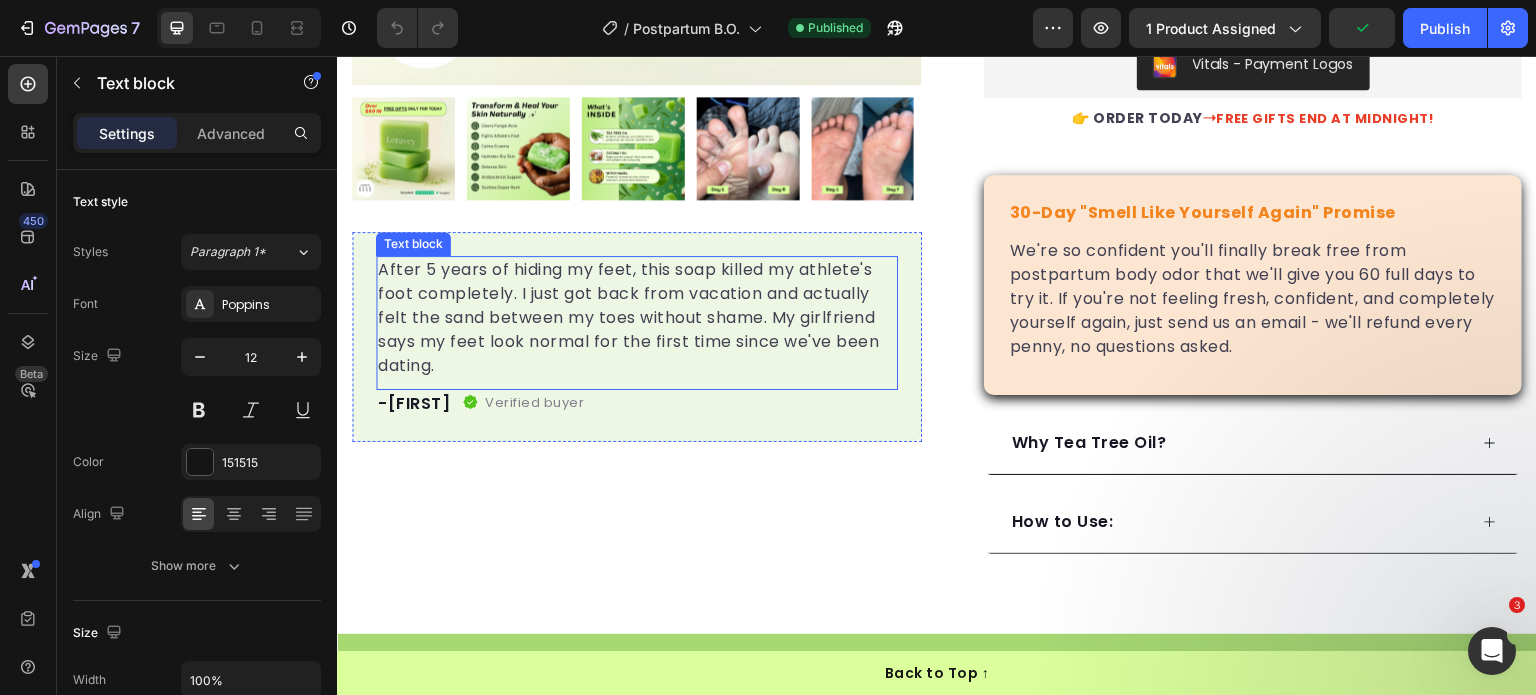 click on "After 5 years of hiding my feet, this soap killed my athlete's foot completely. I just got back from vacation and actually felt the sand between my toes without shame. My girlfriend says my feet look normal for the first time since we've been dating." at bounding box center [637, 318] 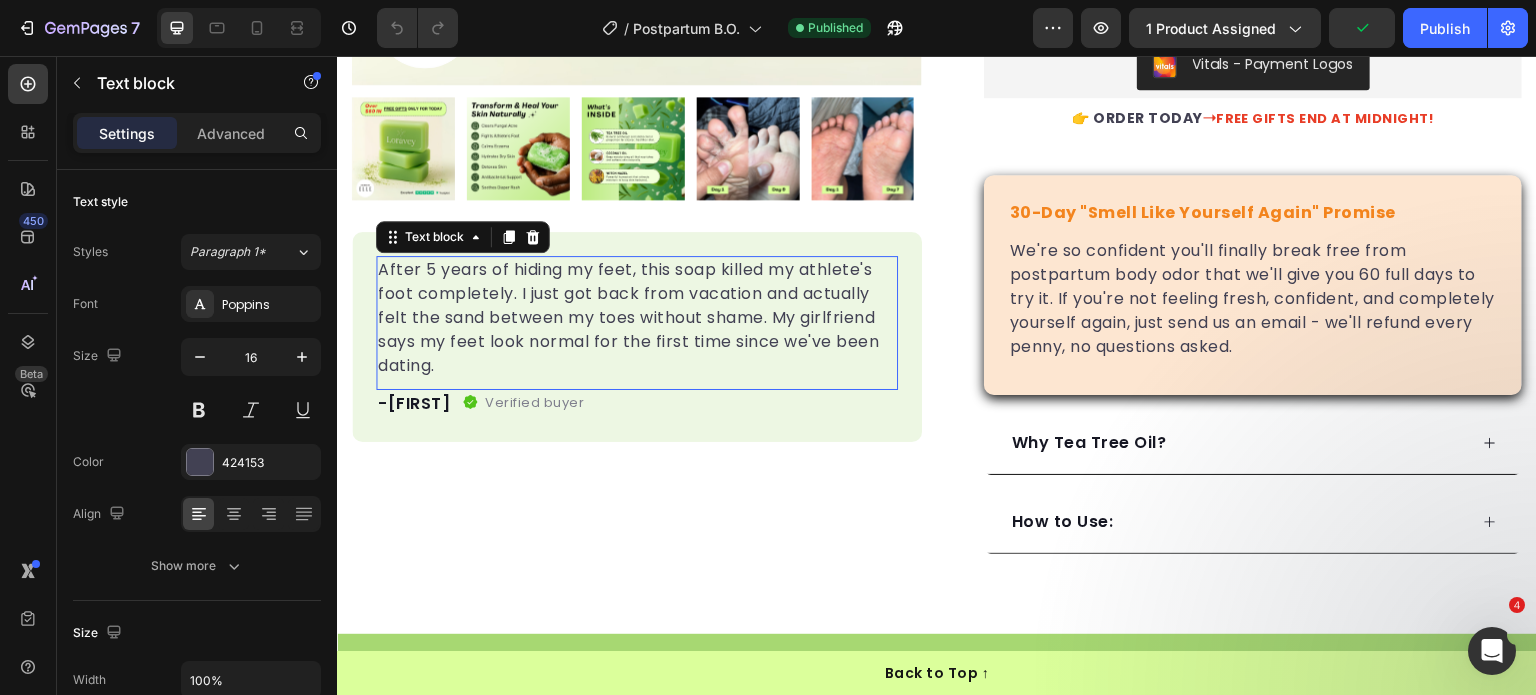 click on "After 5 years of hiding my feet, this soap killed my athlete's foot completely. I just got back from vacation and actually felt the sand between my toes without shame. My girlfriend says my feet look normal for the first time since we've been dating." at bounding box center (637, 318) 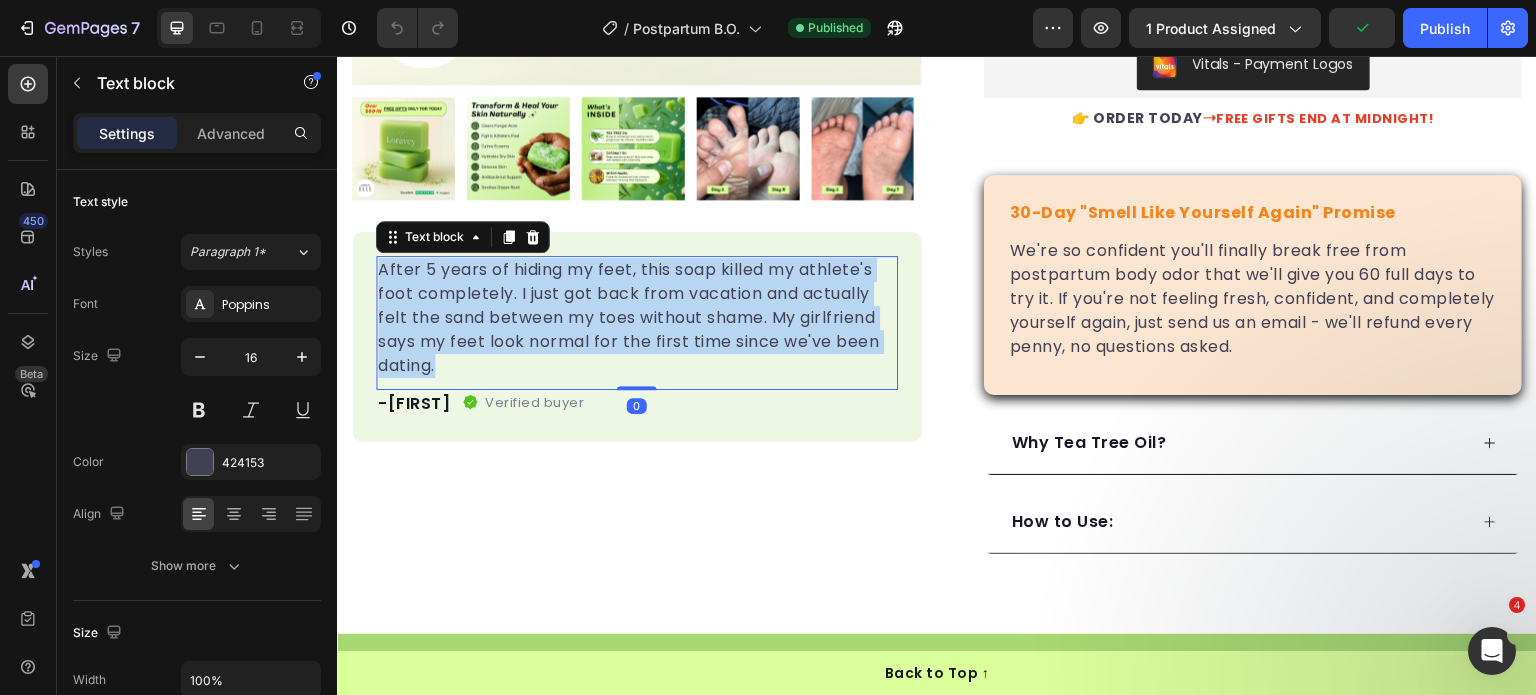 click on "After 5 years of hiding my feet, this soap killed my athlete's foot completely. I just got back from vacation and actually felt the sand between my toes without shame. My girlfriend says my feet look normal for the first time since we've been dating." at bounding box center [637, 318] 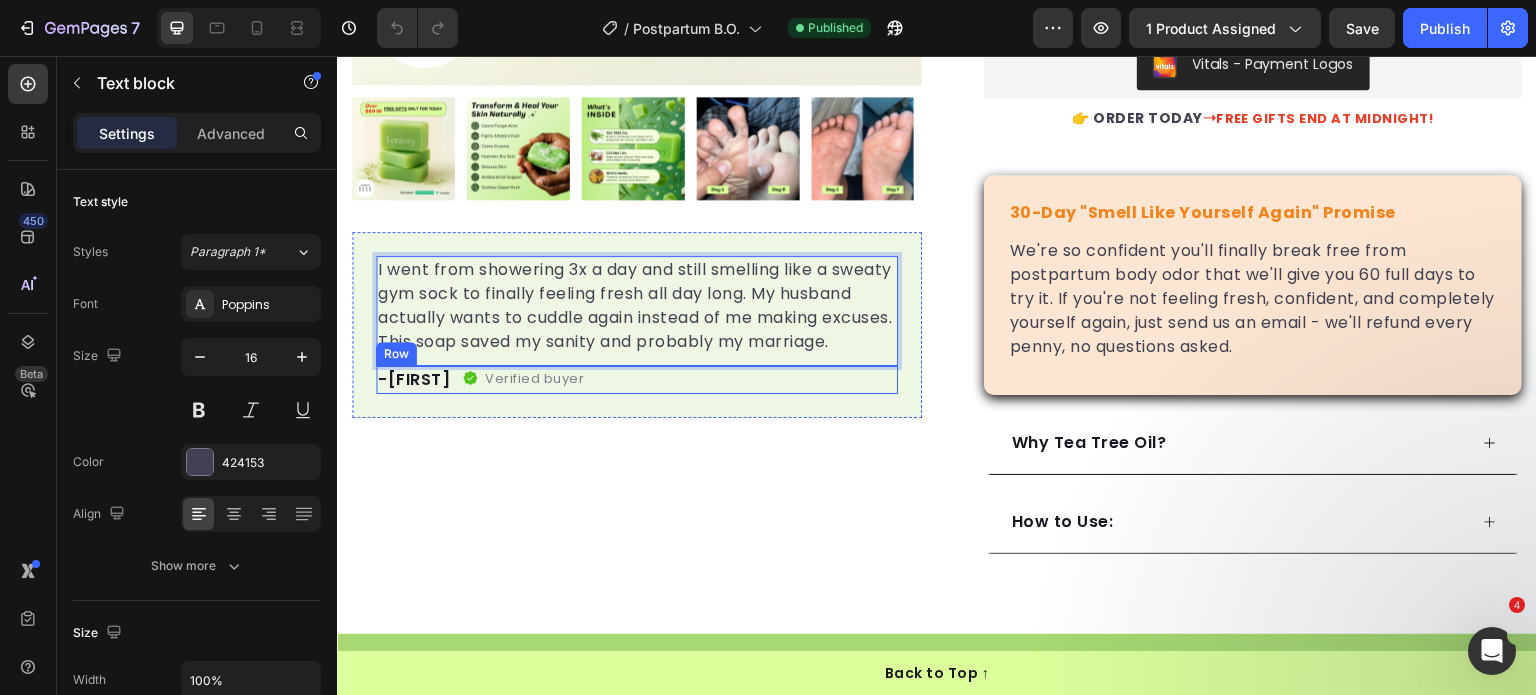 click on "-Jake" at bounding box center [414, 380] 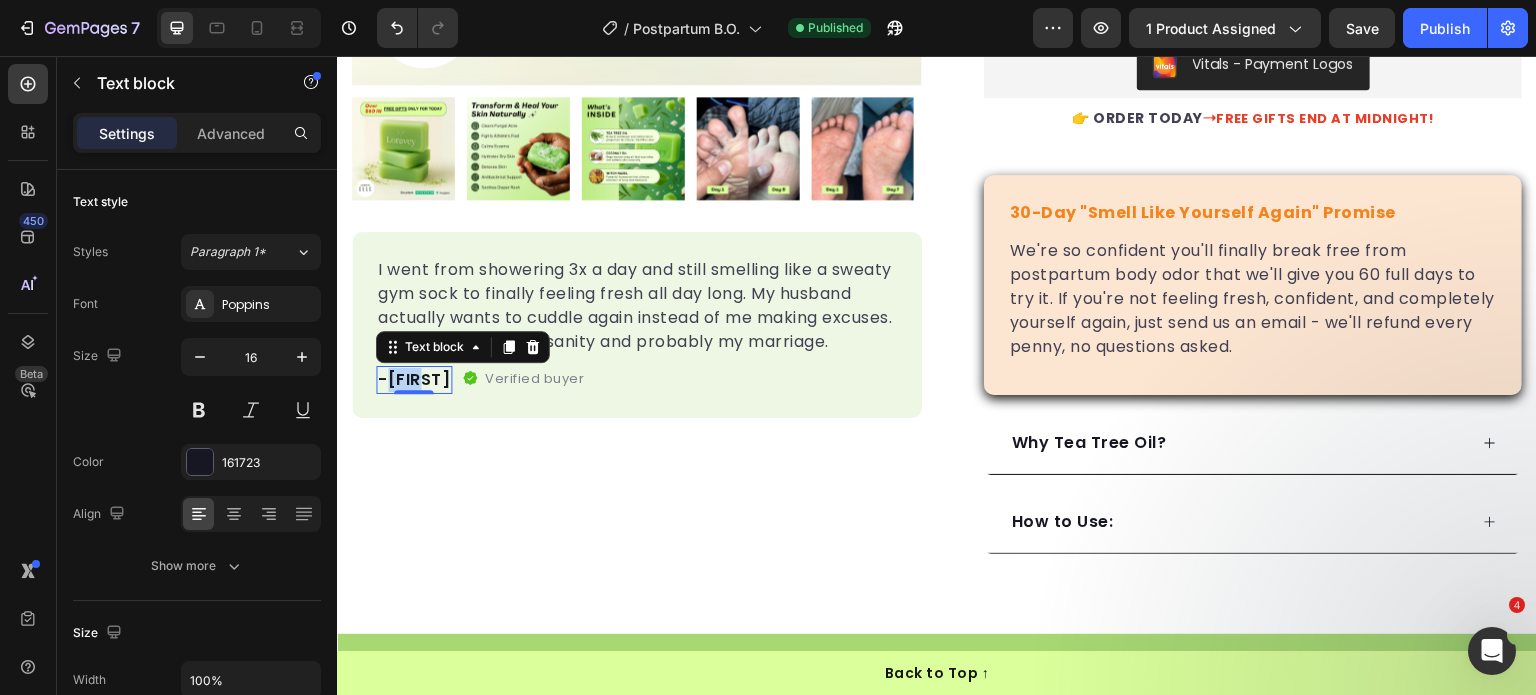 click on "-Jake" at bounding box center [414, 380] 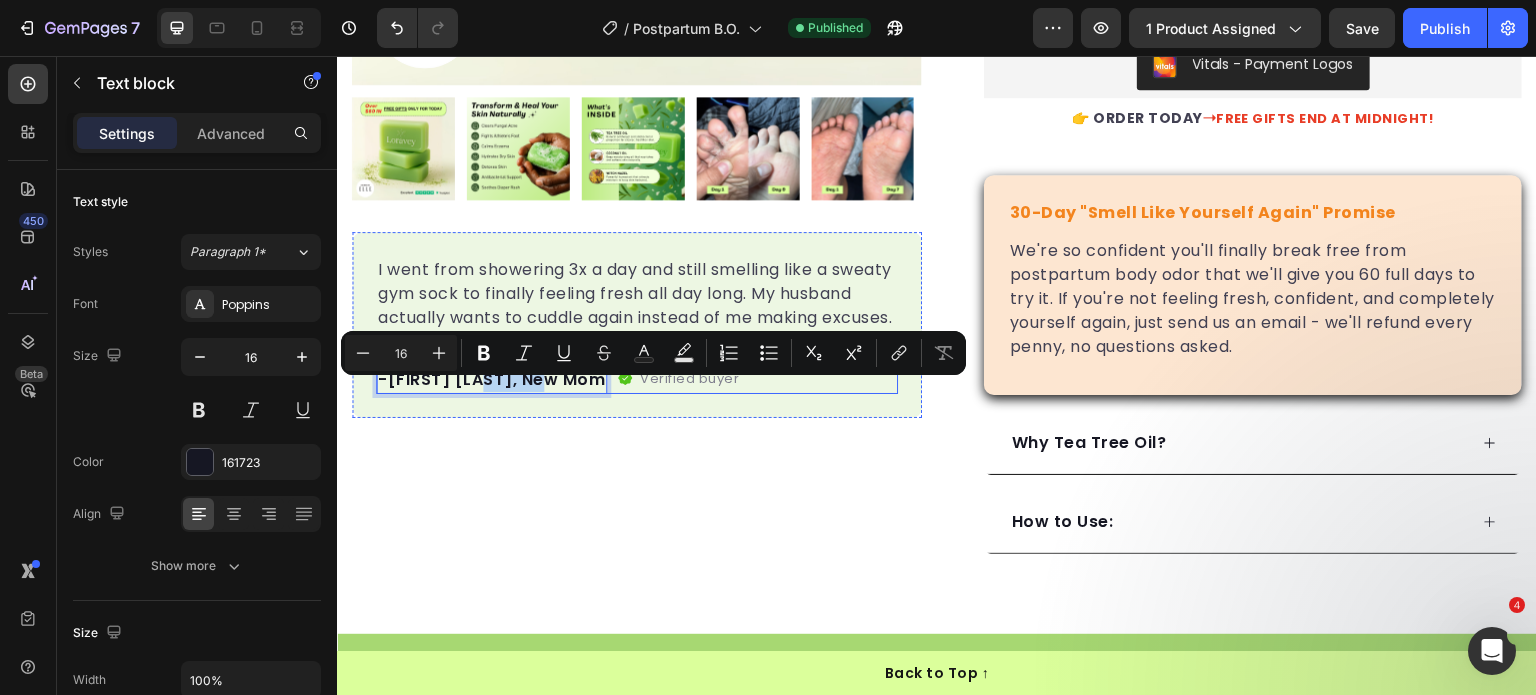 drag, startPoint x: 495, startPoint y: 398, endPoint x: 560, endPoint y: 394, distance: 65.12296 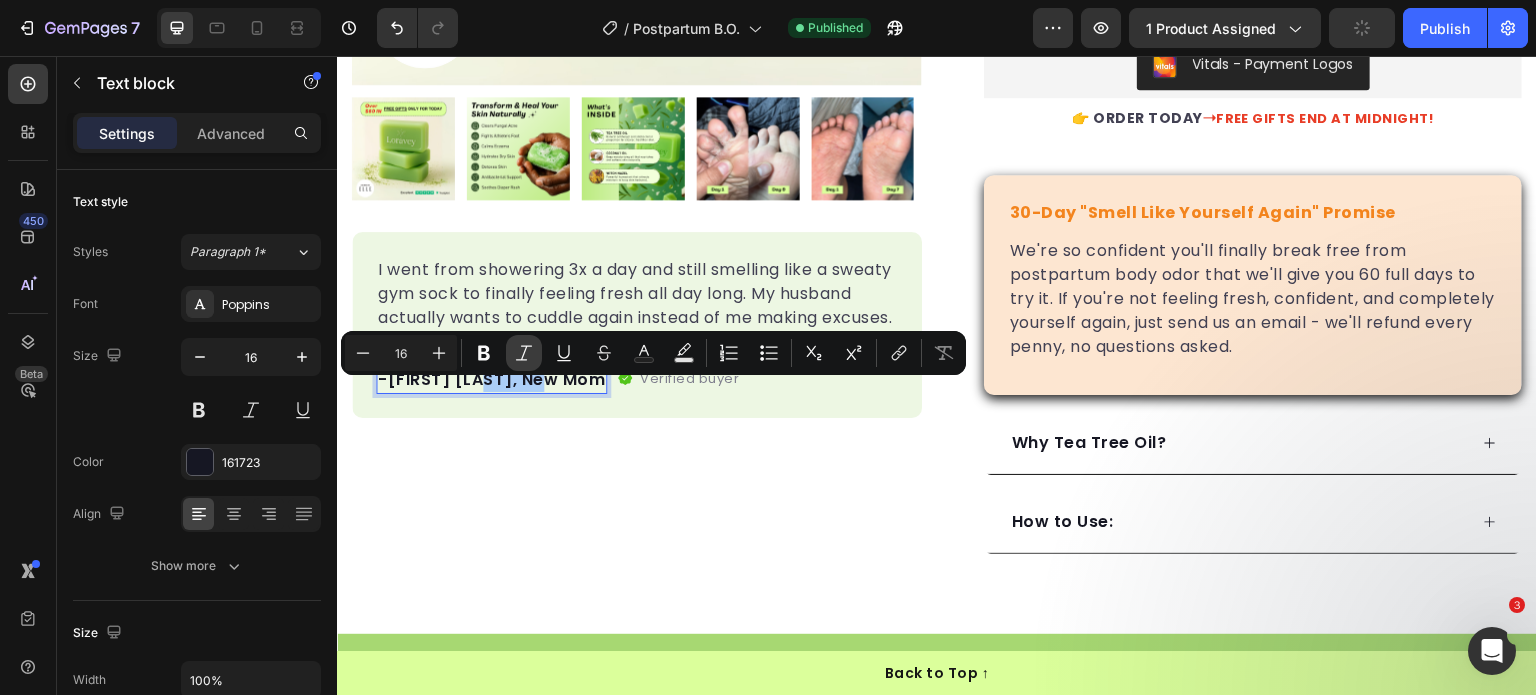 click 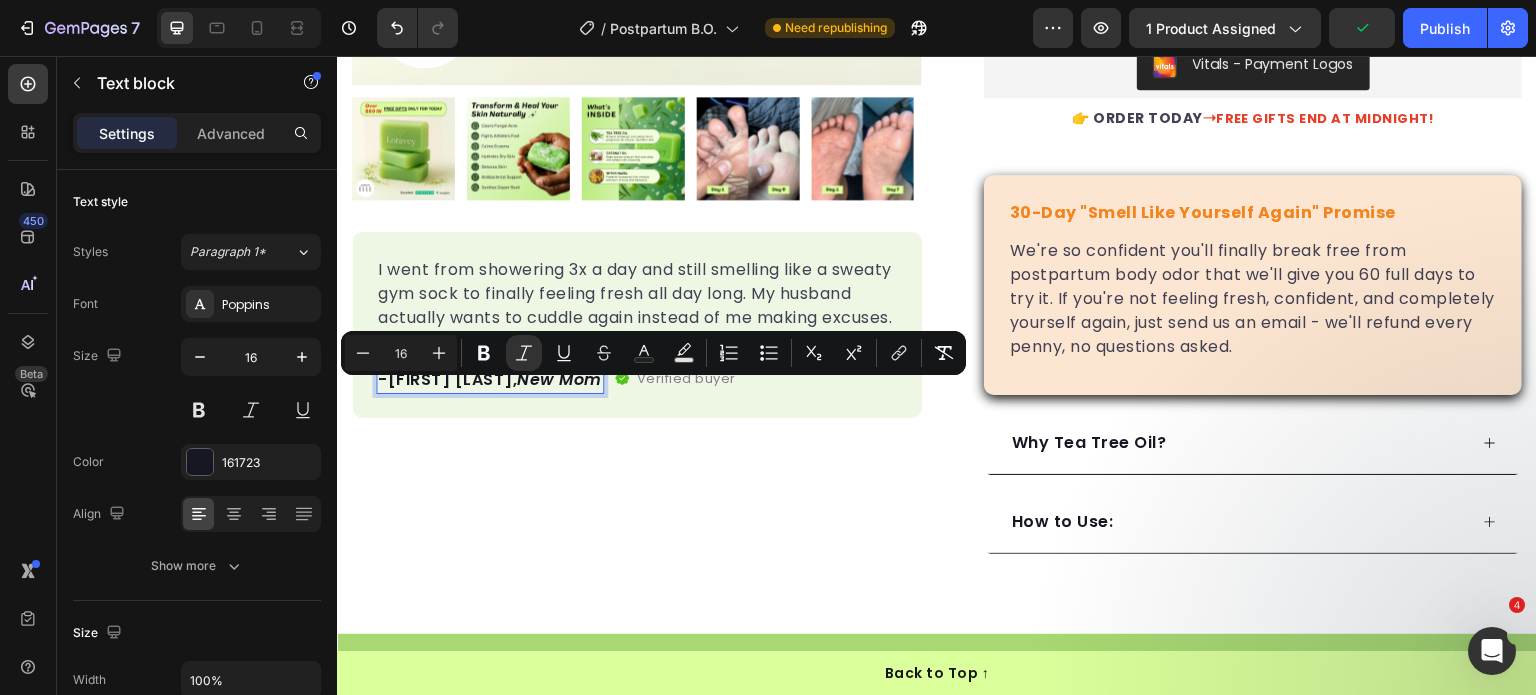 click on "-Amanda K.,  New Mom" at bounding box center [490, 380] 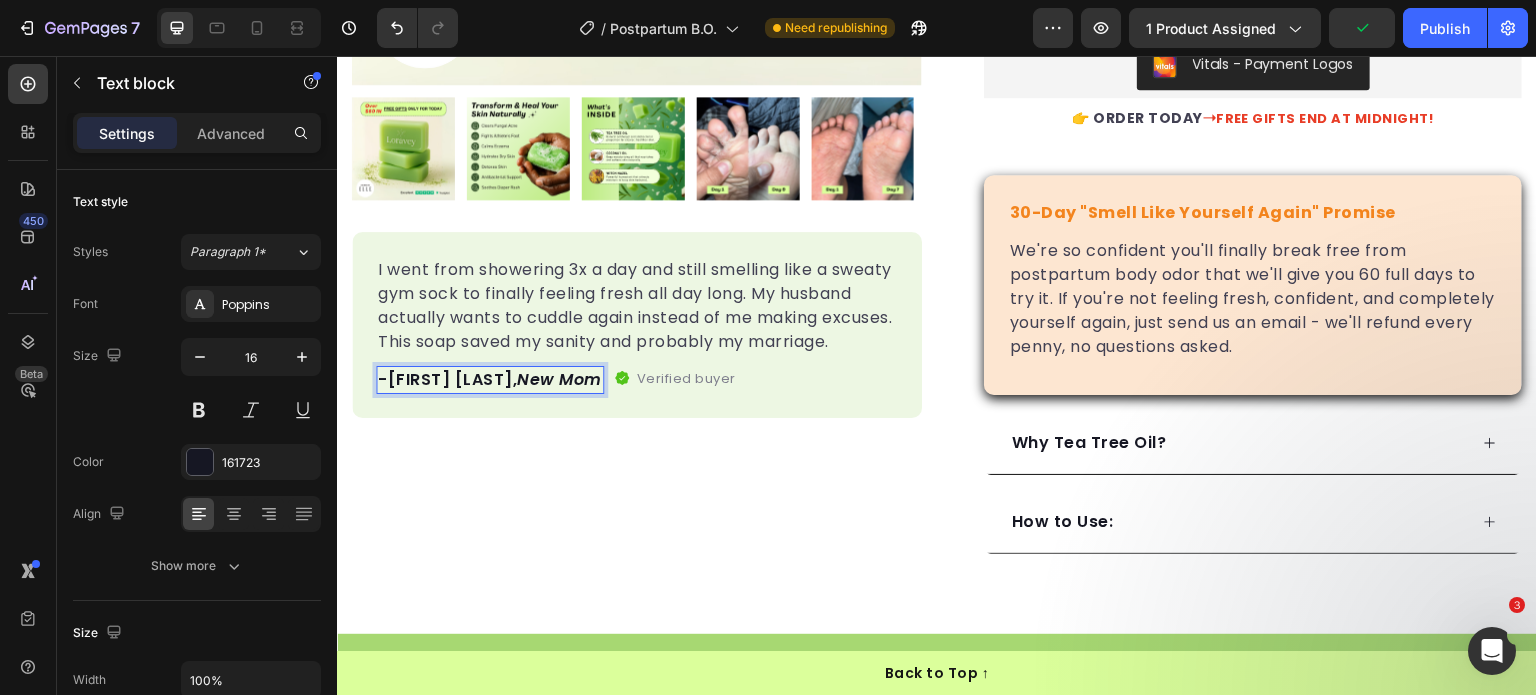 click on "I went from showering 3x a day and still smelling like a sweaty gym sock to finally feeling fresh all day long. My husband actually wants to cuddle again instead of me making excuses. This soap saved my sanity and probably my marriage." at bounding box center (637, 306) 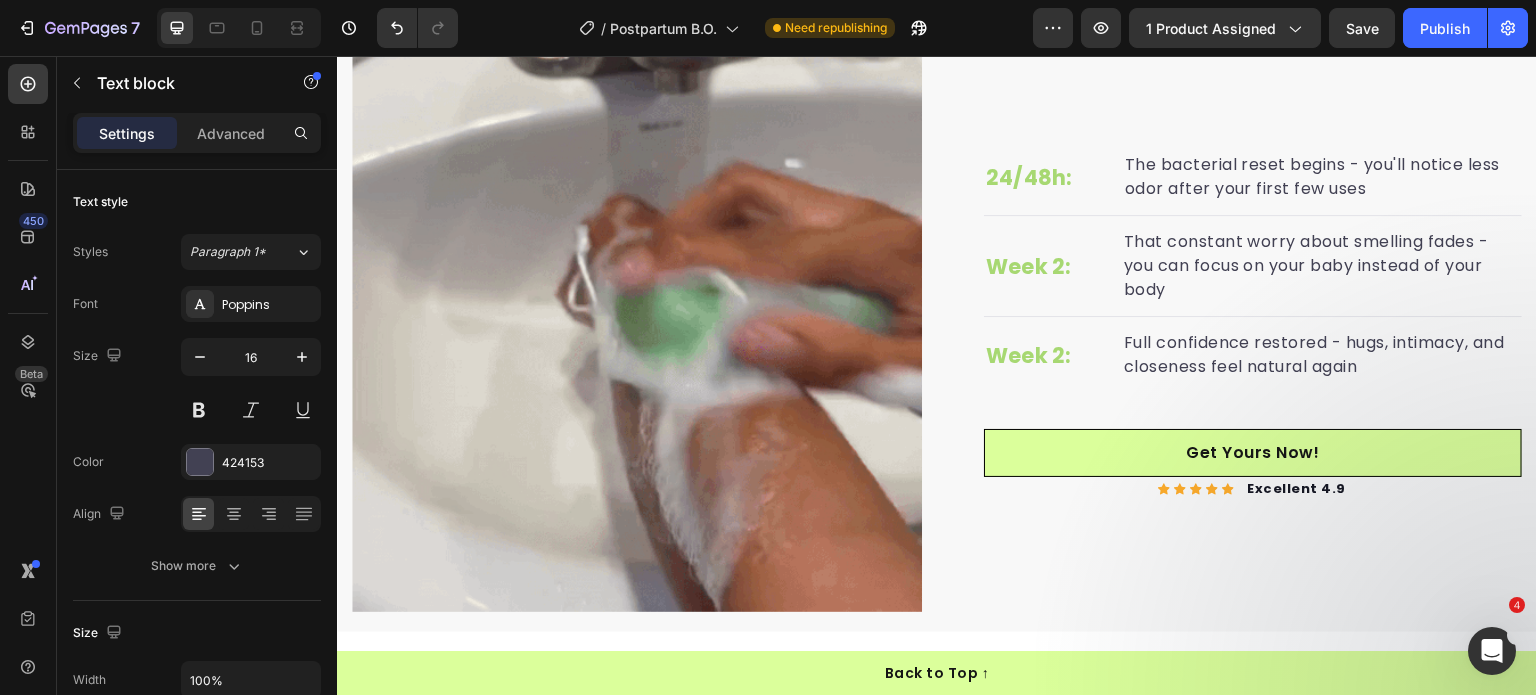 scroll, scrollTop: 2989, scrollLeft: 0, axis: vertical 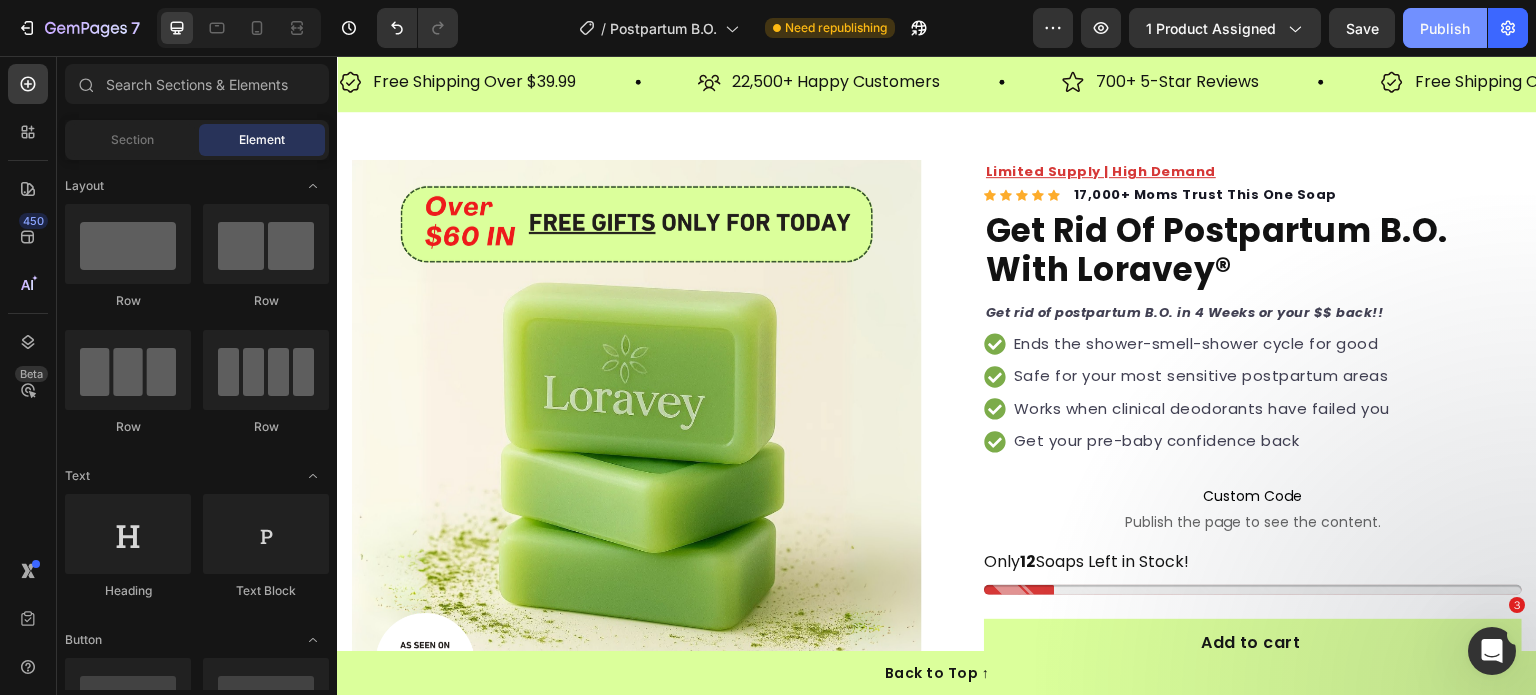 click on "Publish" 